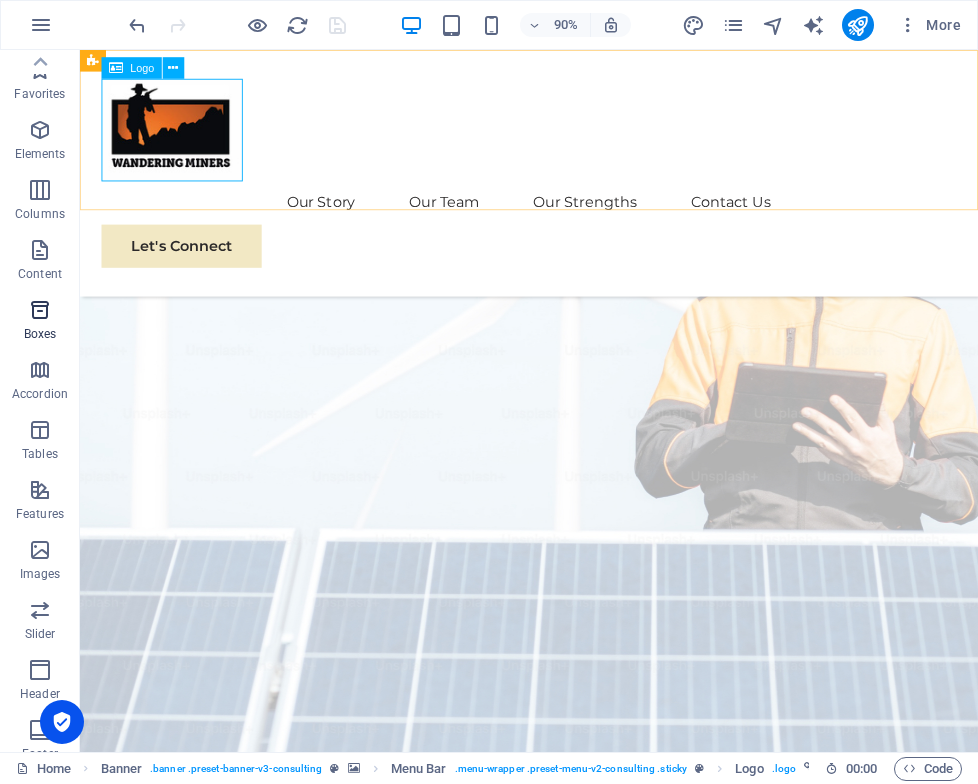 scroll, scrollTop: 4141, scrollLeft: 0, axis: vertical 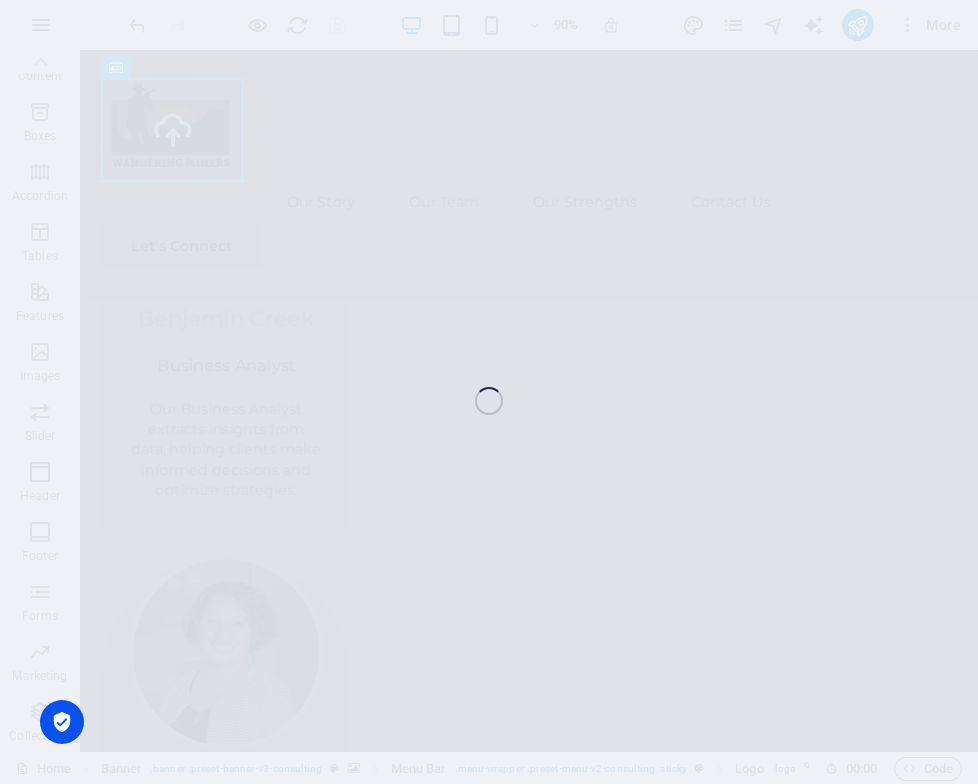 select on "px" 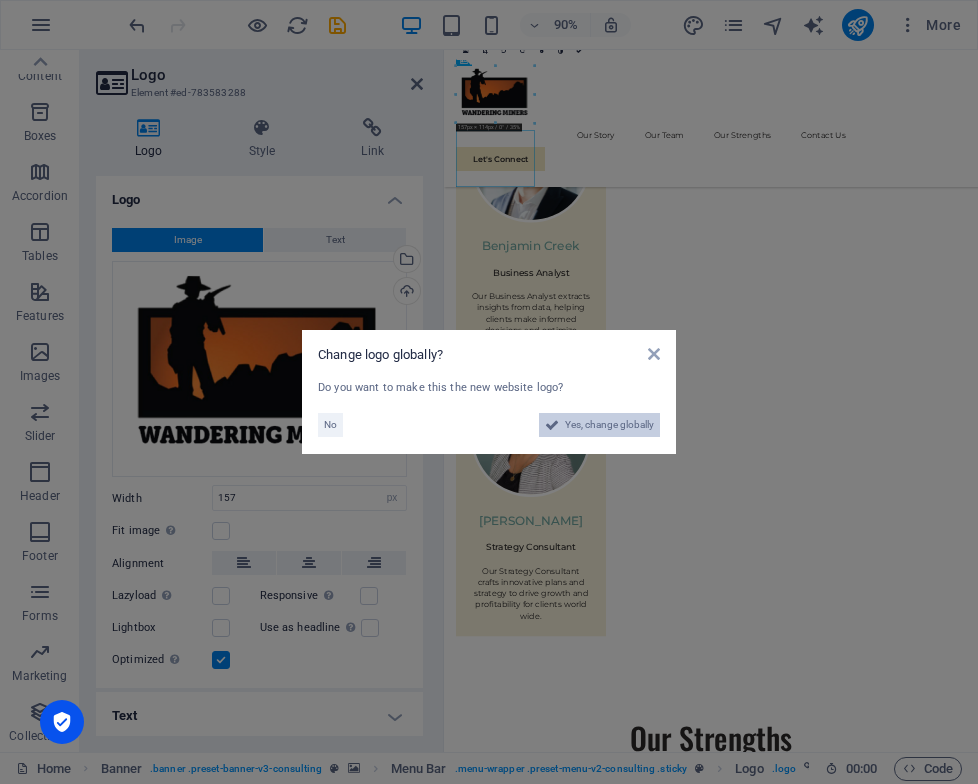 scroll, scrollTop: 4013, scrollLeft: 0, axis: vertical 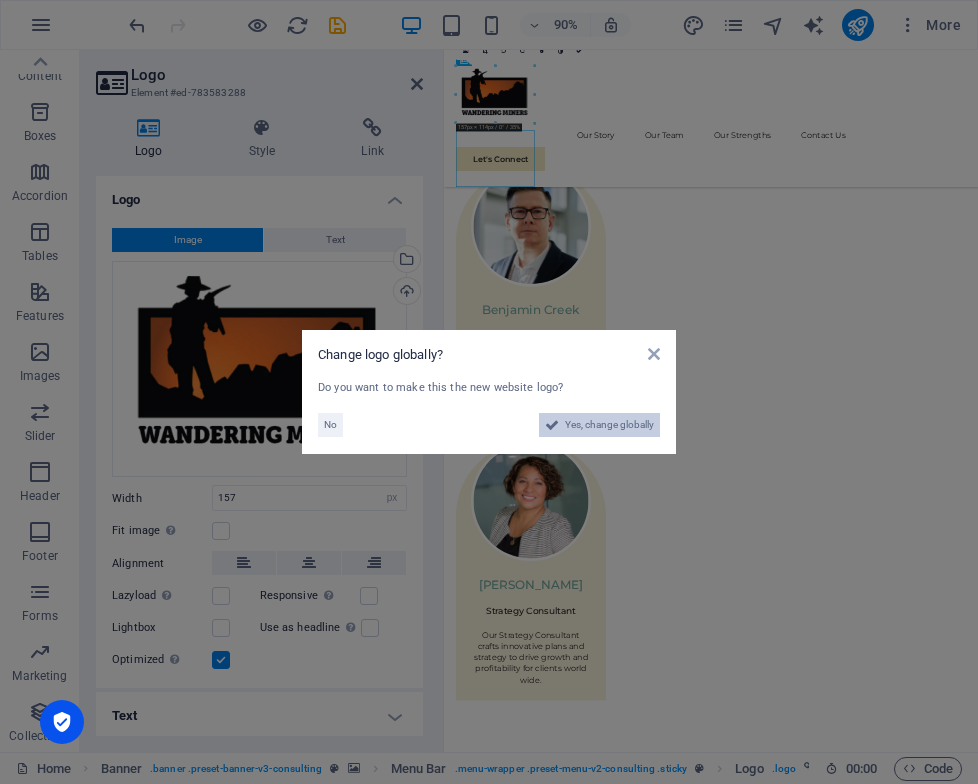 click on "Yes, change globally" at bounding box center (609, 425) 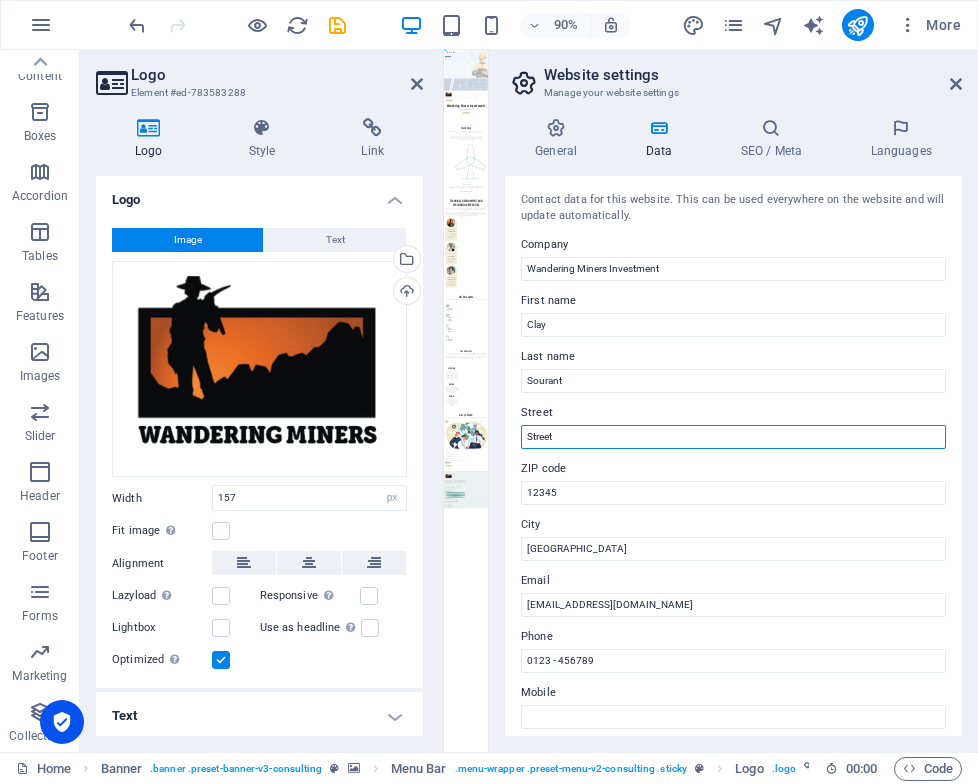 click on "Street" at bounding box center [733, 437] 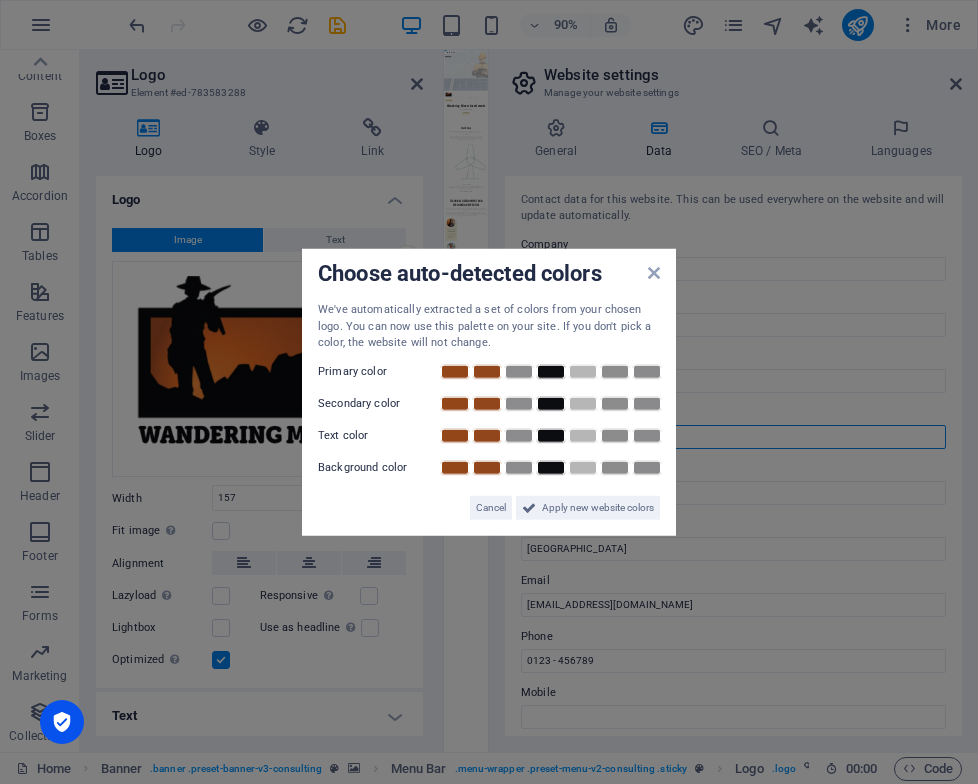 scroll, scrollTop: 0, scrollLeft: 0, axis: both 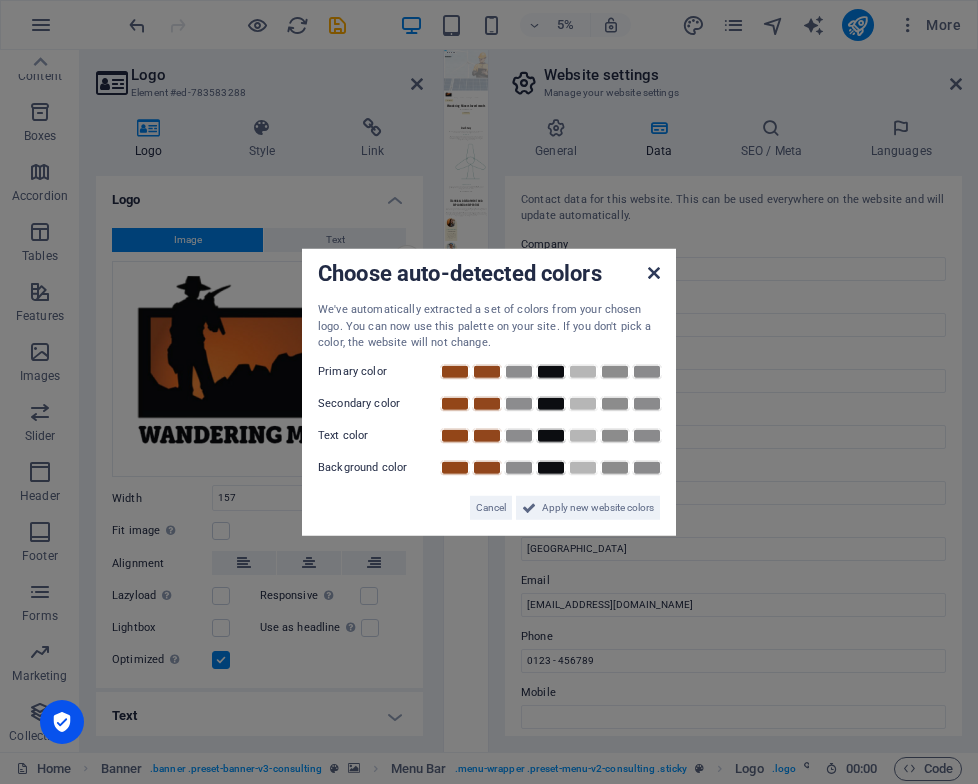 click at bounding box center [654, 273] 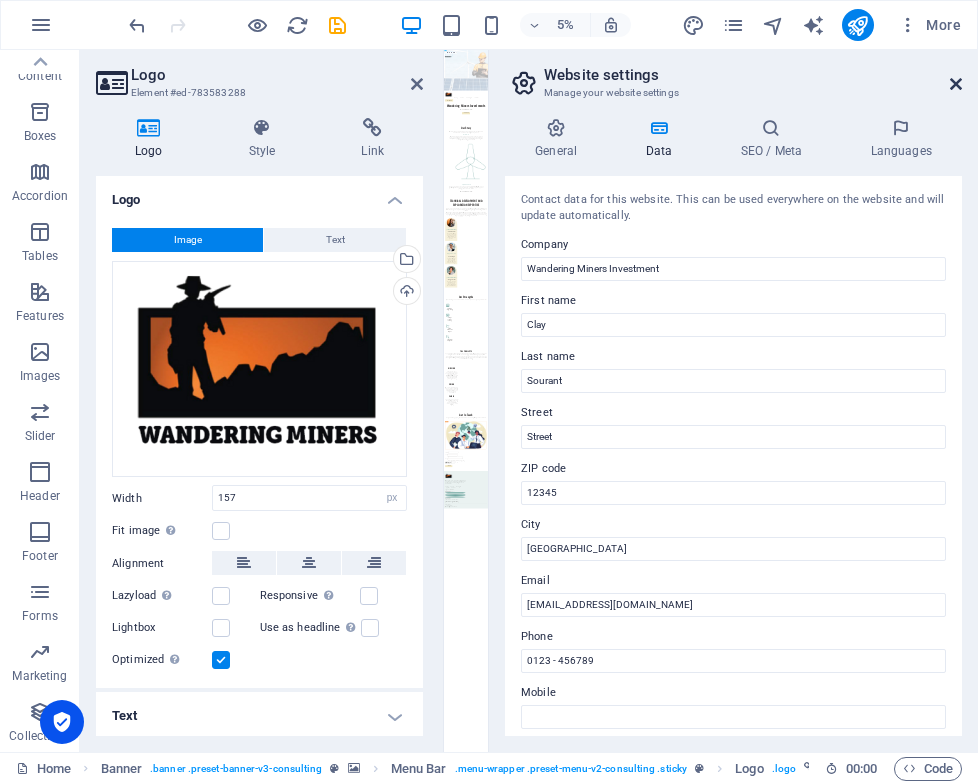 click at bounding box center [956, 84] 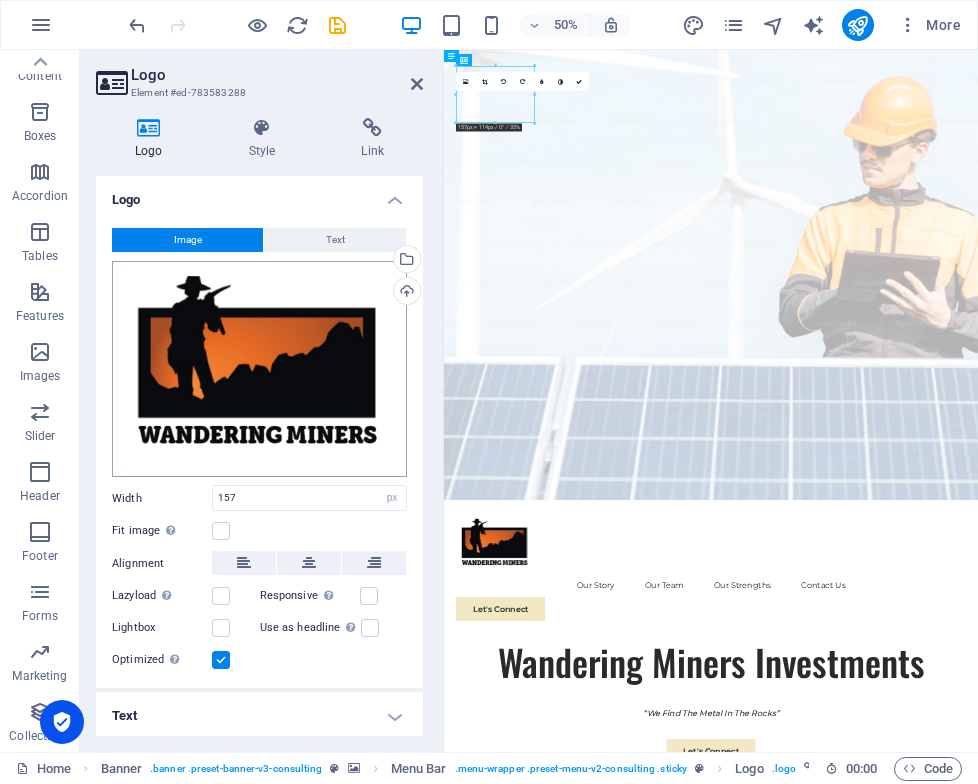 scroll, scrollTop: 1, scrollLeft: 0, axis: vertical 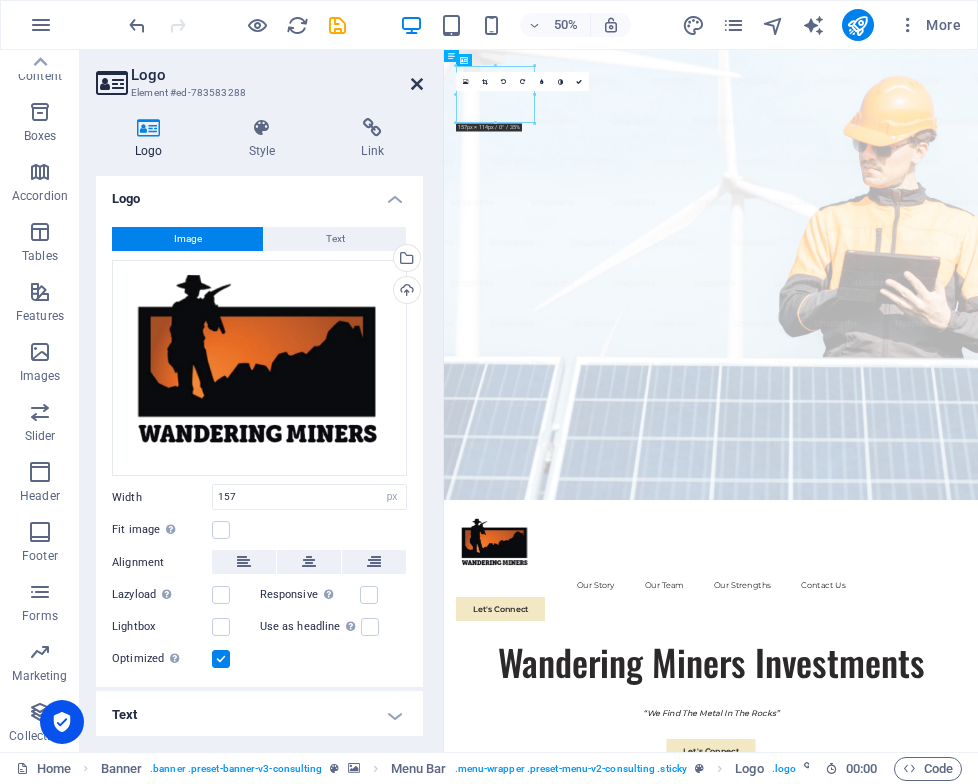 drag, startPoint x: 409, startPoint y: 86, endPoint x: 366, endPoint y: 40, distance: 62.968246 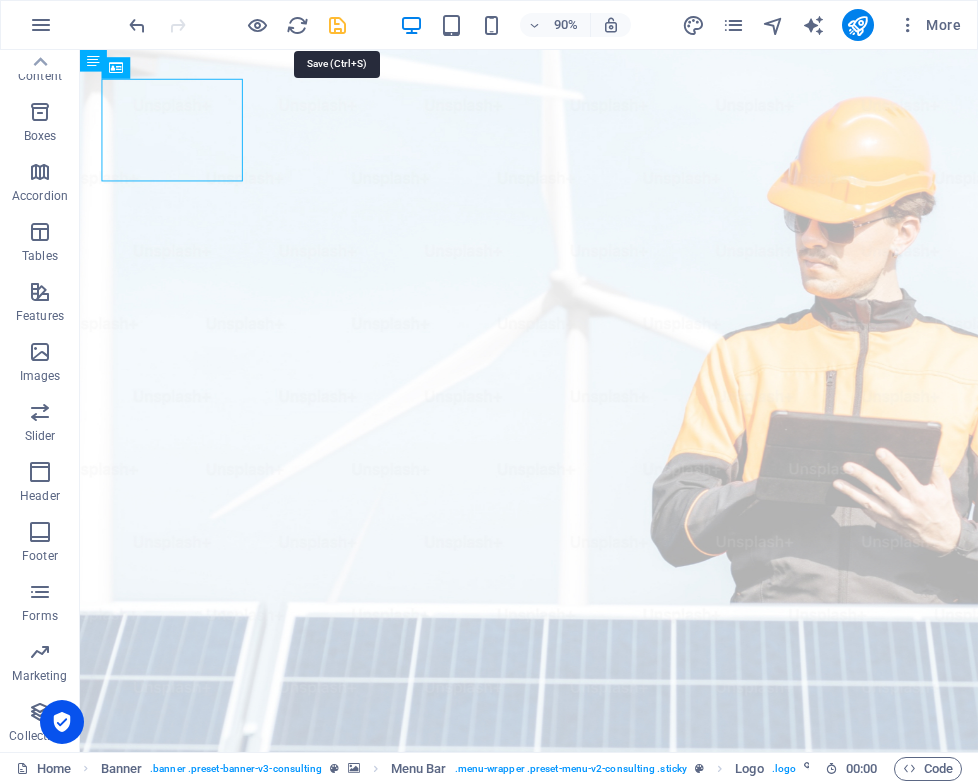 click at bounding box center (337, 25) 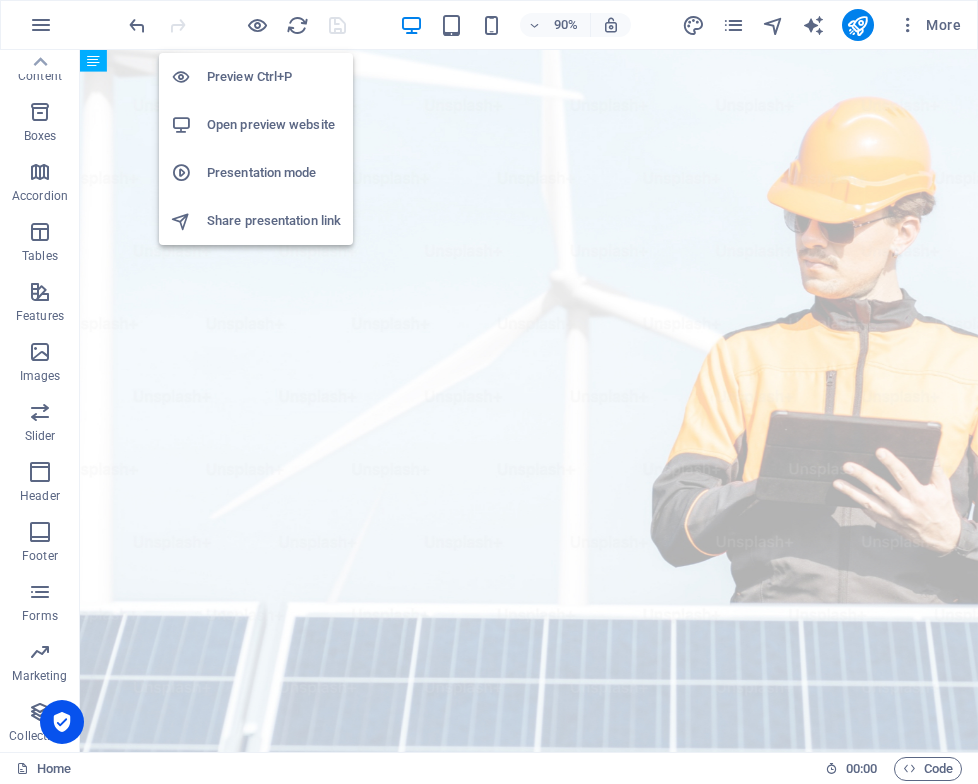 click on "Open preview website" at bounding box center (274, 125) 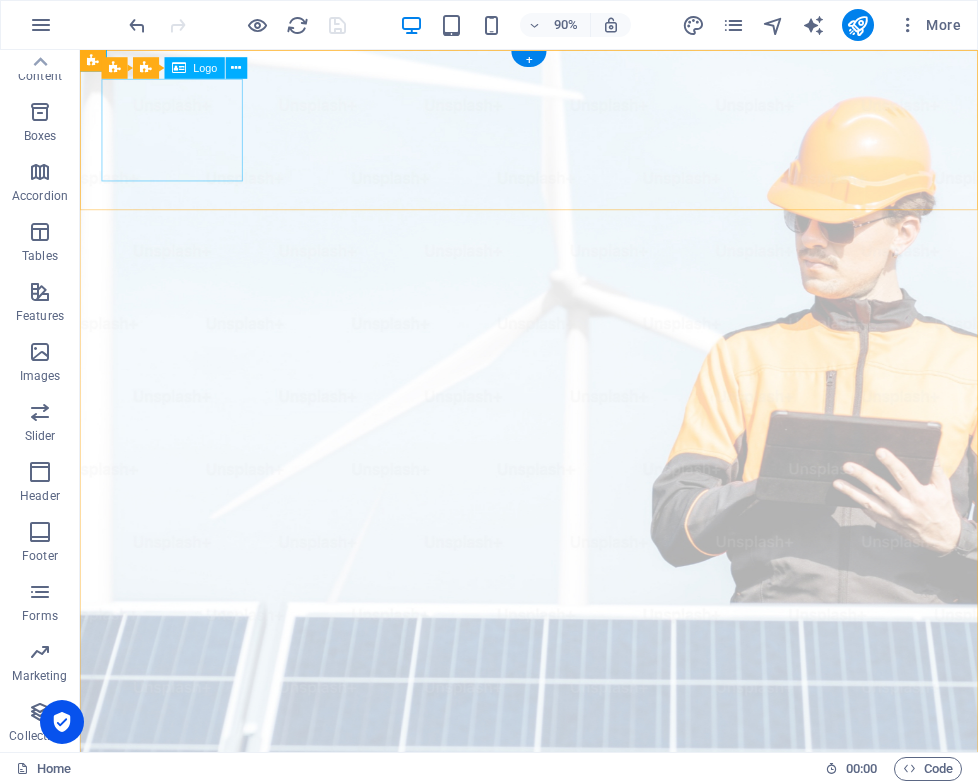 click at bounding box center (579, 1039) 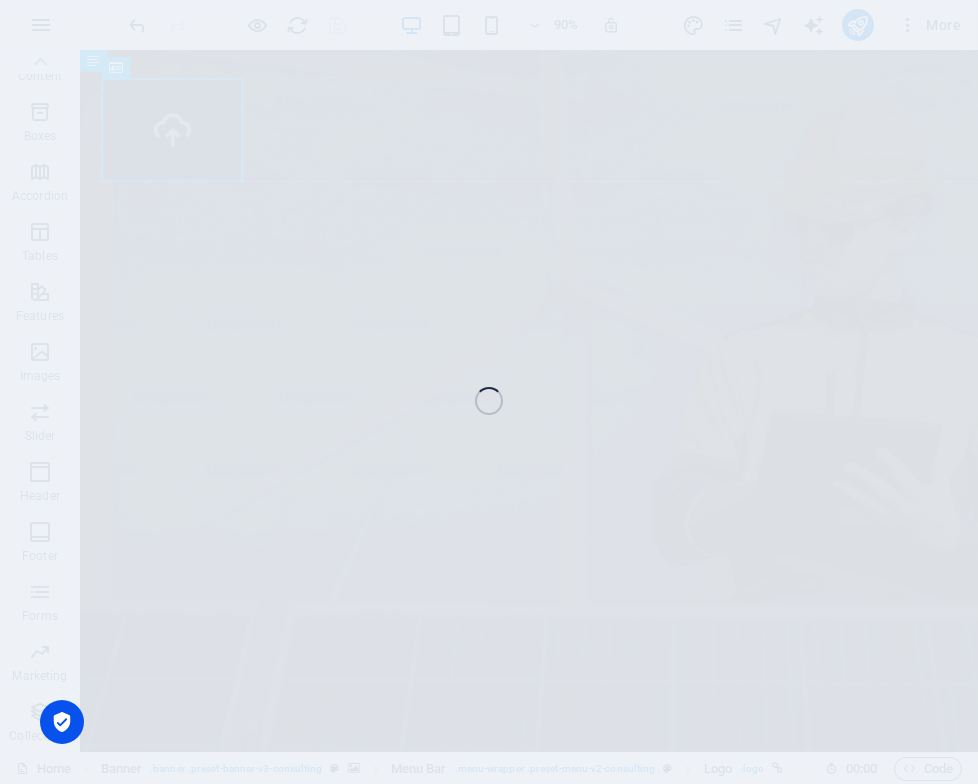 select on "px" 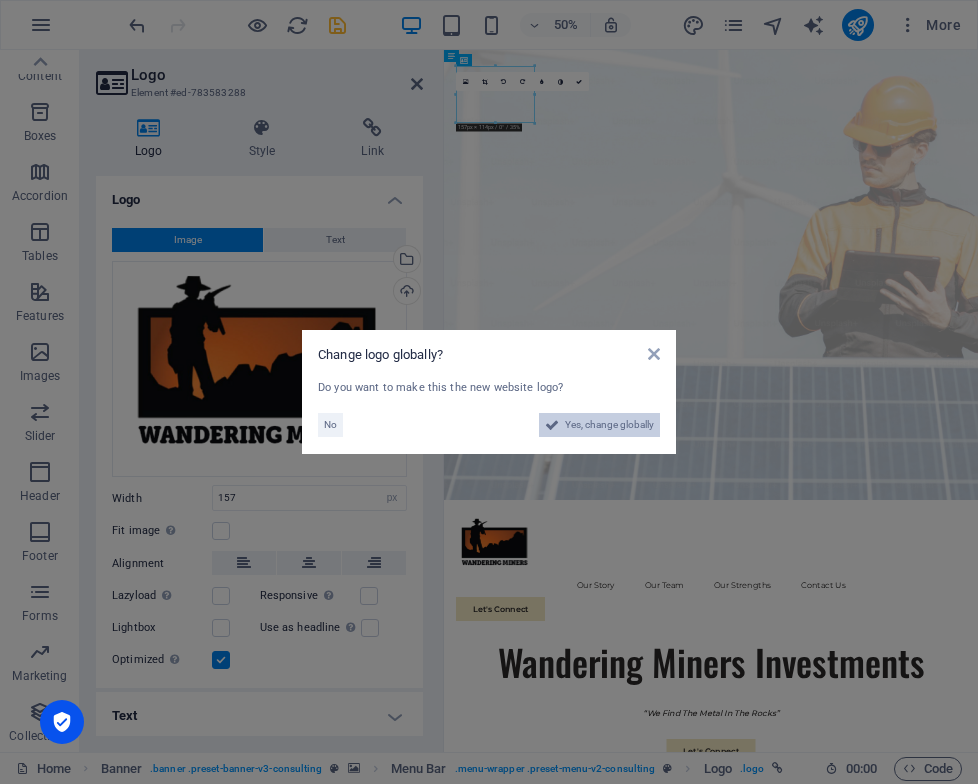 click on "Yes, change globally" at bounding box center [609, 425] 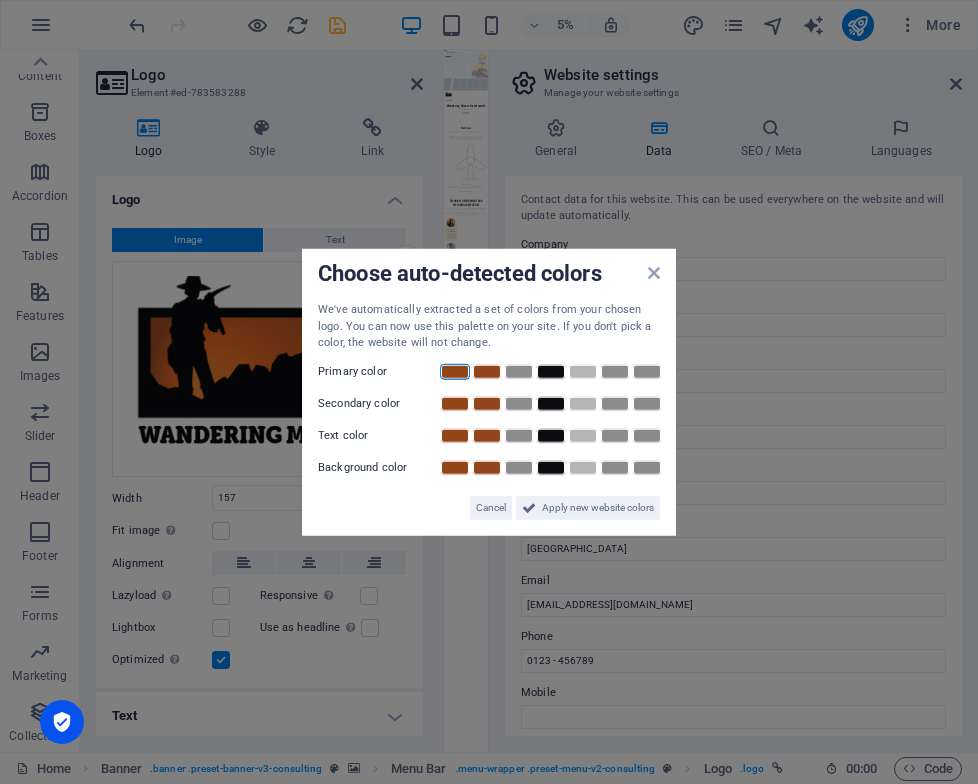 click at bounding box center (455, 371) 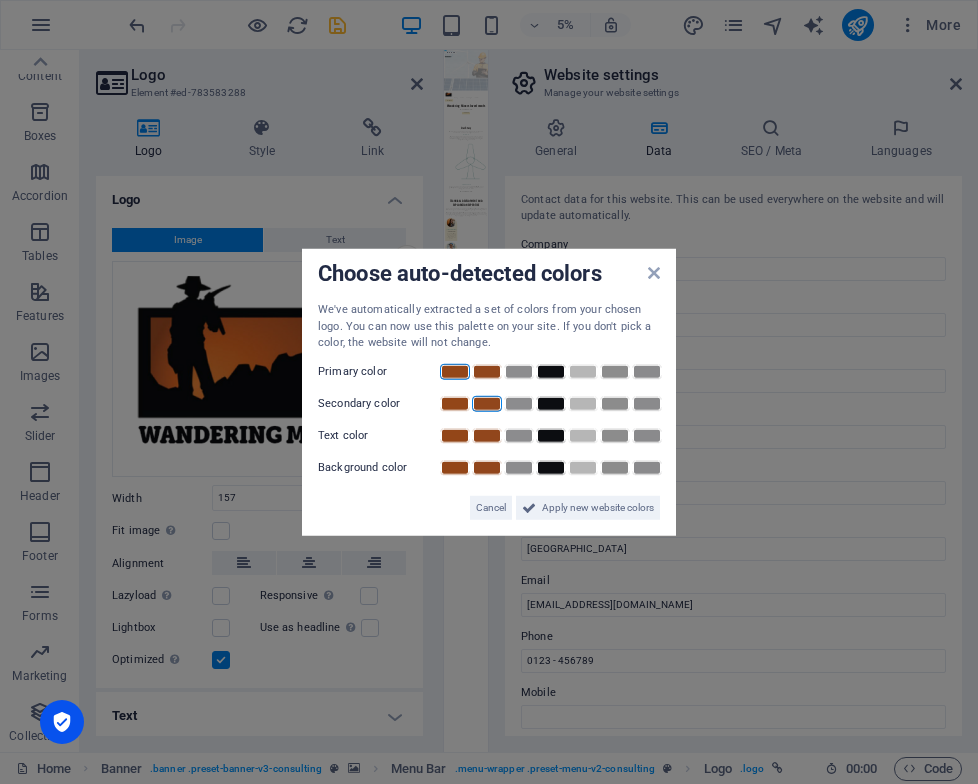 click at bounding box center [487, 403] 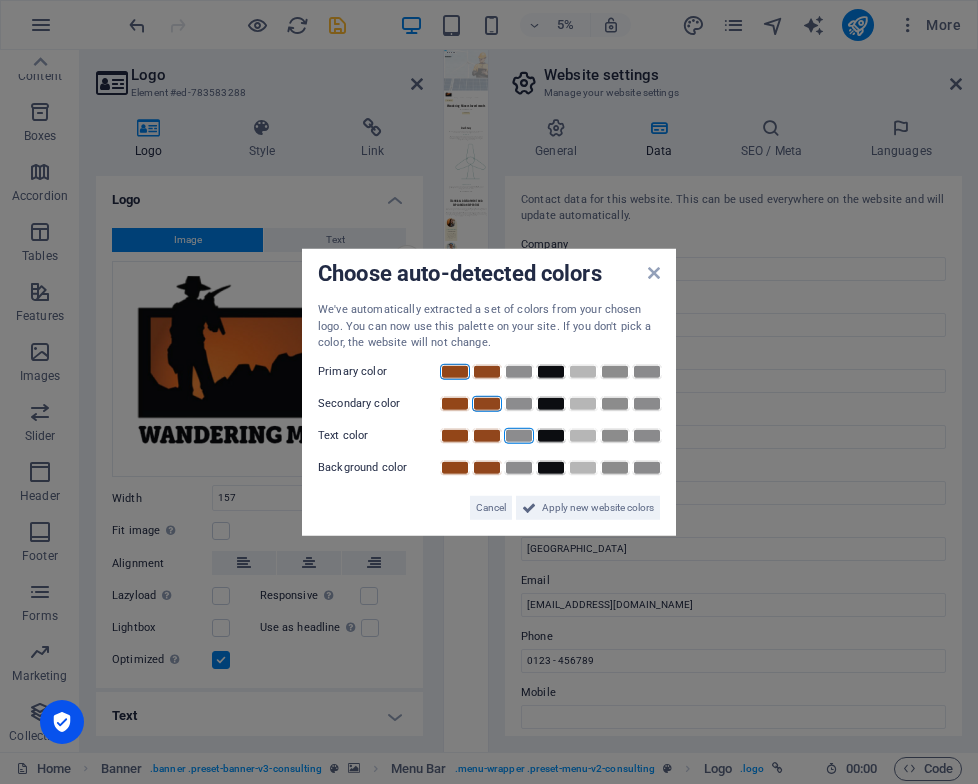 click at bounding box center [519, 435] 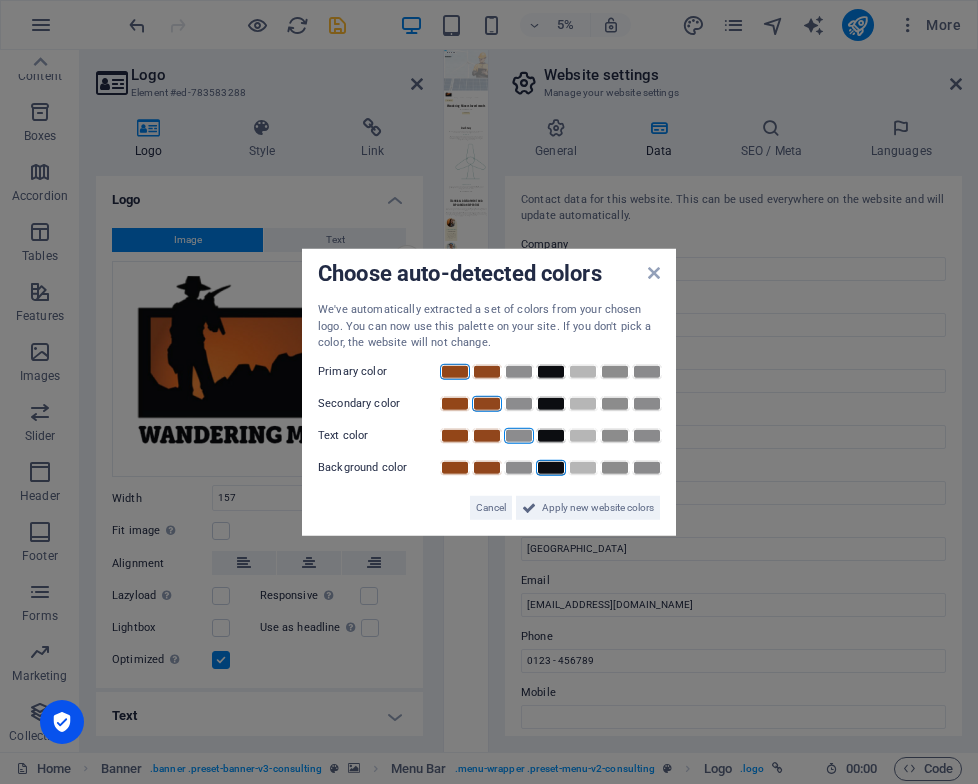click at bounding box center (551, 467) 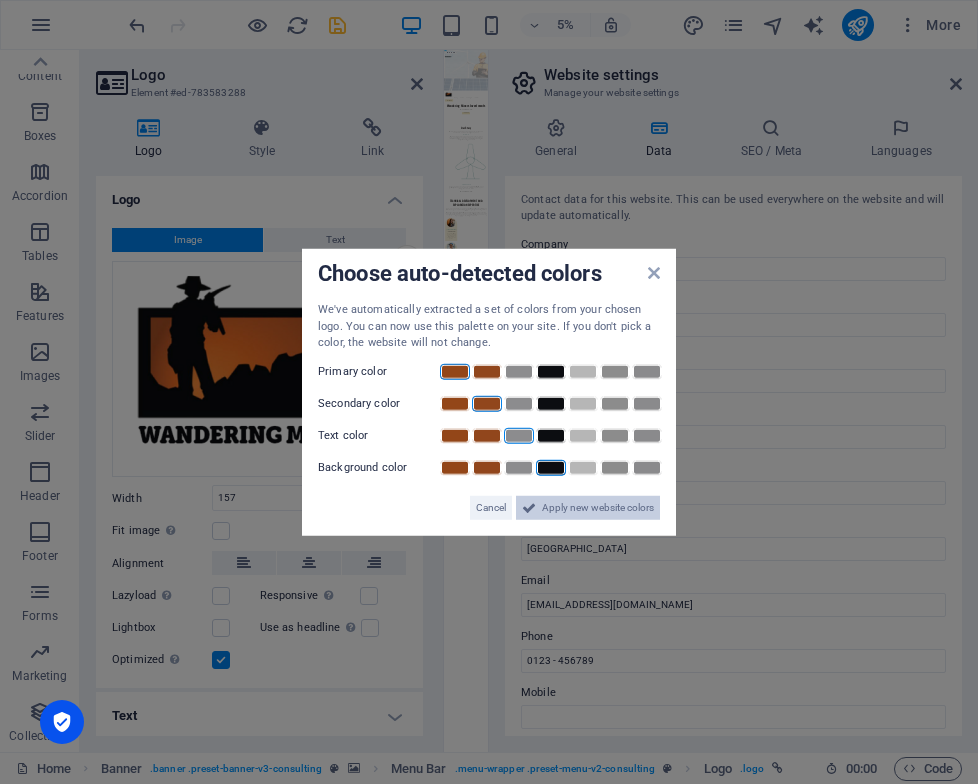 click on "Apply new website colors" at bounding box center [598, 507] 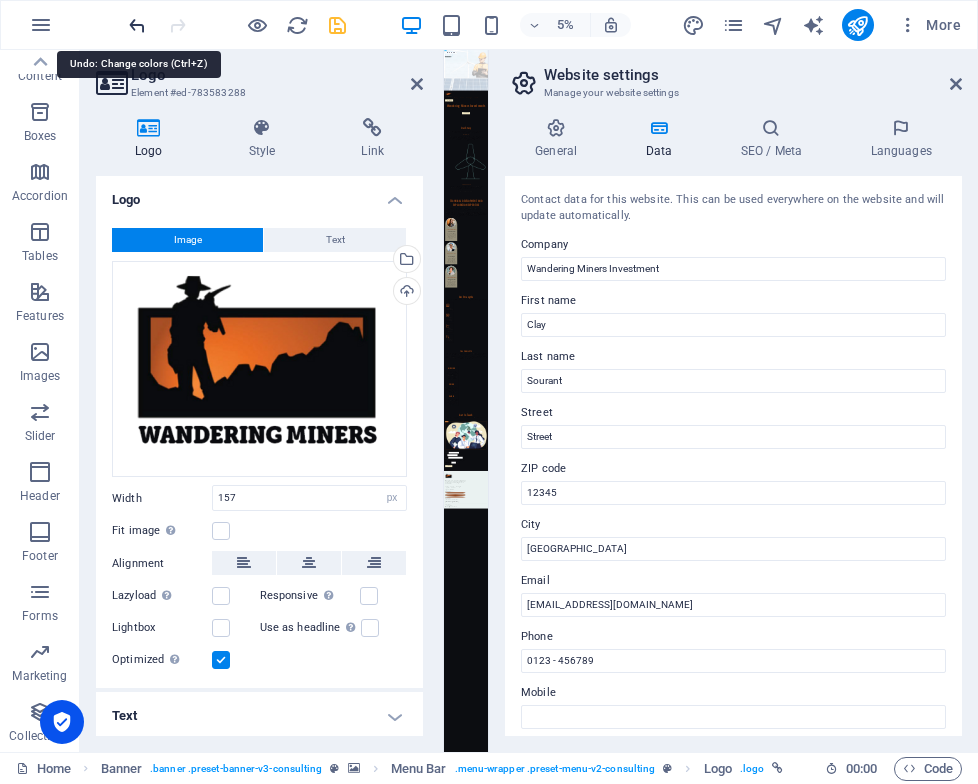 click at bounding box center [137, 25] 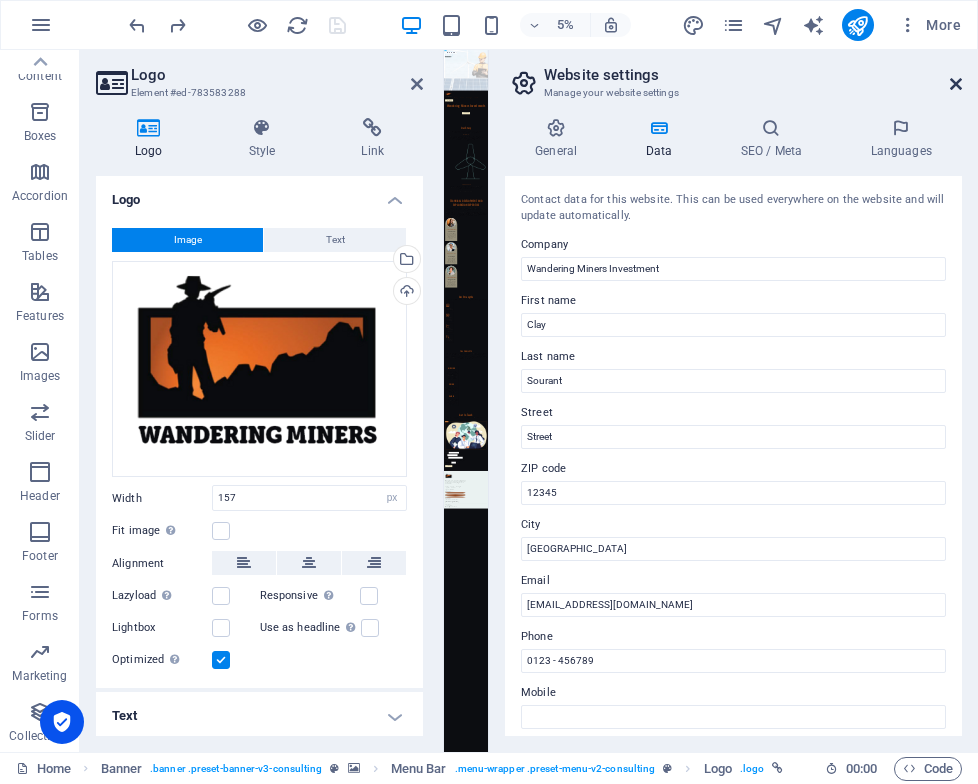 click at bounding box center (956, 84) 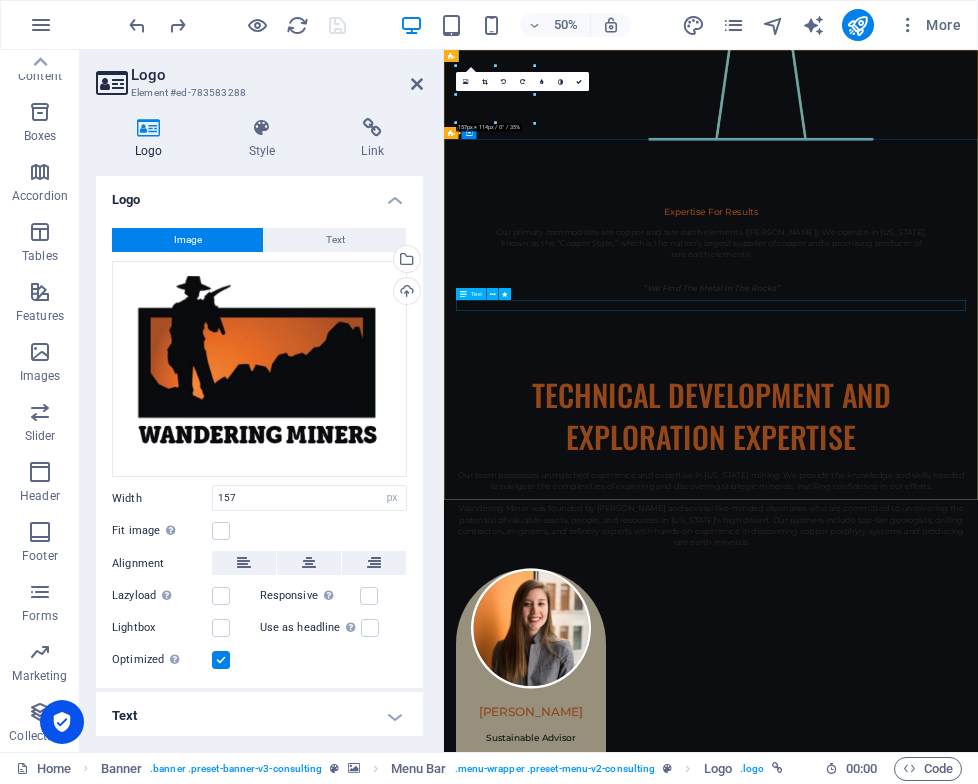 scroll, scrollTop: 0, scrollLeft: 0, axis: both 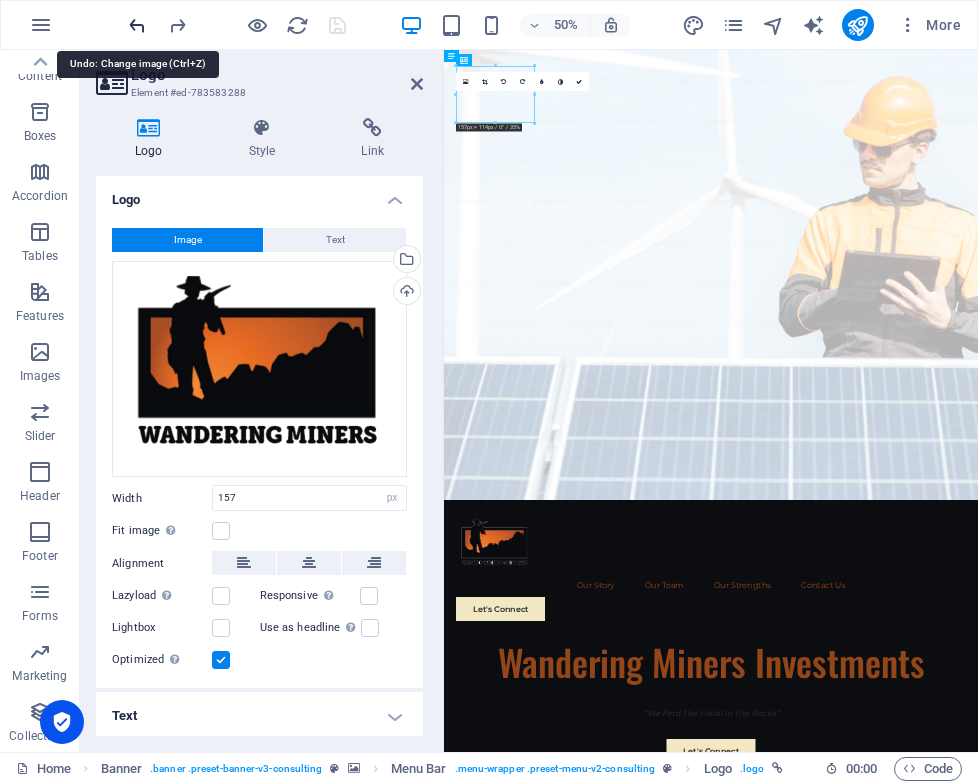 click at bounding box center (137, 25) 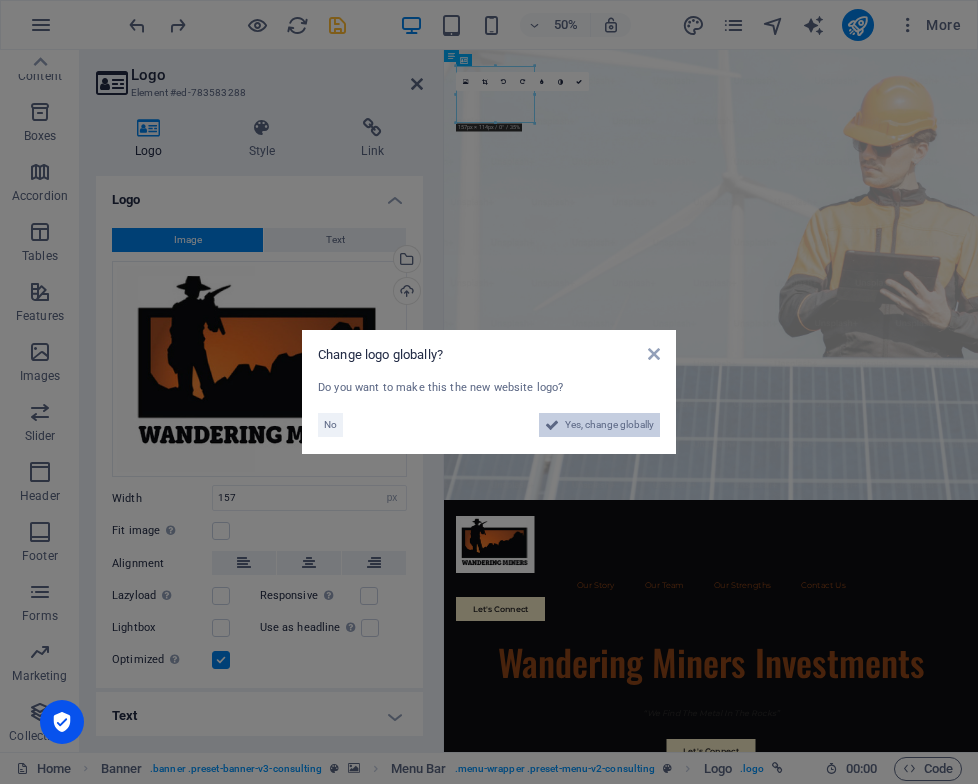 click on "Yes, change globally" at bounding box center (609, 425) 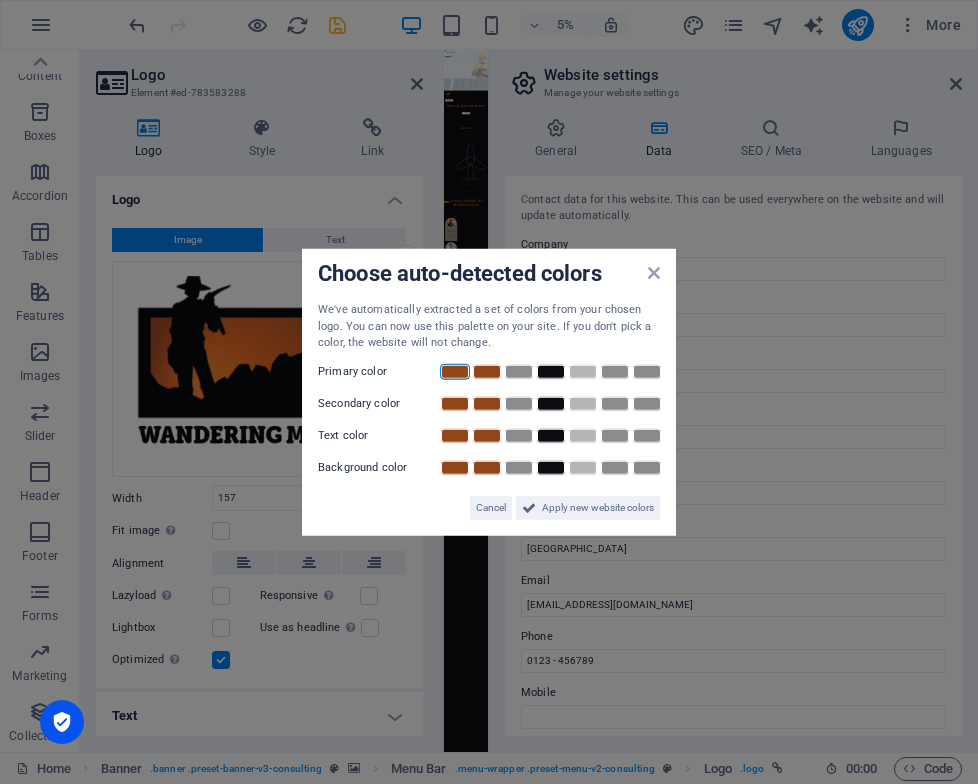 click at bounding box center (455, 371) 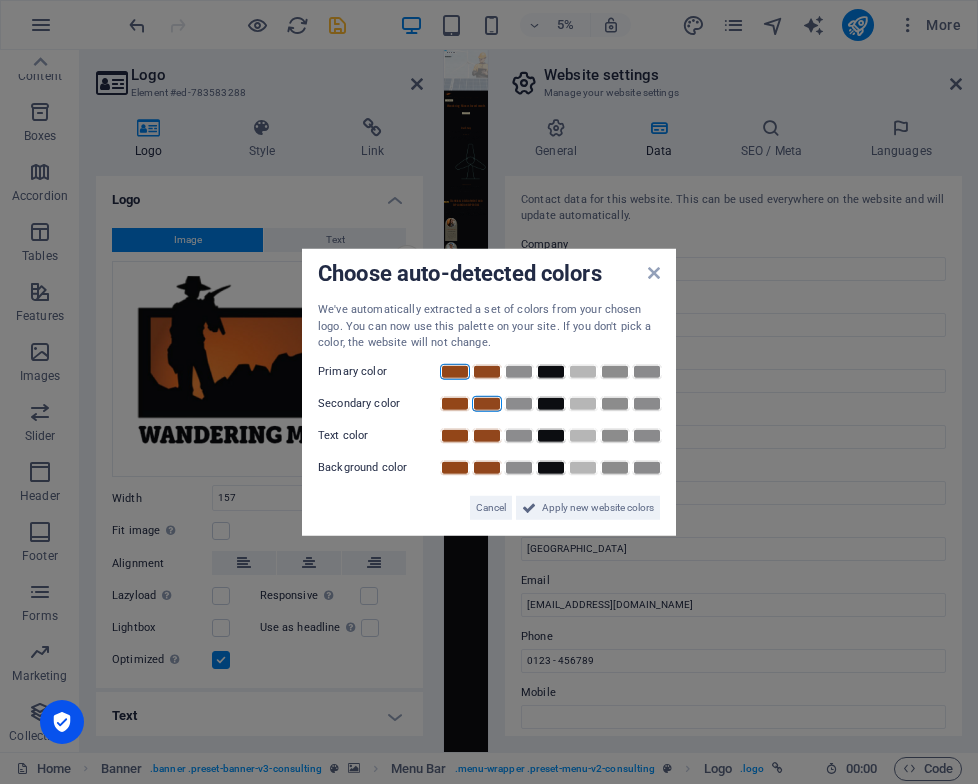 click at bounding box center (487, 403) 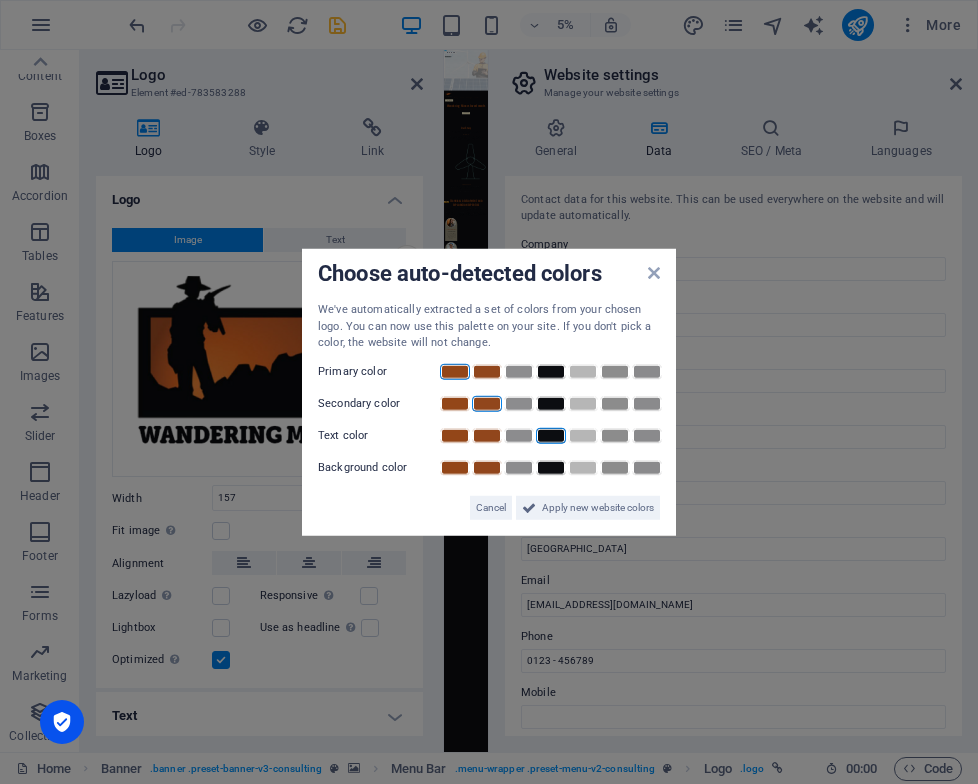 click at bounding box center (551, 435) 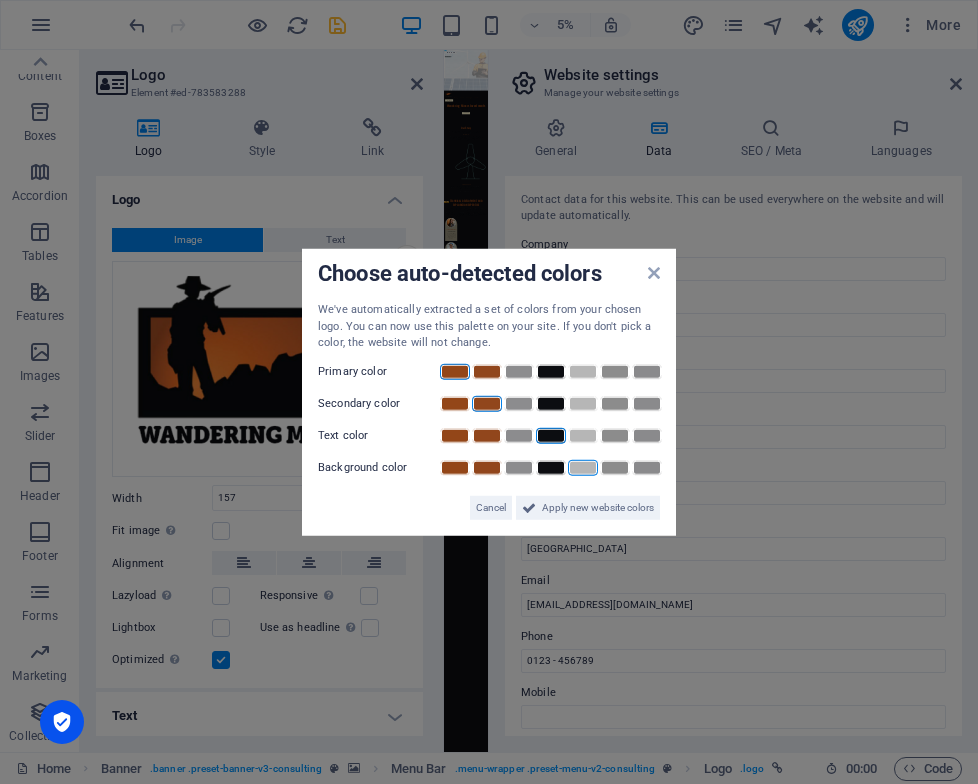 click at bounding box center [583, 467] 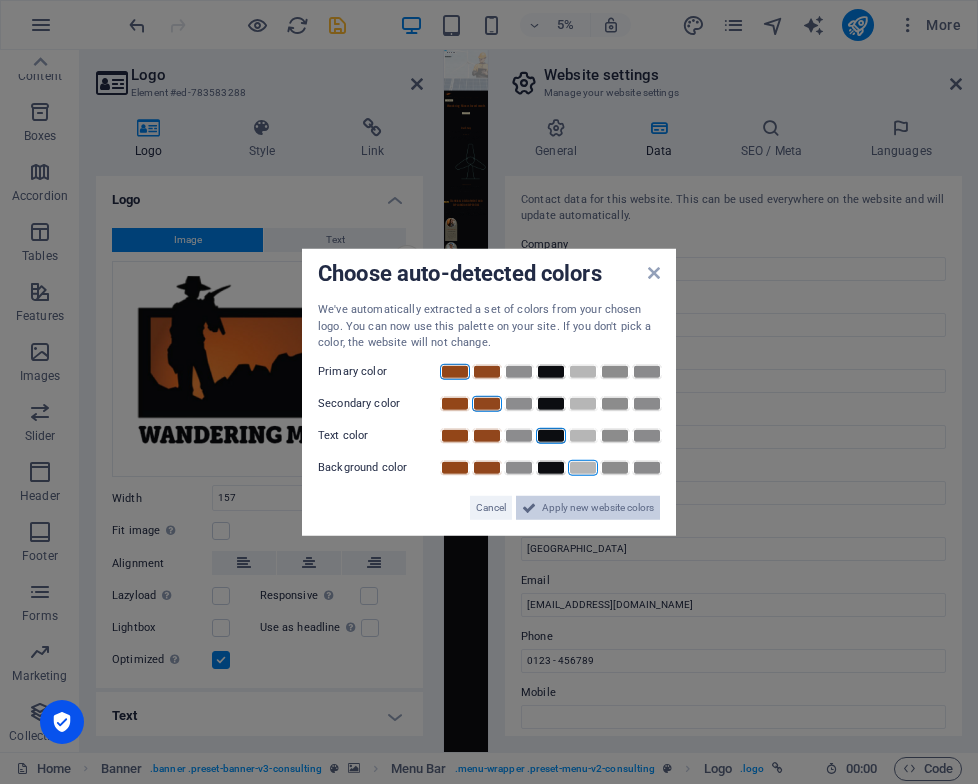 click on "Apply new website colors" at bounding box center [598, 507] 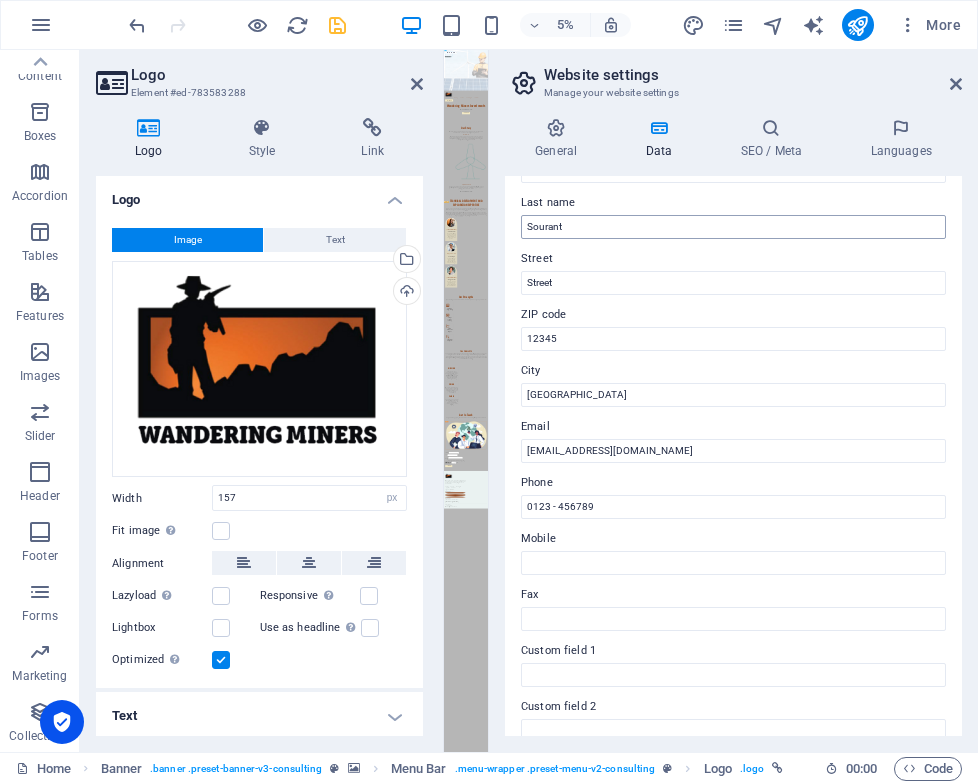 scroll, scrollTop: 159, scrollLeft: 0, axis: vertical 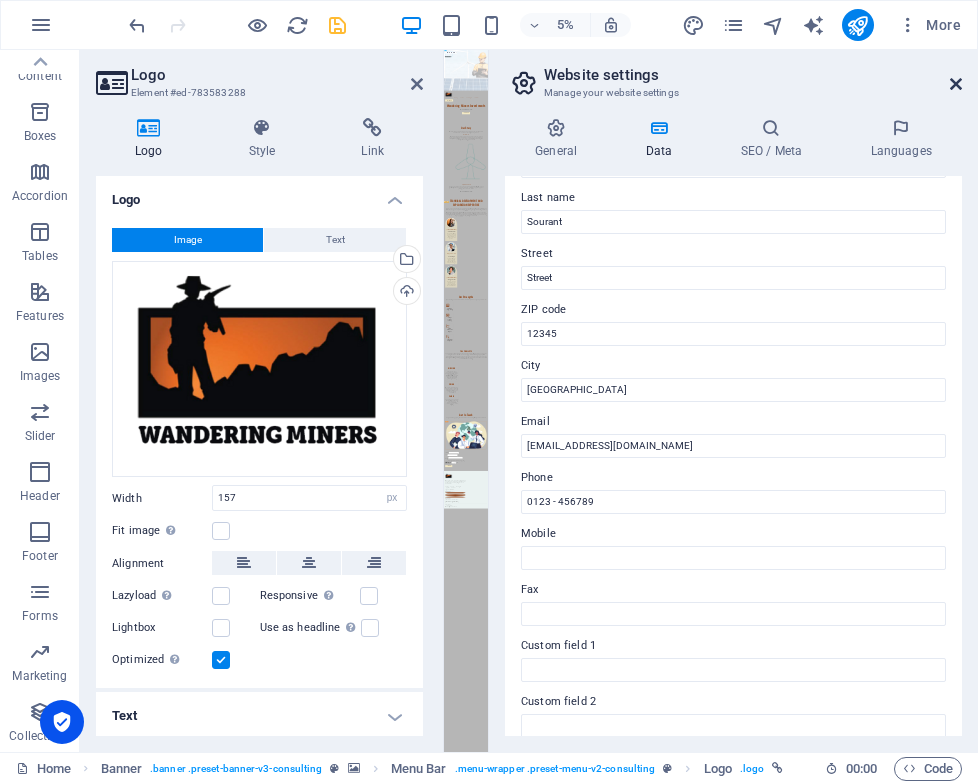 click at bounding box center (956, 84) 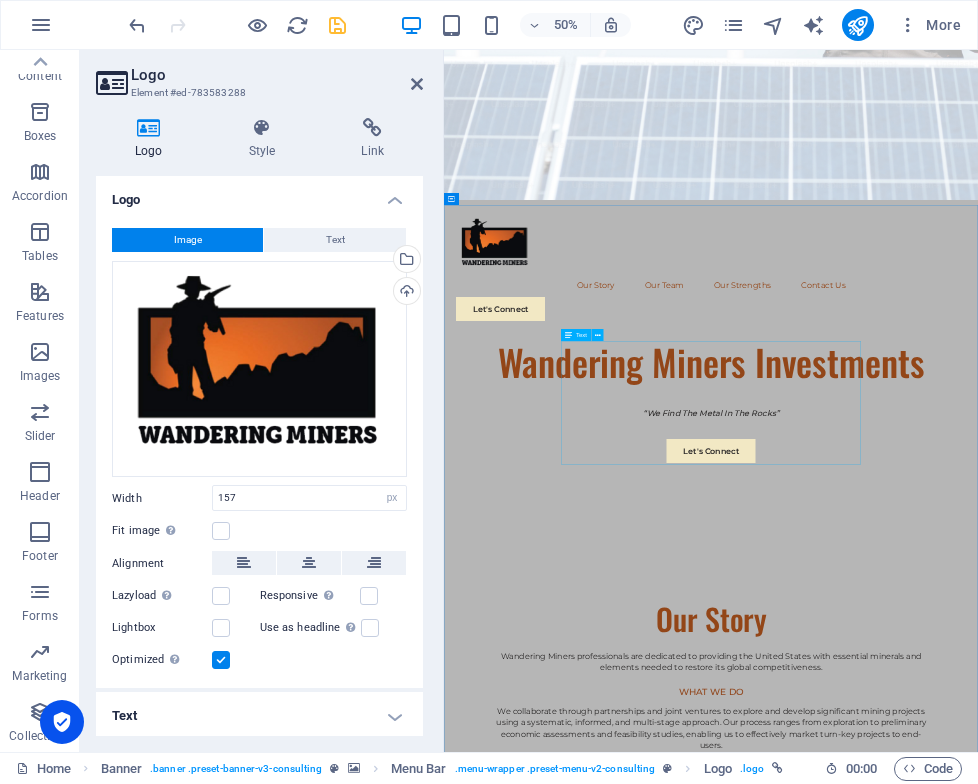 scroll, scrollTop: 0, scrollLeft: 0, axis: both 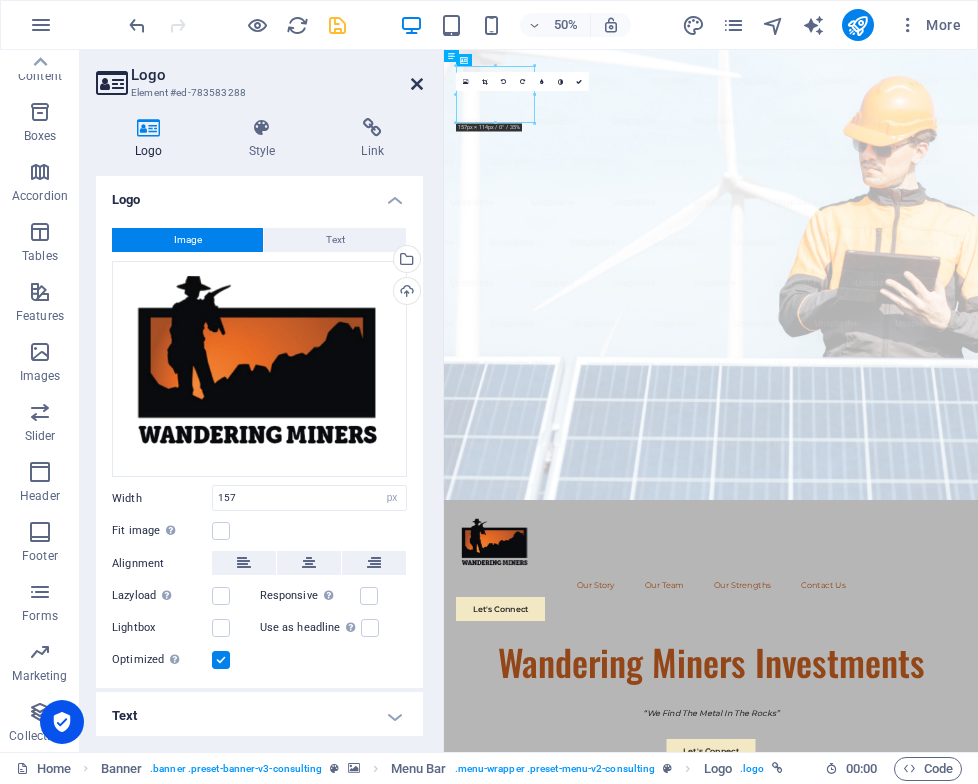 click at bounding box center [417, 84] 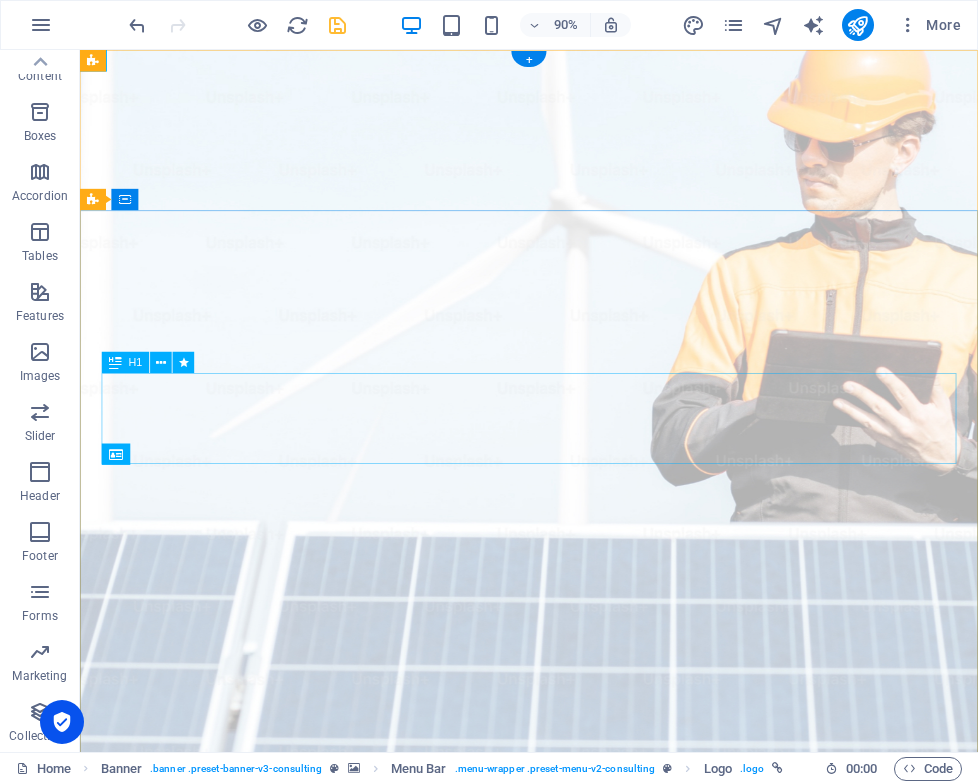 scroll, scrollTop: 0, scrollLeft: 0, axis: both 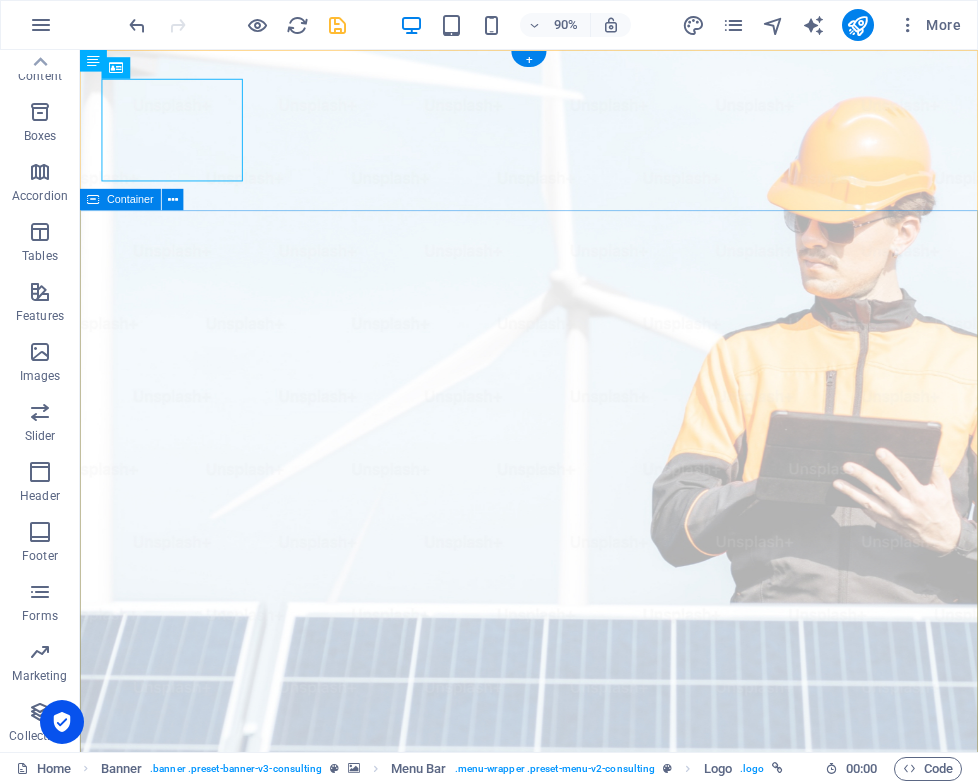 click on "Wandering Miners Investments “We Find The Metal In The Rocks” Let's Connect" at bounding box center [579, 1404] 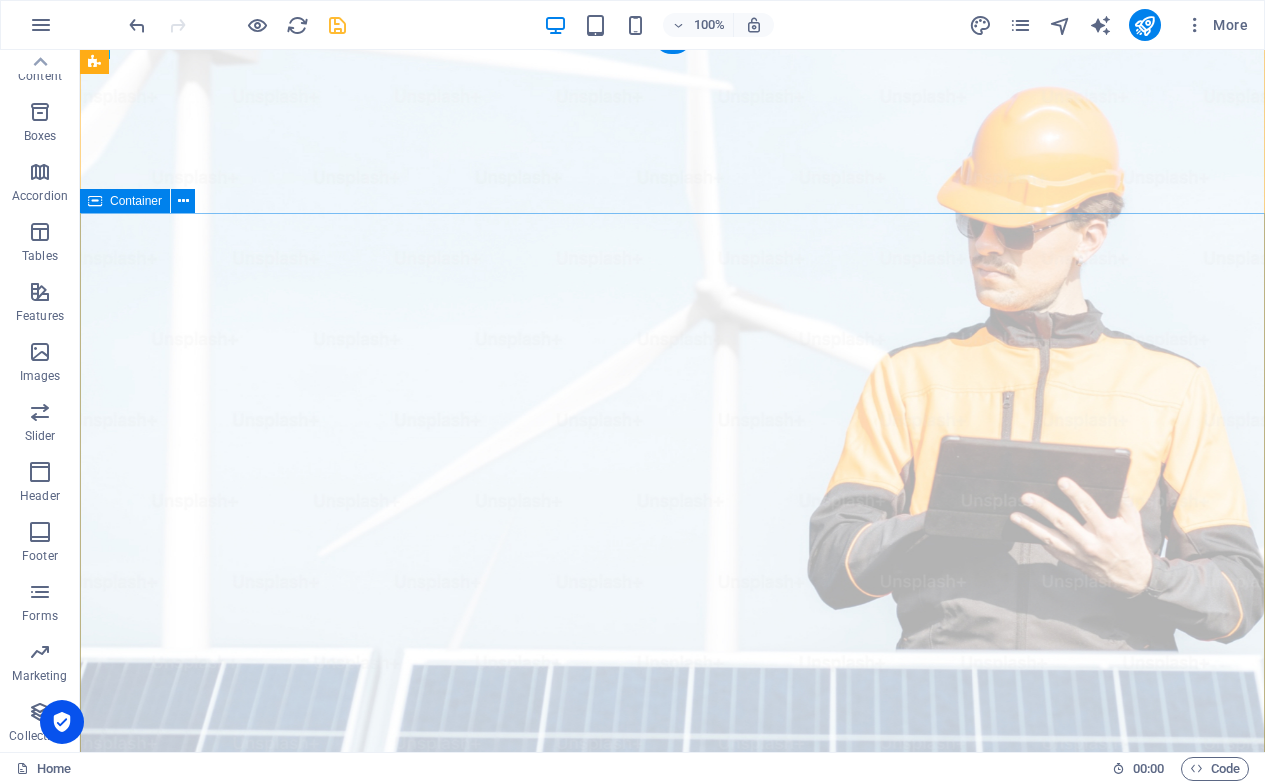 scroll, scrollTop: 0, scrollLeft: 0, axis: both 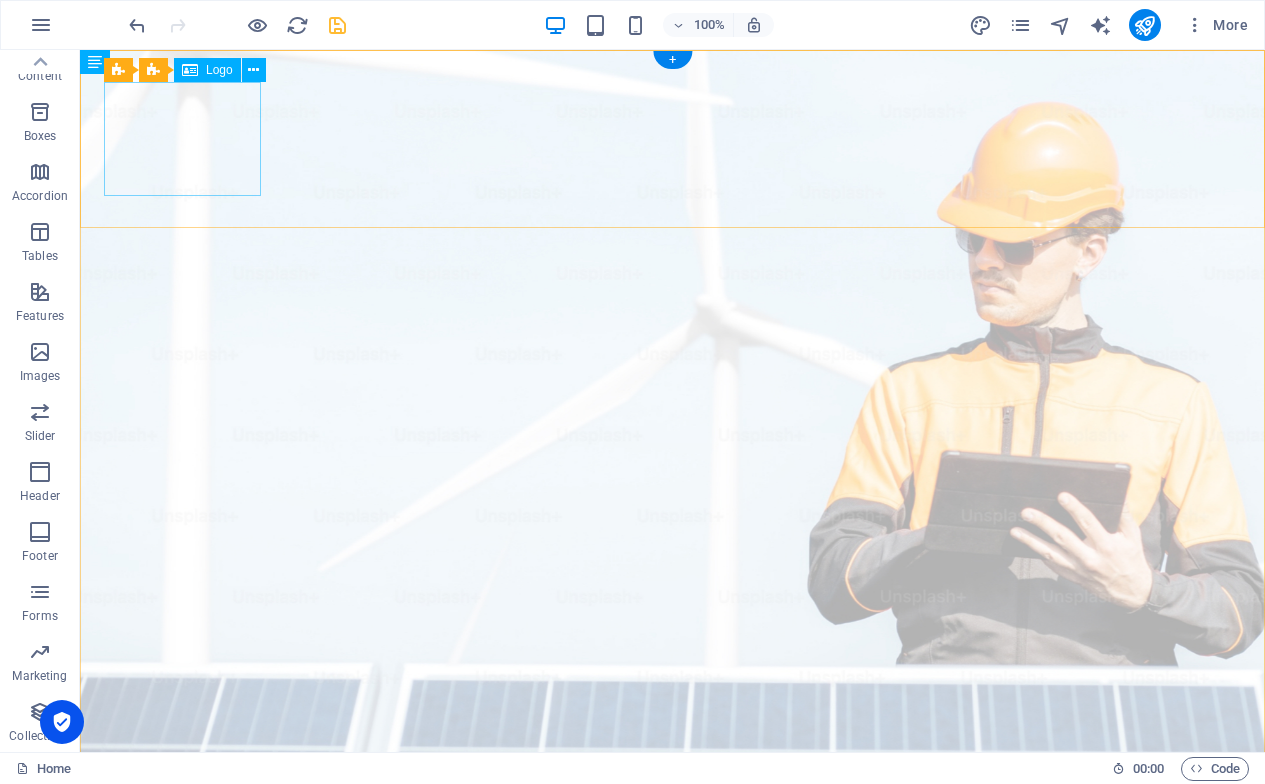 click at bounding box center (672, 1039) 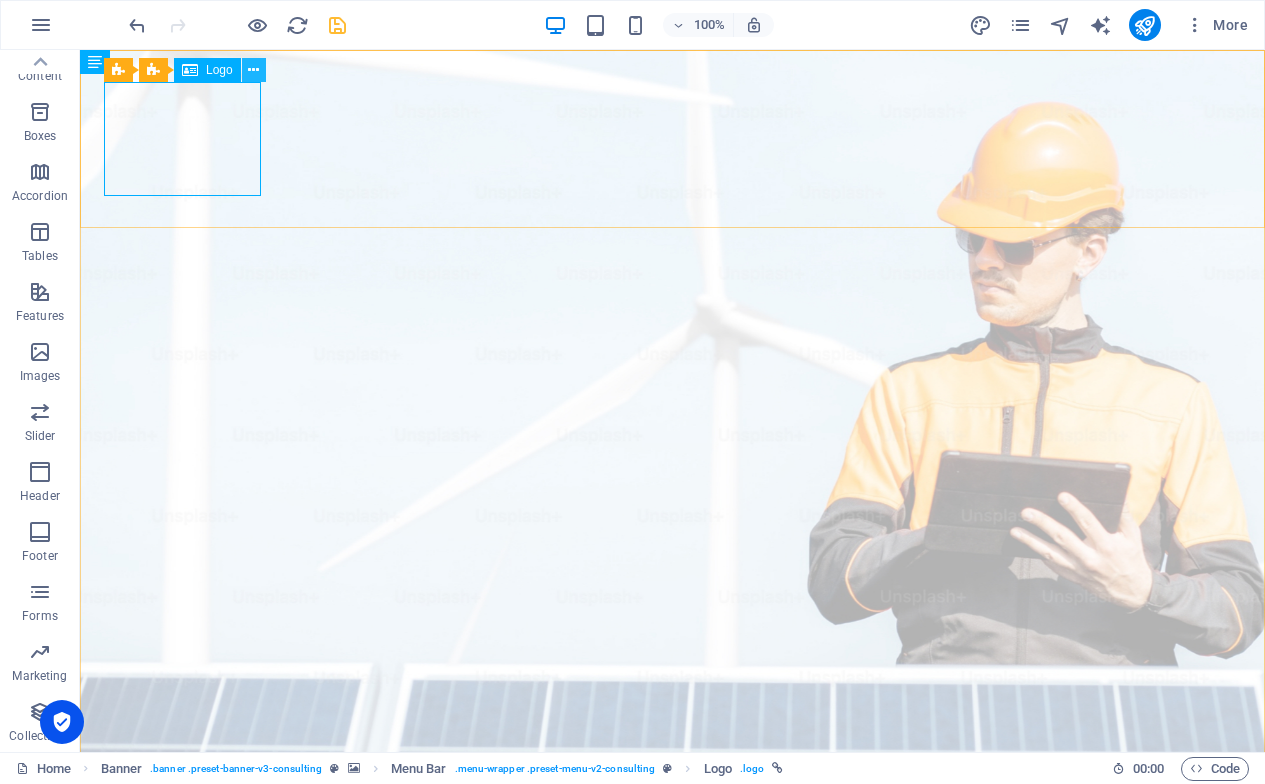 click at bounding box center [253, 70] 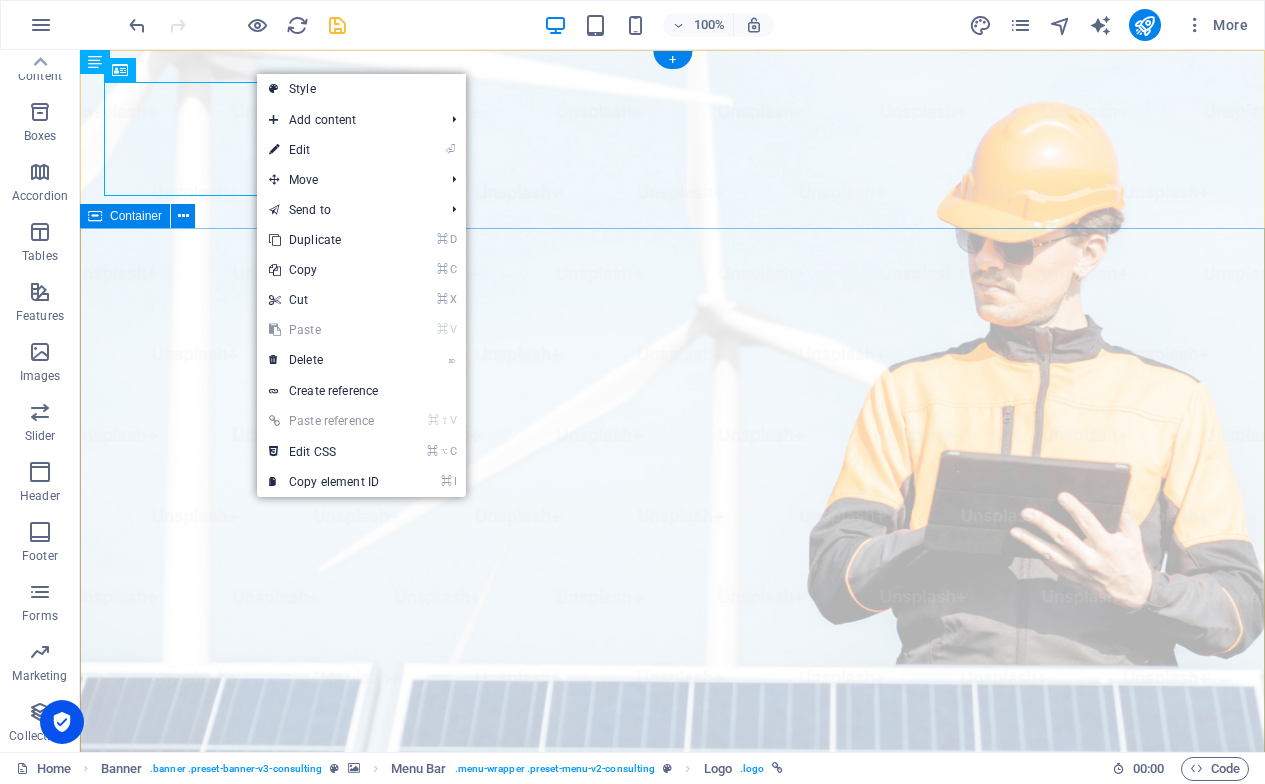 click on "Wandering Miners Investments “We Find The Metal In The Rocks” Let's Connect" at bounding box center (672, 1404) 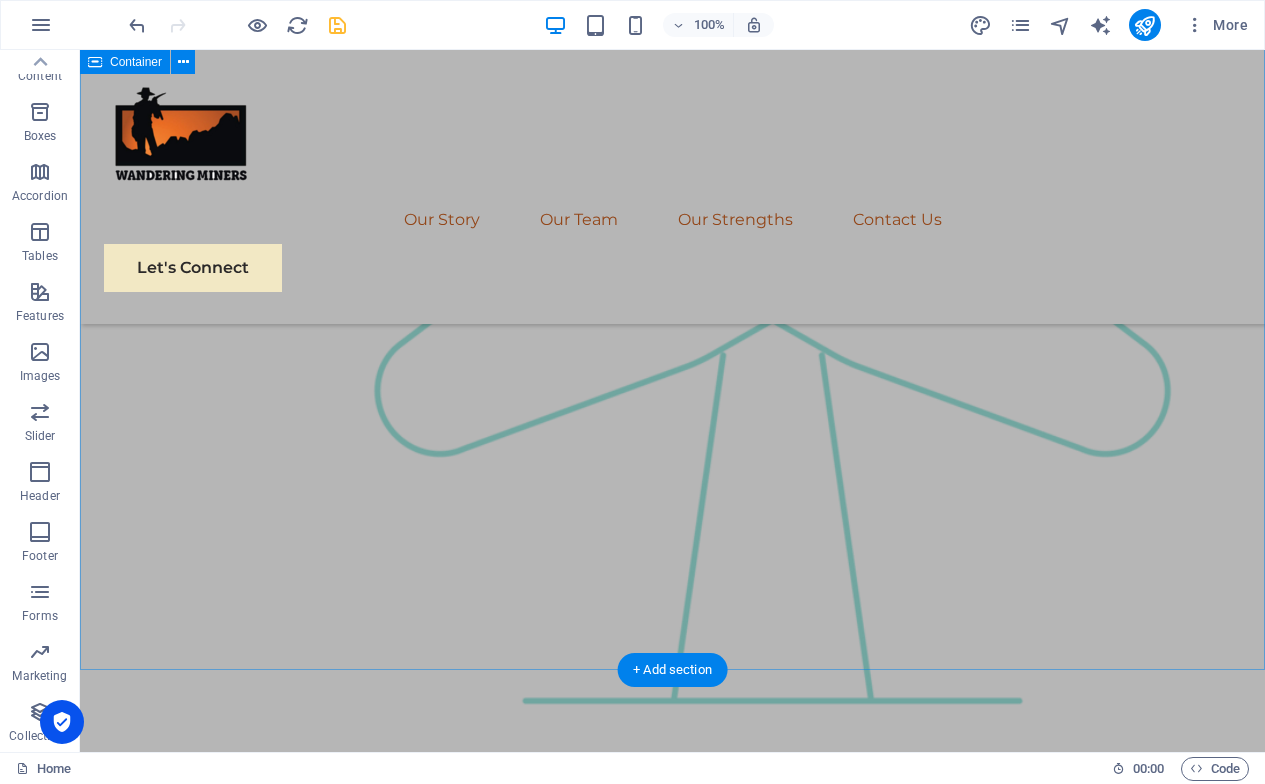 scroll, scrollTop: 3539, scrollLeft: 0, axis: vertical 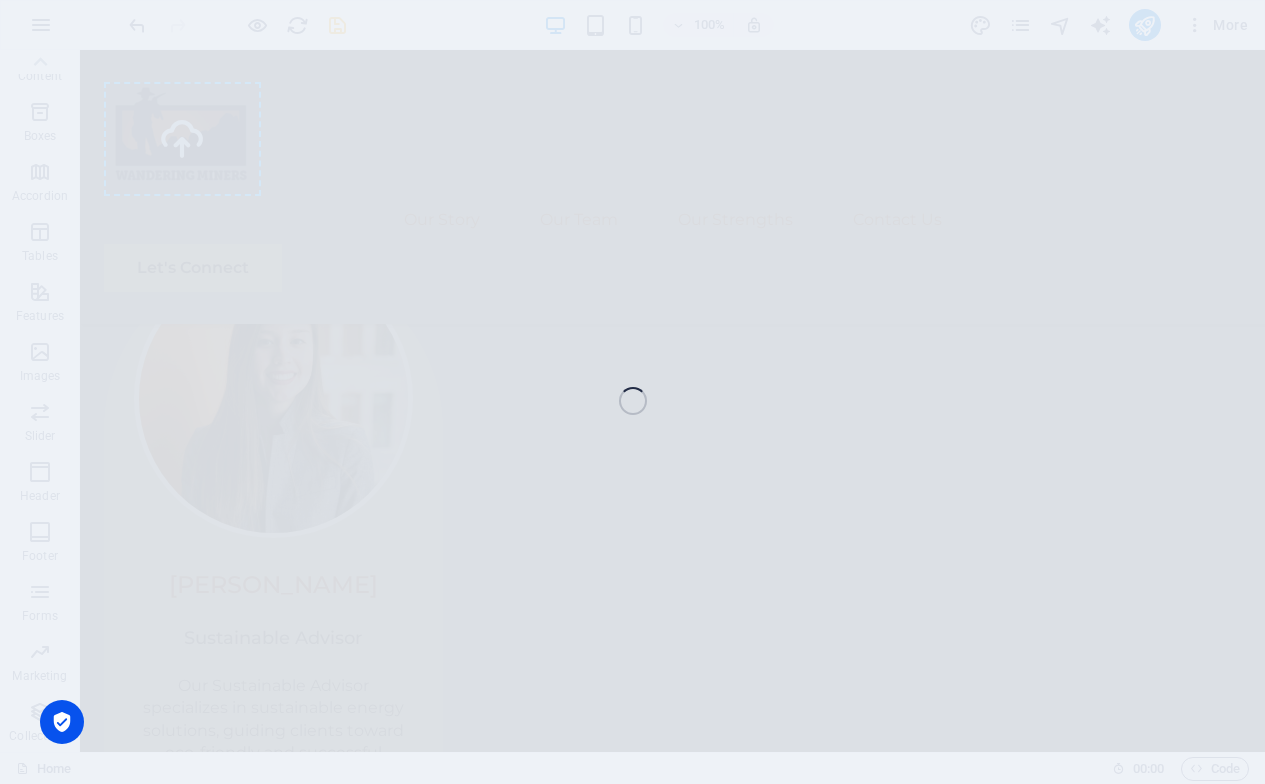 select on "px" 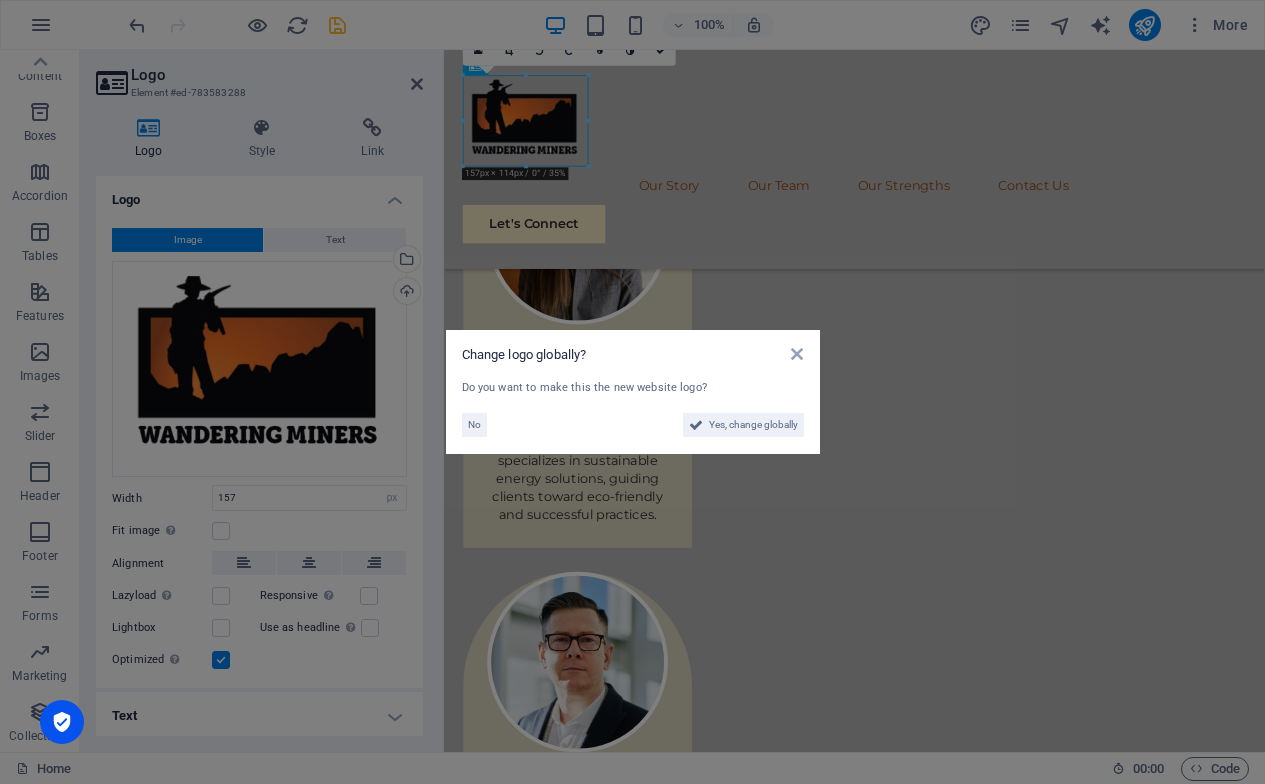scroll, scrollTop: 3493, scrollLeft: 0, axis: vertical 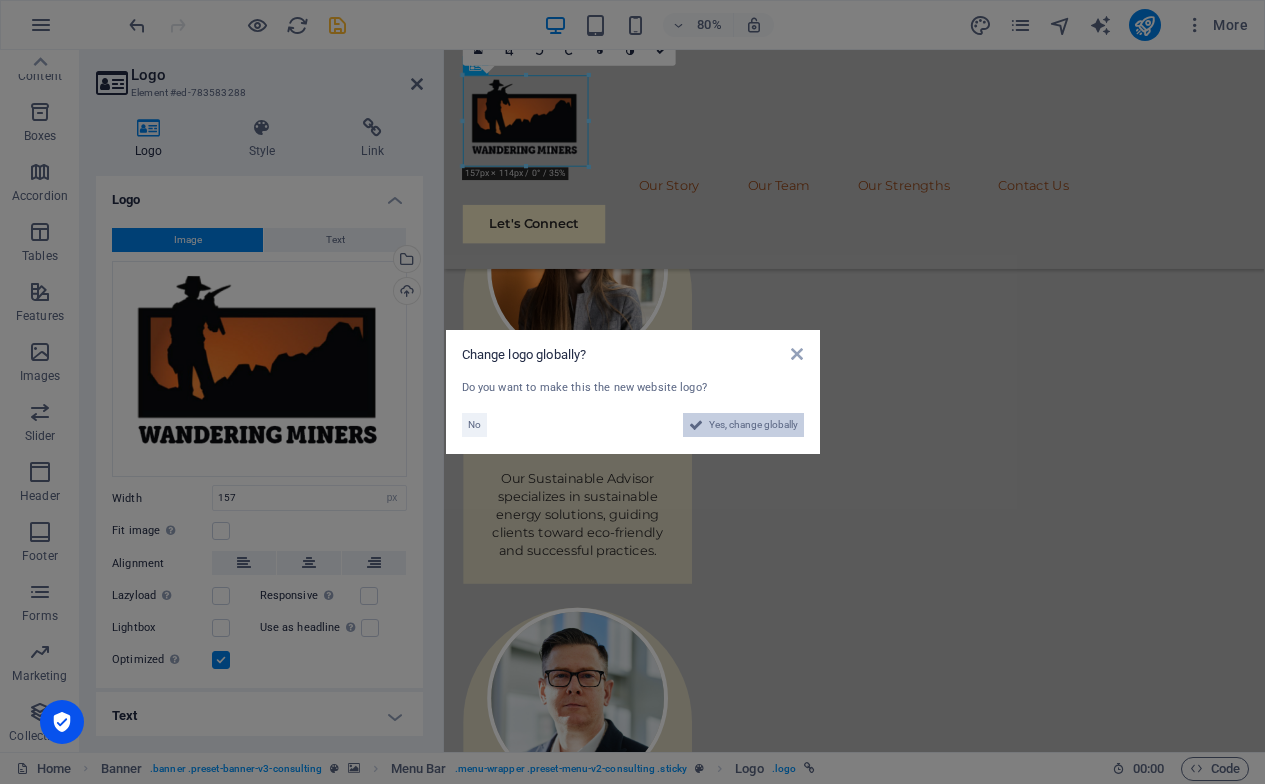 click on "Yes, change globally" at bounding box center (753, 425) 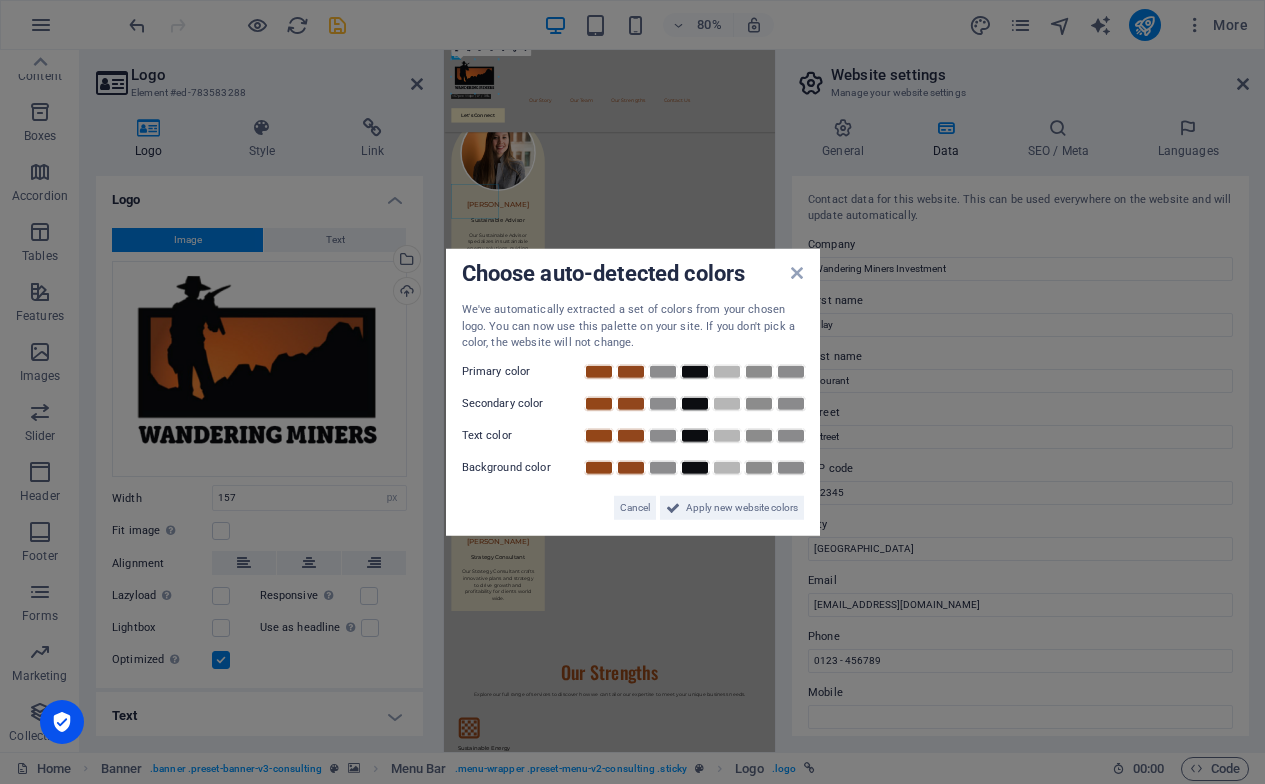 scroll, scrollTop: 3078, scrollLeft: 0, axis: vertical 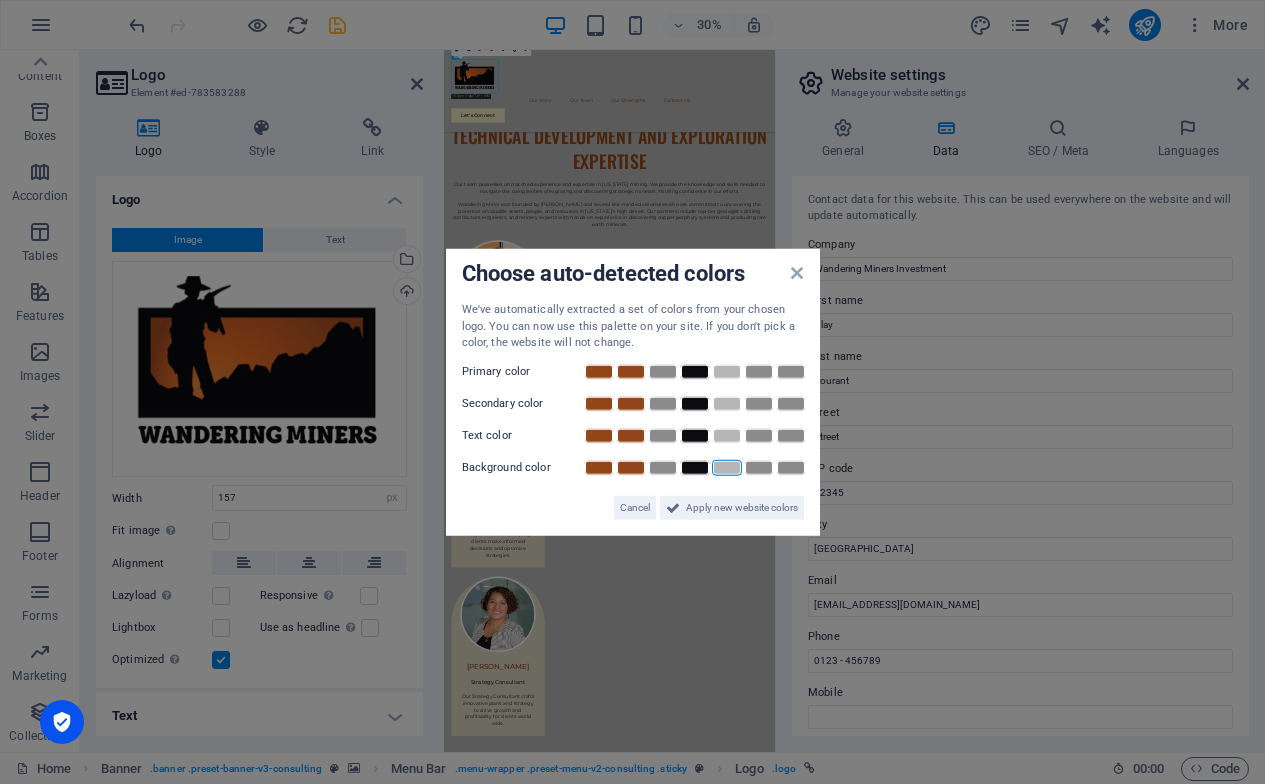 click at bounding box center (727, 467) 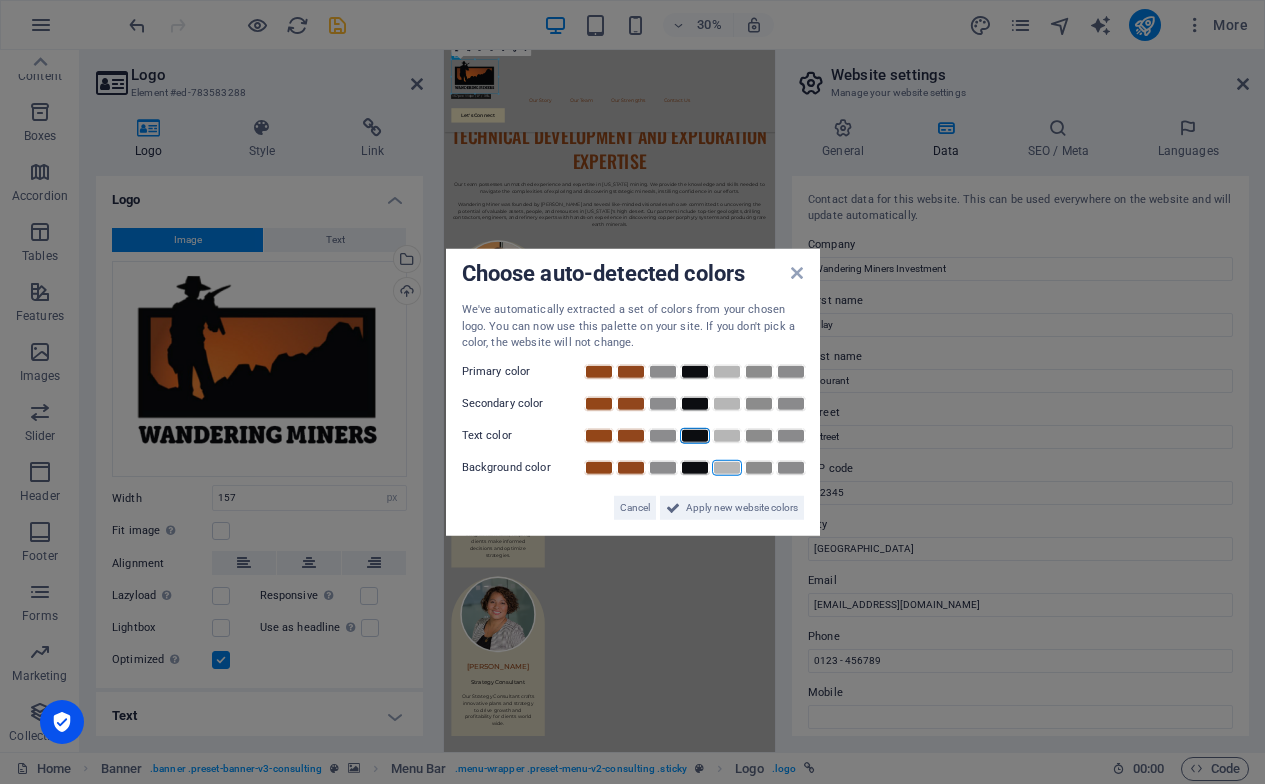 click at bounding box center [695, 435] 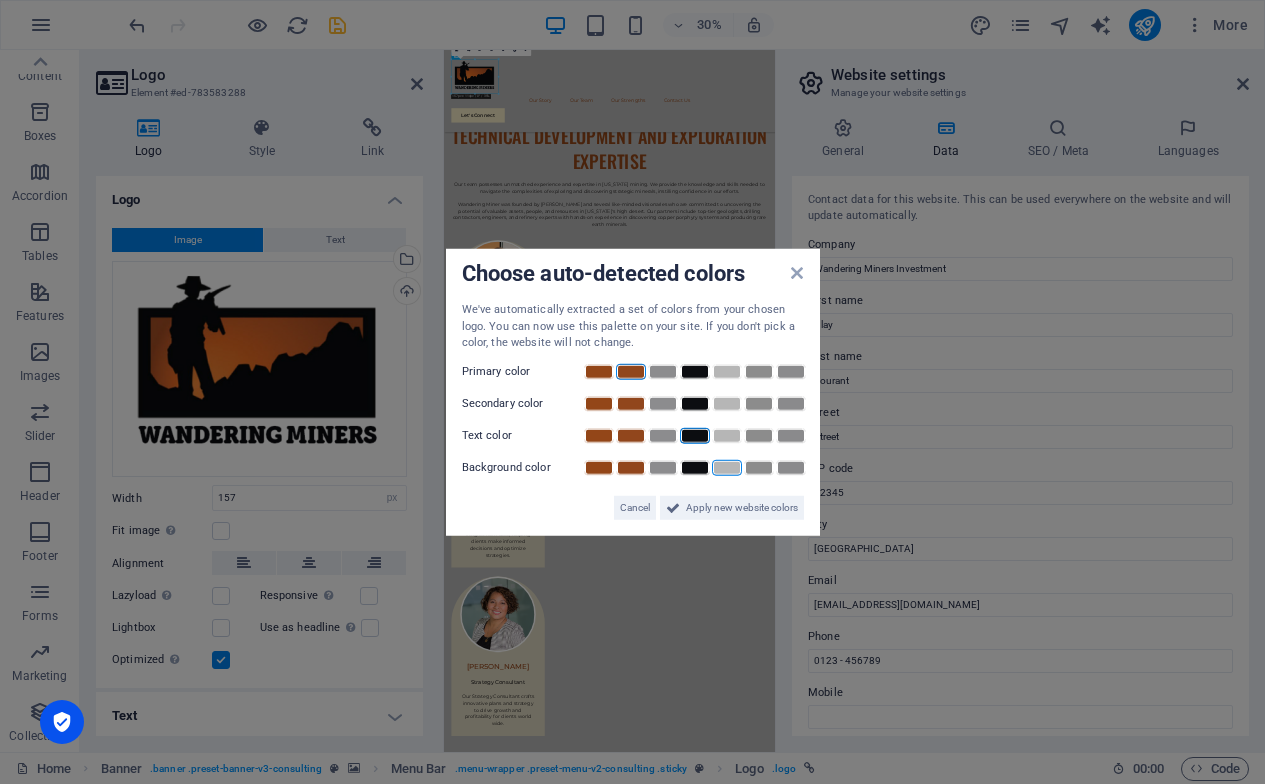 click at bounding box center (631, 371) 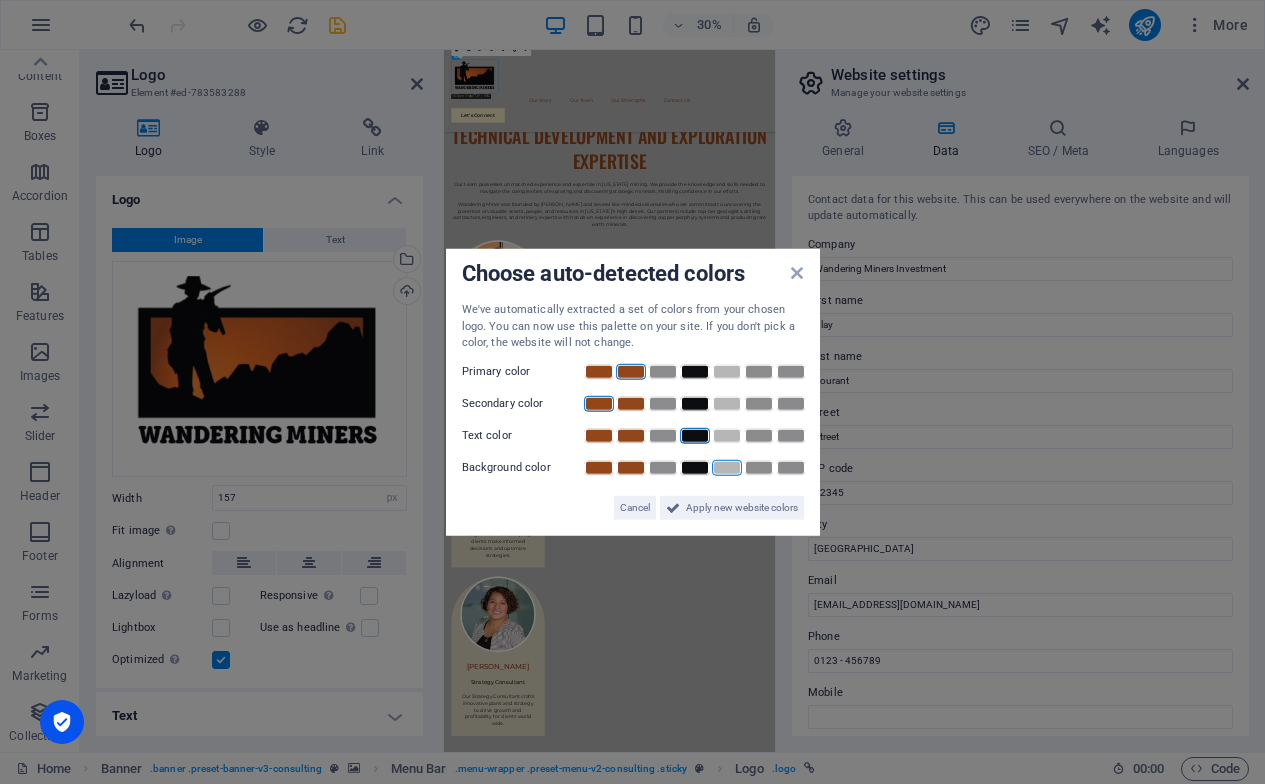 click at bounding box center (599, 403) 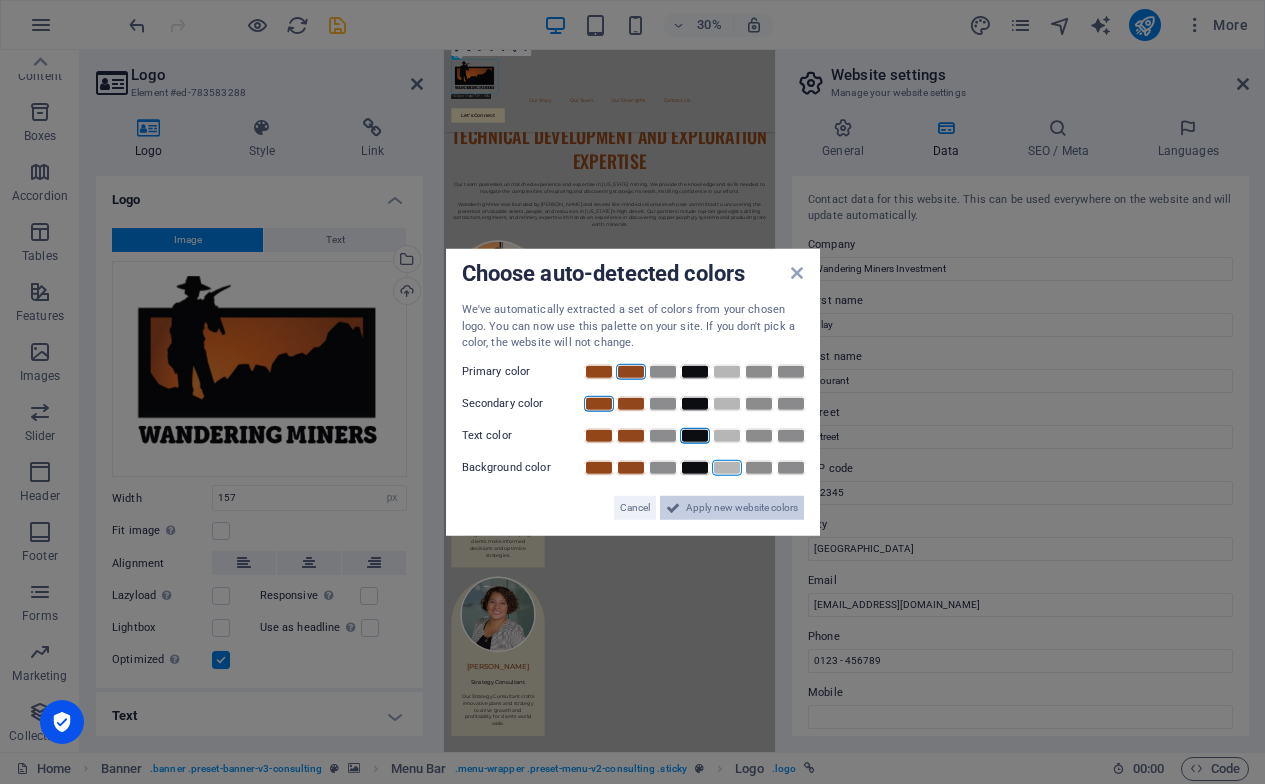 click on "Apply new website colors" at bounding box center [742, 507] 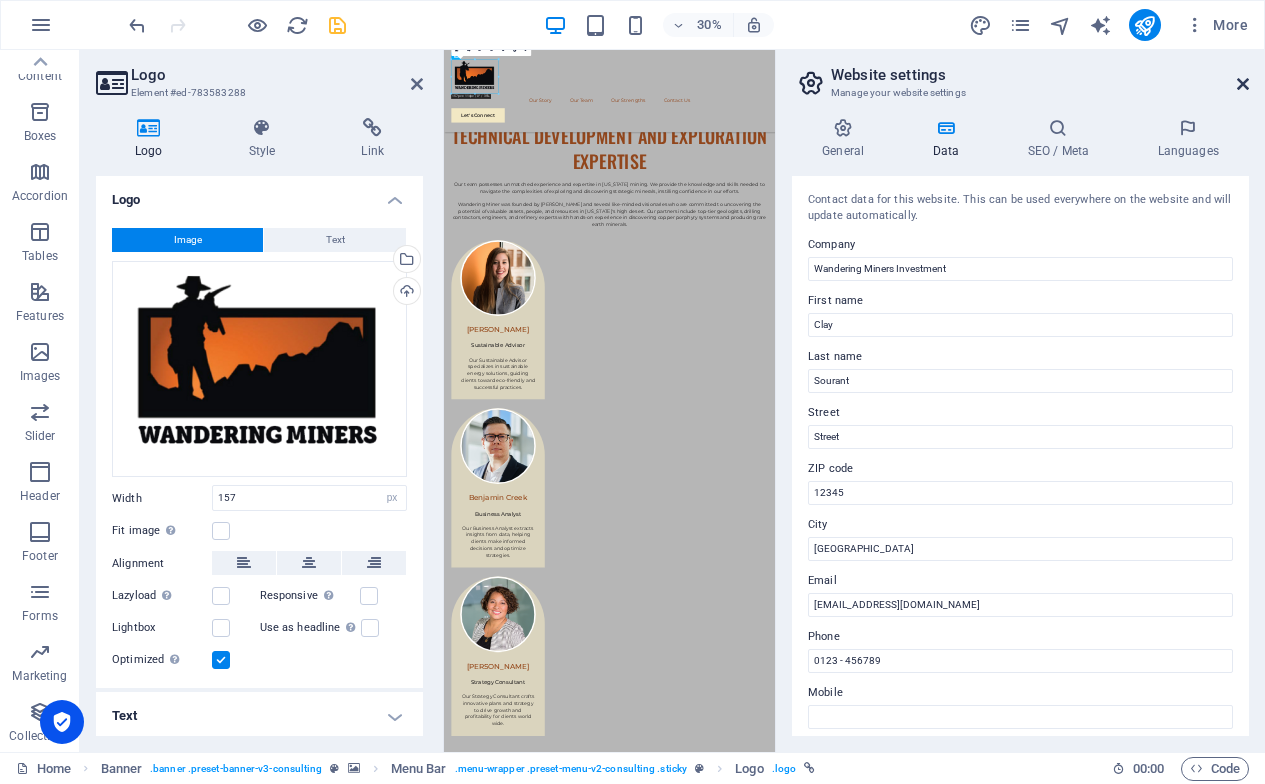 drag, startPoint x: 1240, startPoint y: 86, endPoint x: 615, endPoint y: 289, distance: 657.14075 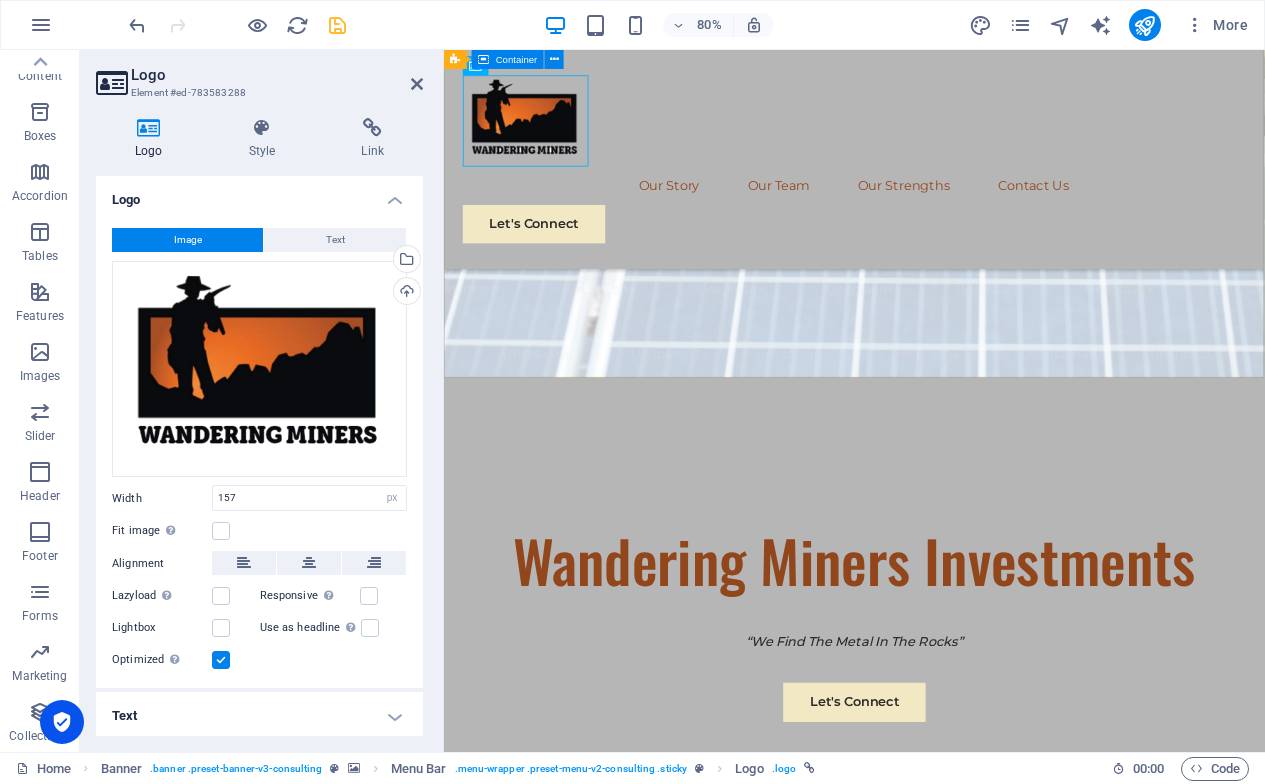 scroll, scrollTop: 489, scrollLeft: 0, axis: vertical 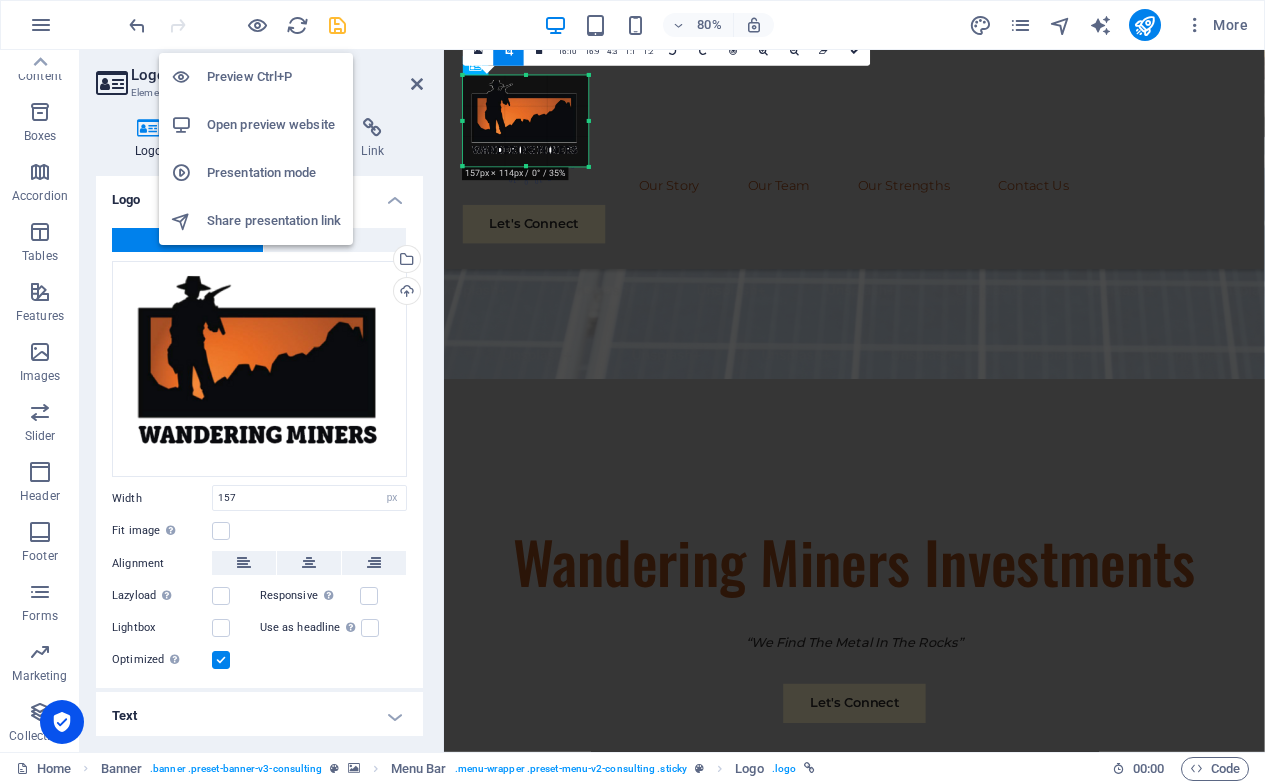 click on "Open preview website" at bounding box center [274, 125] 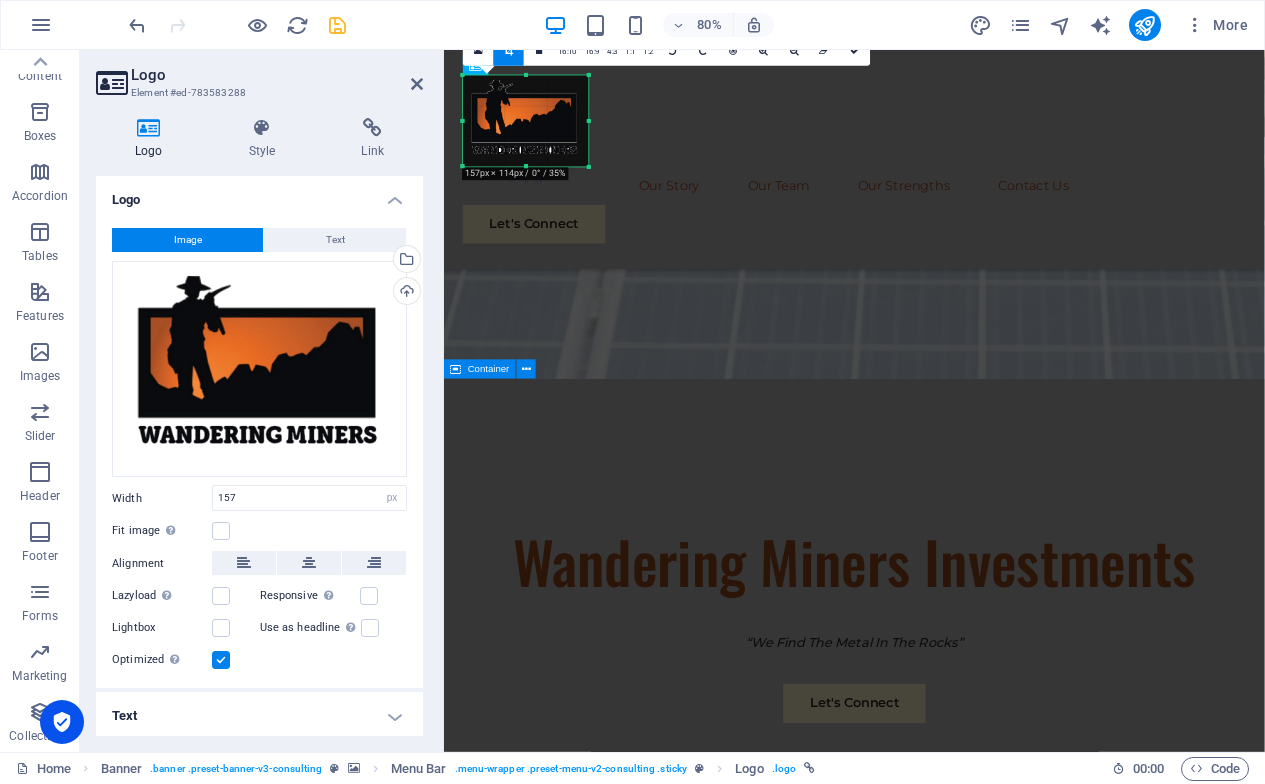 click on "Our Story Wandering Miners professionals are dedicated to providing the United States with essential minerals and elements needed to restore its global competitiveness. WHAT WE DO We collaborate through partnerships and joint ventures to explore and develop significant mining projects using a systematic, informed, and multi-stage approach. Our process ranges from exploration to preliminary economic assessments and feasibility studies, enabling us to effectively market turn-key projects to end-users. Expertise For Results Our primary commodities are copper and rare earth elements ([PERSON_NAME]). We operate in [US_STATE], known as the “Copper State,” which is the nation's largest supplier of copper and a promising producer of rare earth elements. “We Find The Metal In The Rocks”" at bounding box center (957, 1873) 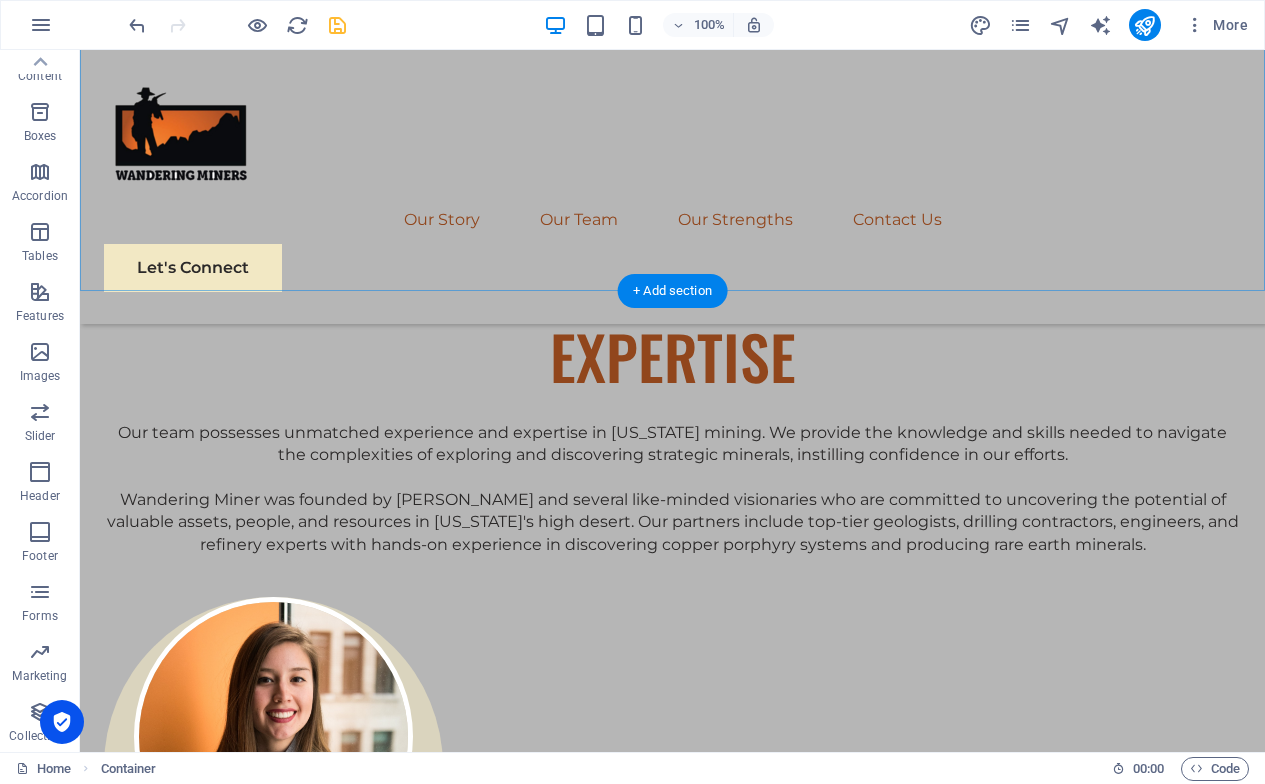 scroll, scrollTop: 3246, scrollLeft: 0, axis: vertical 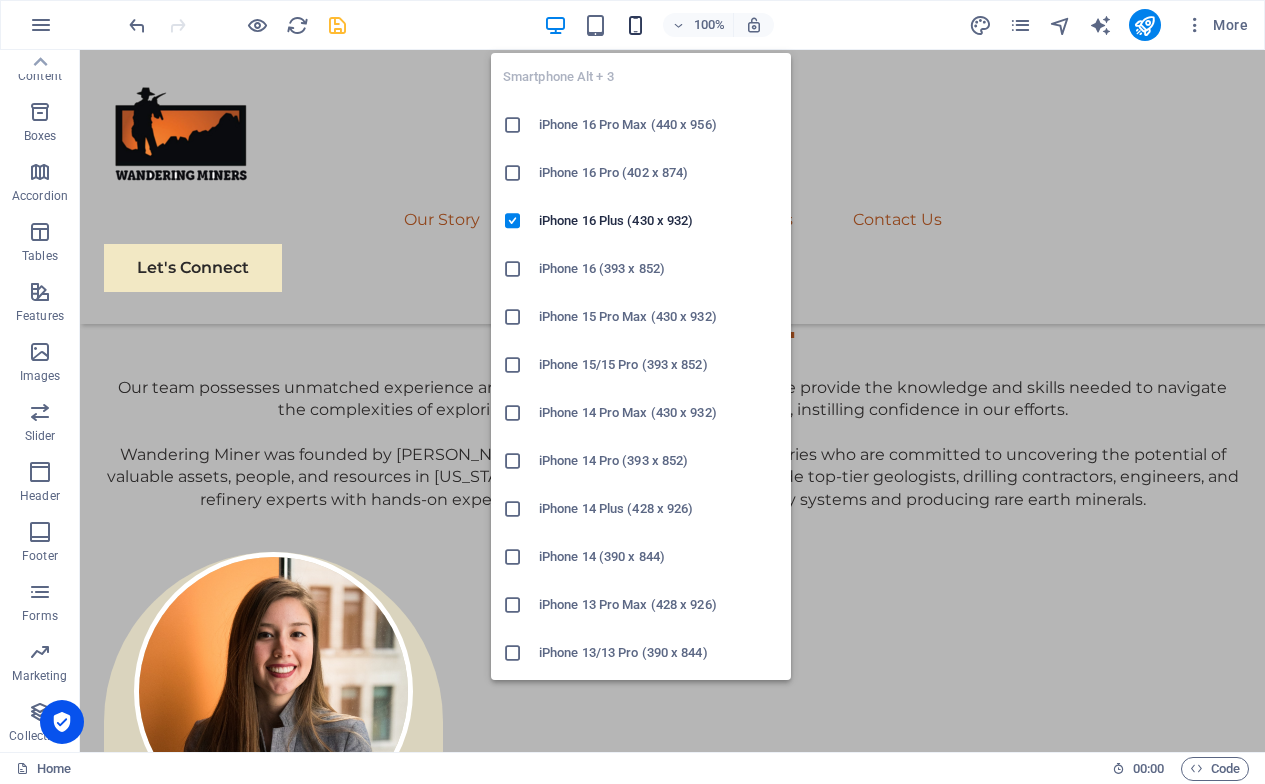 click at bounding box center (635, 25) 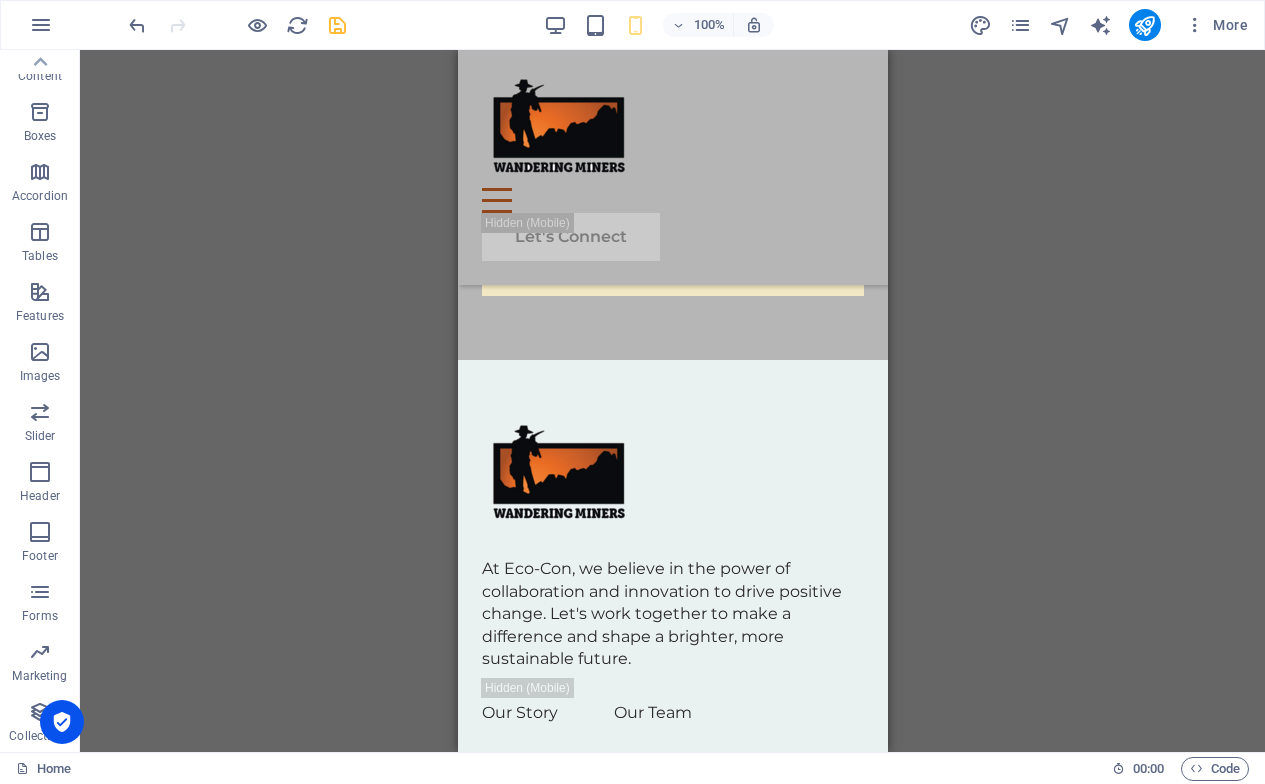 scroll, scrollTop: 4035, scrollLeft: 0, axis: vertical 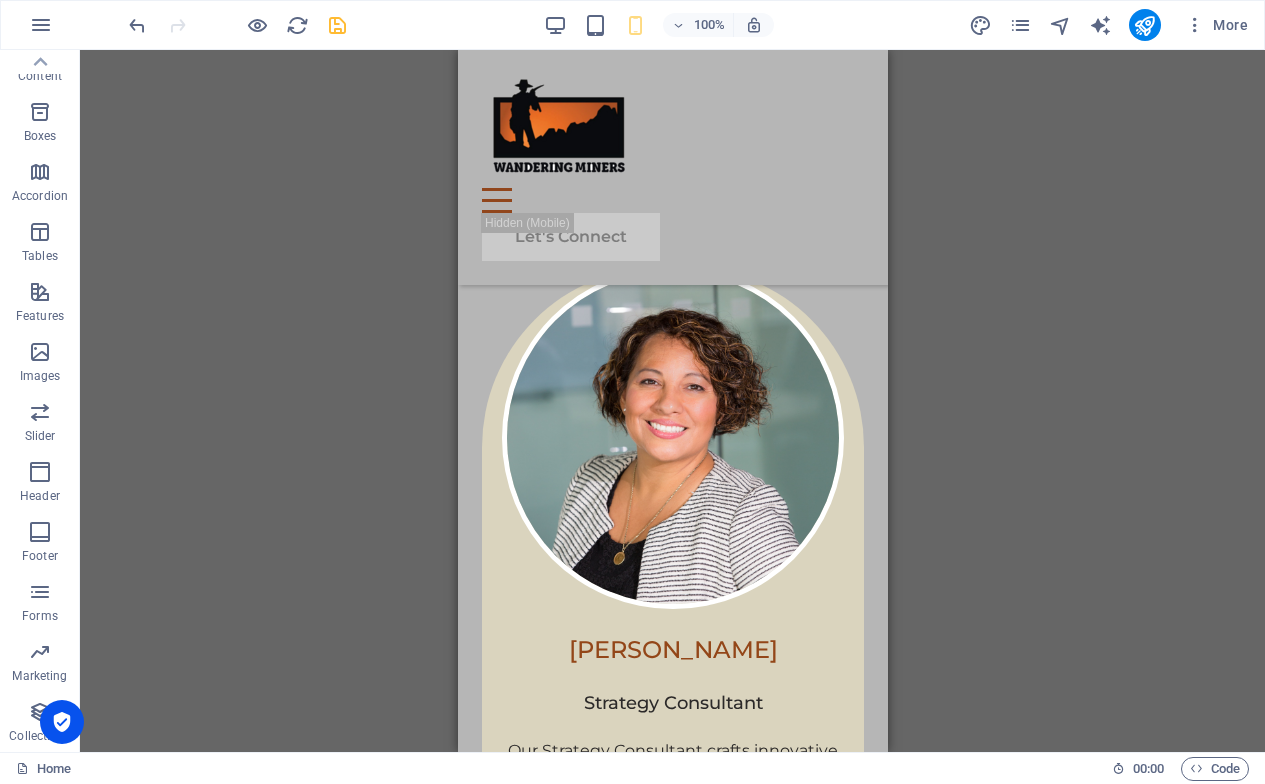click on "H1   Banner   Banner   Container   Container   Image   Container   Container   Container   Container   H2   Text   Container   Container   Cards   Container   Container   Text   Container   H2   Spacer   Text   Icon   Boxes   Container   4 columns   Container   Container   Text   Container   Container   Image   Container   Overlay   Container   Text   Container   Container   Image   Button   Spacer   Spacer   Spacer   Menu Bar   Menu   Spacer   H2   Spacer   Text   Button   Button   Logo   Text   Container   Container   Image   Text   Container   Text   Container   H2   Text   Spacer   Text   Overlay   H2   Container   Container   Overlay   Text   Spacer   Text   Container   Overlay   H2   Container   Overlay   Text   Spacer   Spacer   Overlay   Text   Container   Container   Unequal Columns   Footer Thrud   Container   Spacer   Container   Container   Social Media Icons   Container   Separator   Container   Container   Text   Spacer   Spacer   Container   Menu   Text   Text   Container" at bounding box center (672, 401) 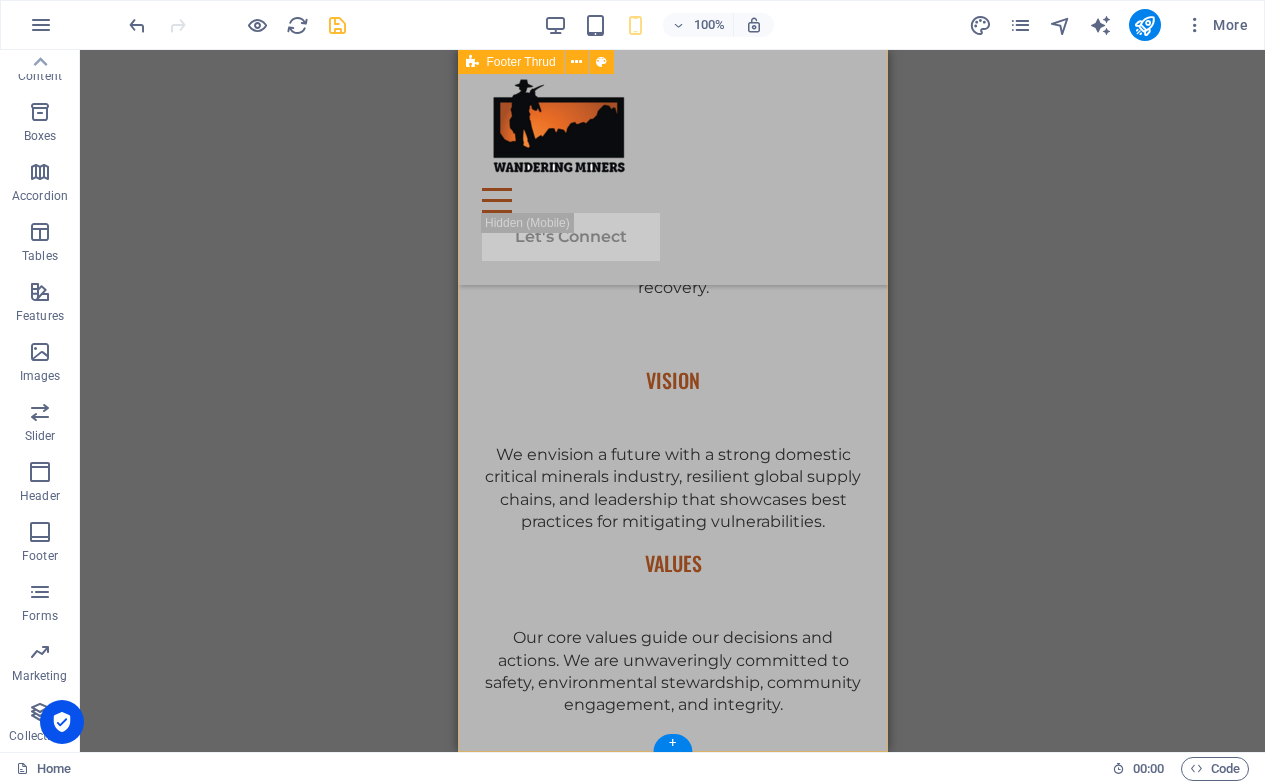 scroll, scrollTop: 7807, scrollLeft: 0, axis: vertical 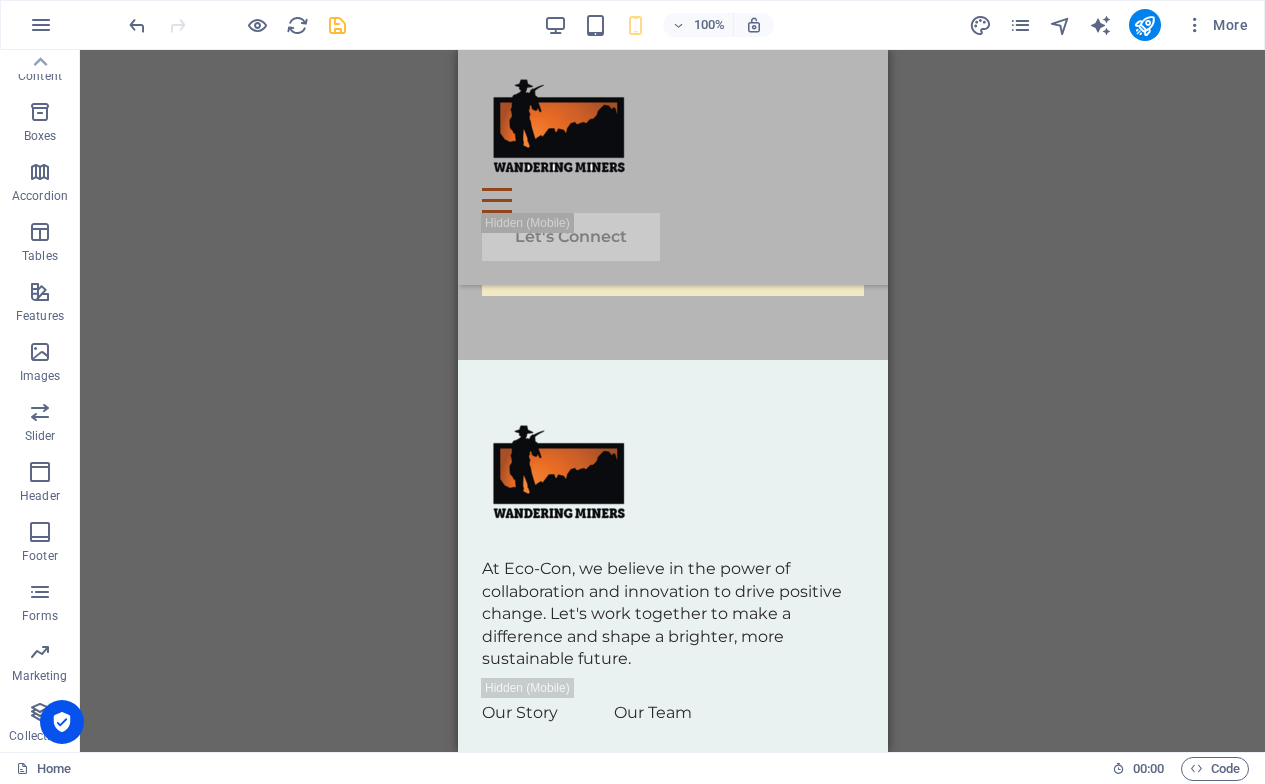 click on "H1   Banner   Banner   Container   Container   Image   Container   Container   Container   Container   H2   Text   Container   Container   Cards   Container   Container   Text   Container   H2   Spacer   Text   Icon   Container   Boxes   Container   4 columns   Container   Container   Text   Container   Container   Image   Container   Overlay   Container   Text   Container   Container   Image   Button   Spacer   Spacer   Spacer   Menu Bar   Menu   Spacer   H2   Spacer   Text   Button   Button   Logo   Text   Container   Container   Image   Text   Container   Text   Container   H2   Text   Spacer   Text   Overlay   H2   Container   Container   Overlay   Text   Spacer   Text   Container   Overlay   H2   Container   Overlay   Text   Spacer   Spacer   Overlay   Text   Container   Container   Unequal Columns   Footer Thrud   Container   Spacer   Container   Container   Social Media Icons   Container   Separator   Container   Container   Text   Spacer   Spacer   Container   Menu   Text   Text" at bounding box center (672, 401) 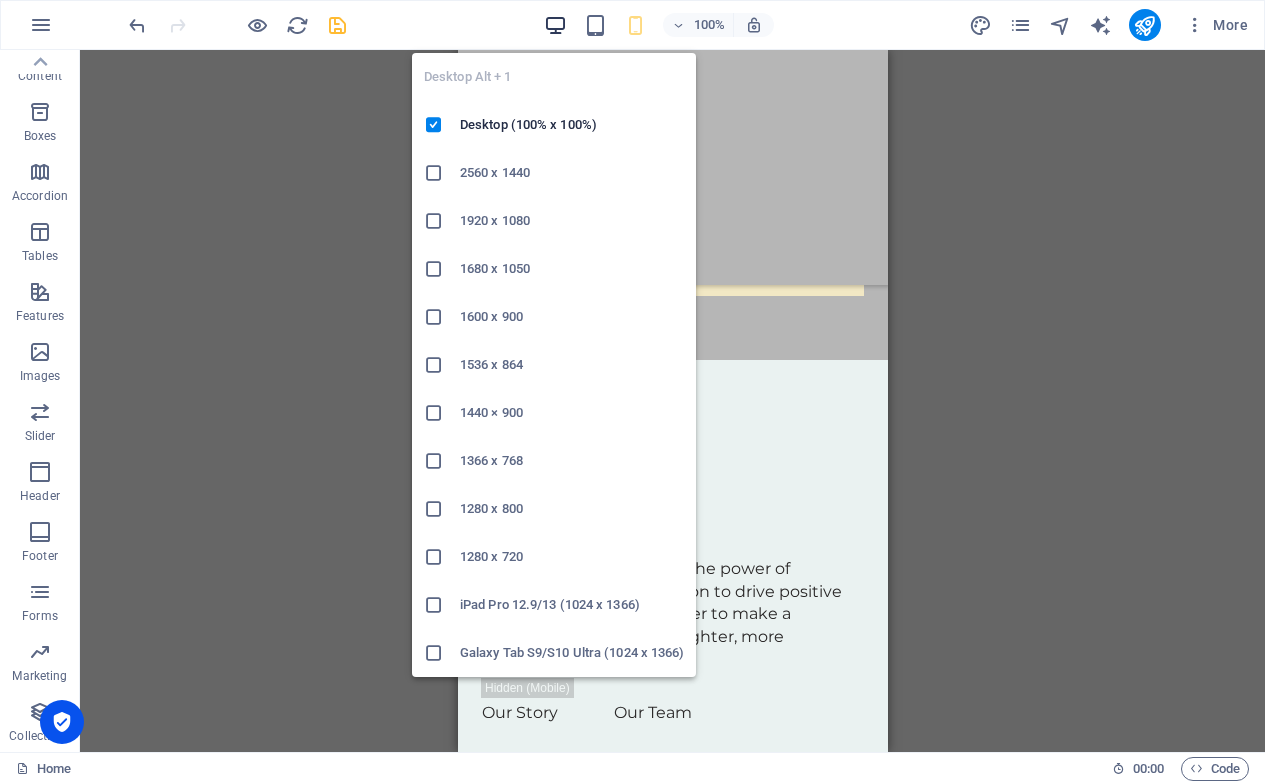 click at bounding box center (555, 25) 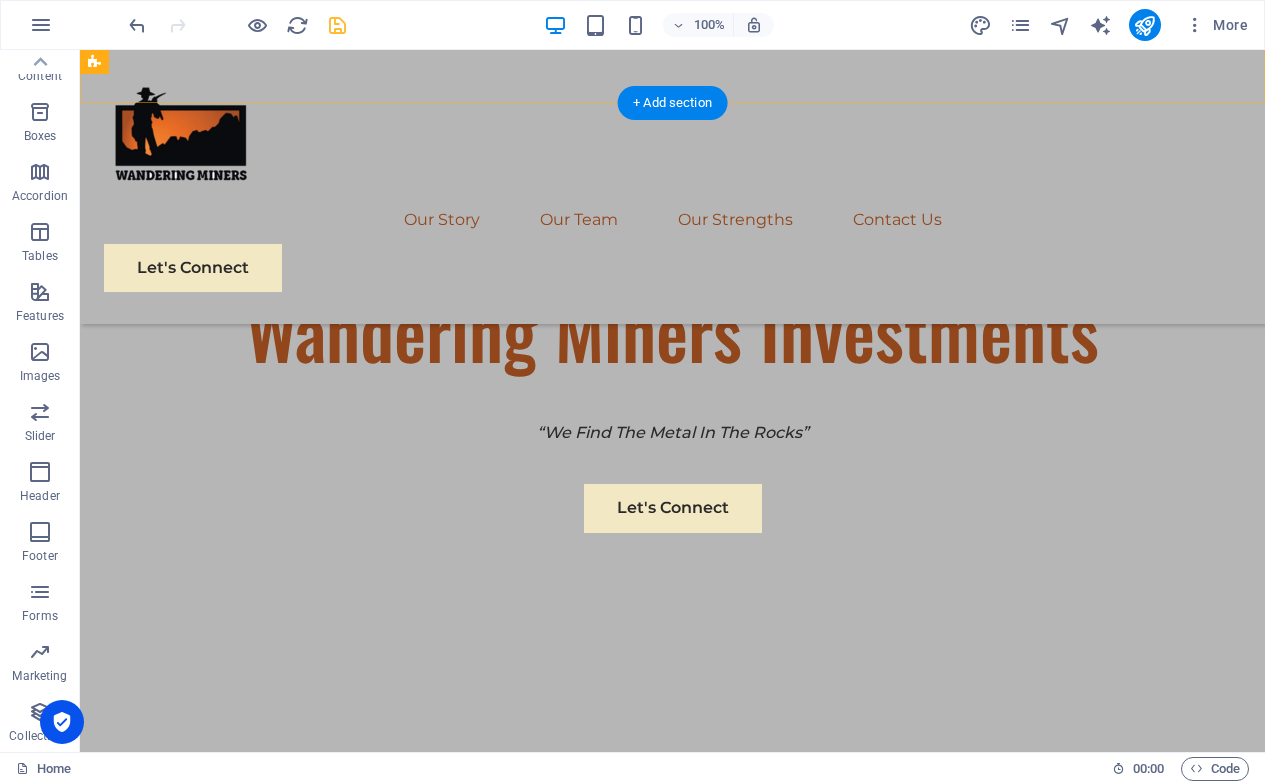 scroll, scrollTop: 849, scrollLeft: 0, axis: vertical 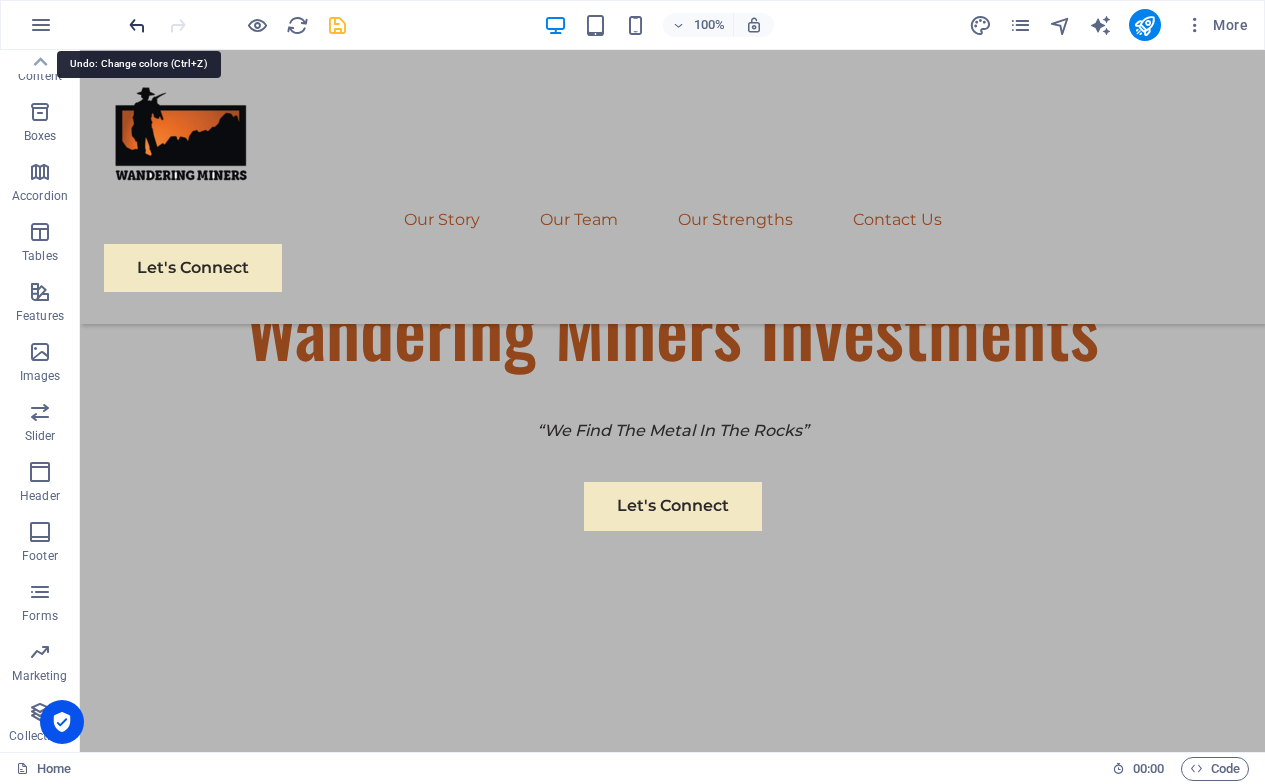click at bounding box center [137, 25] 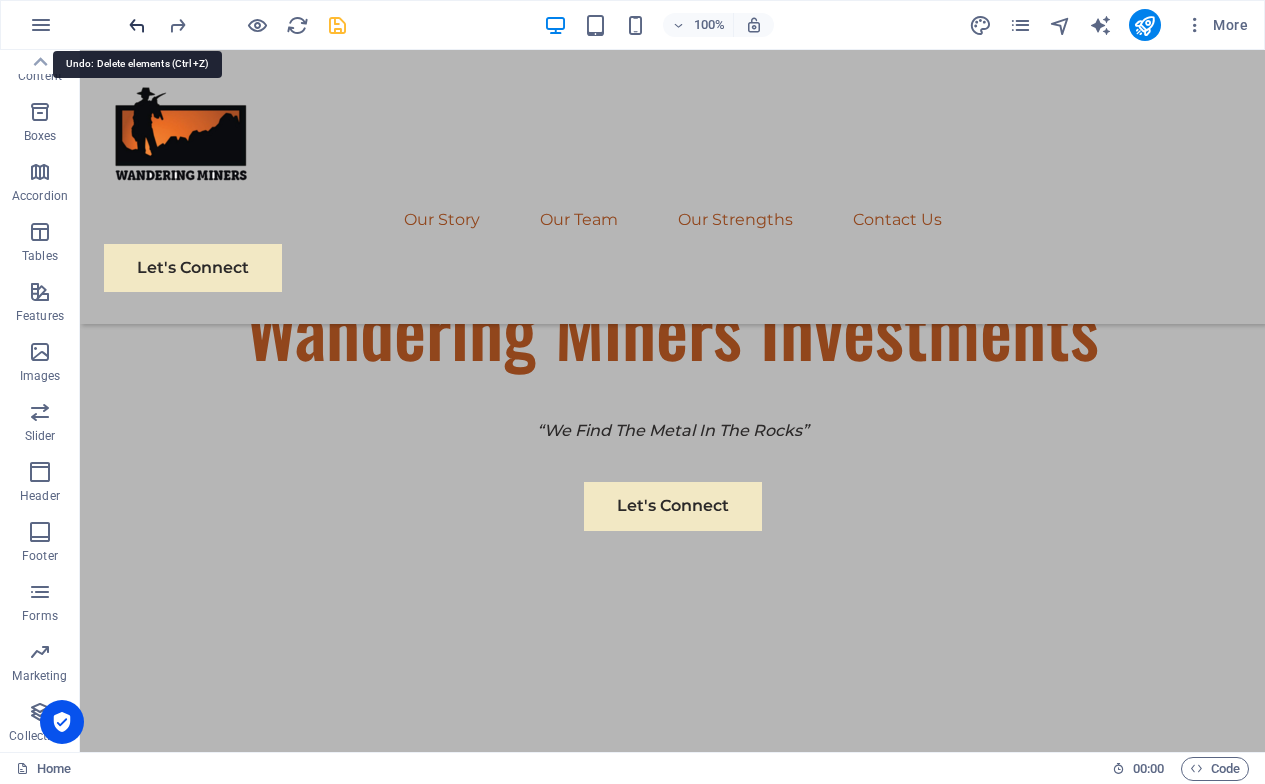 click at bounding box center [137, 25] 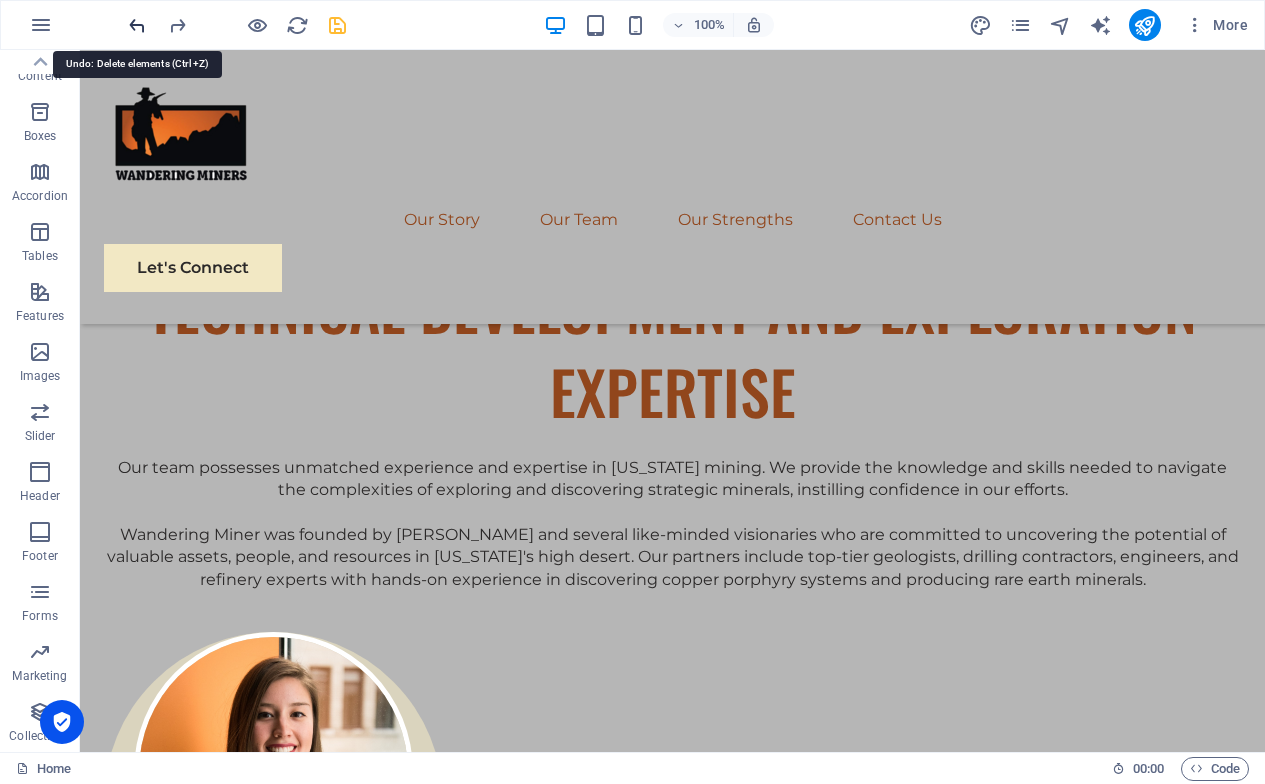 click at bounding box center (137, 25) 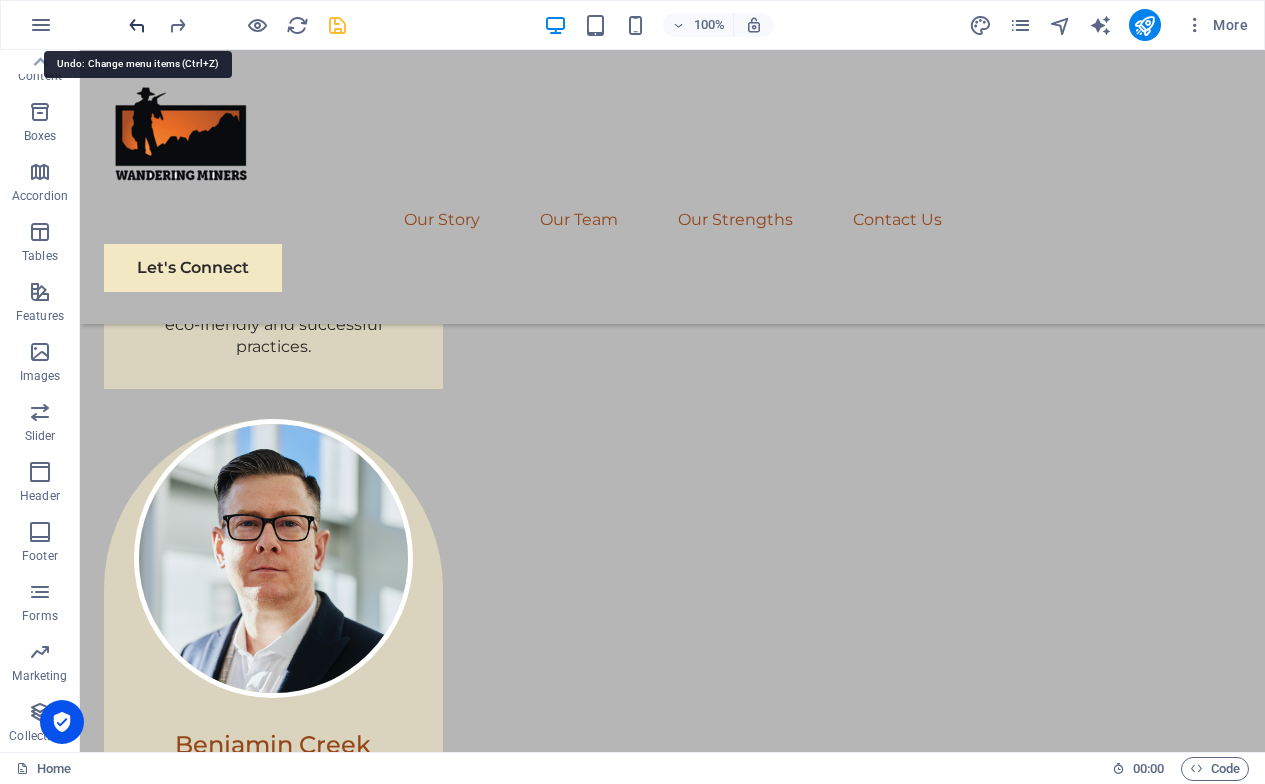 scroll, scrollTop: 4130, scrollLeft: 0, axis: vertical 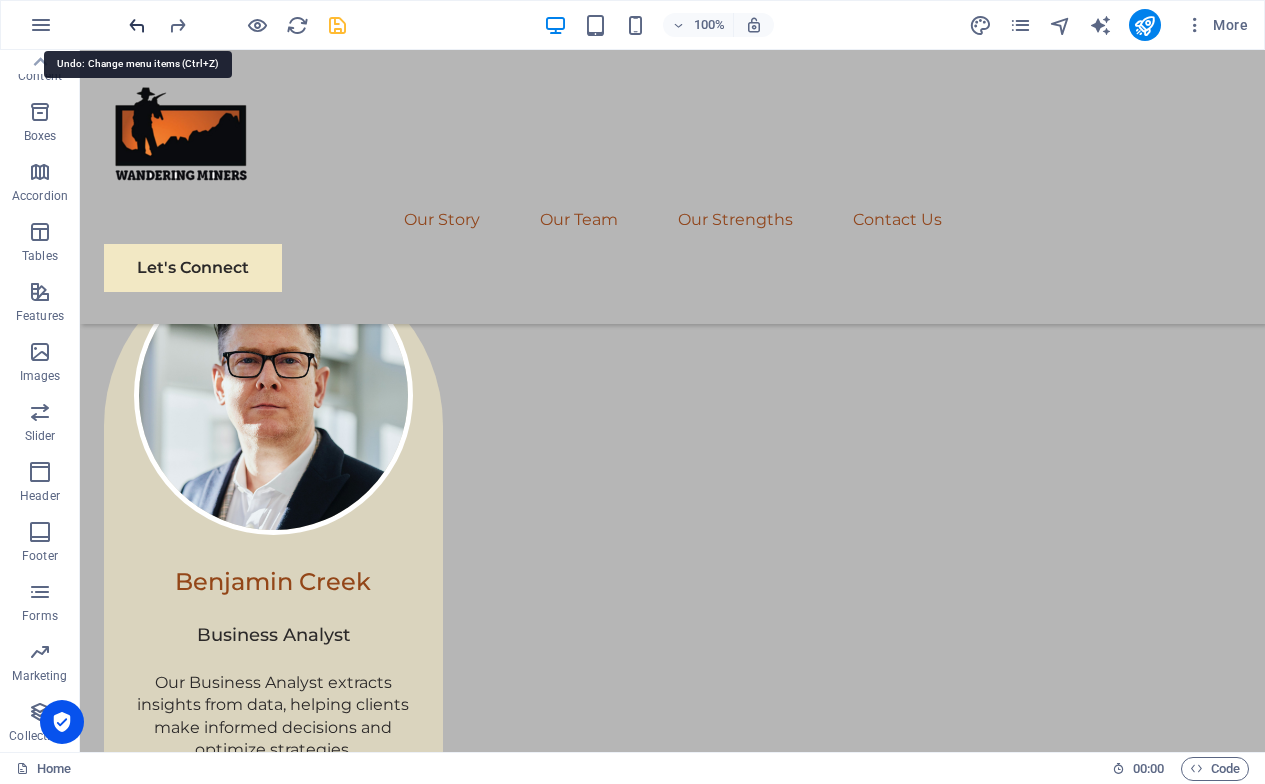 click at bounding box center (137, 25) 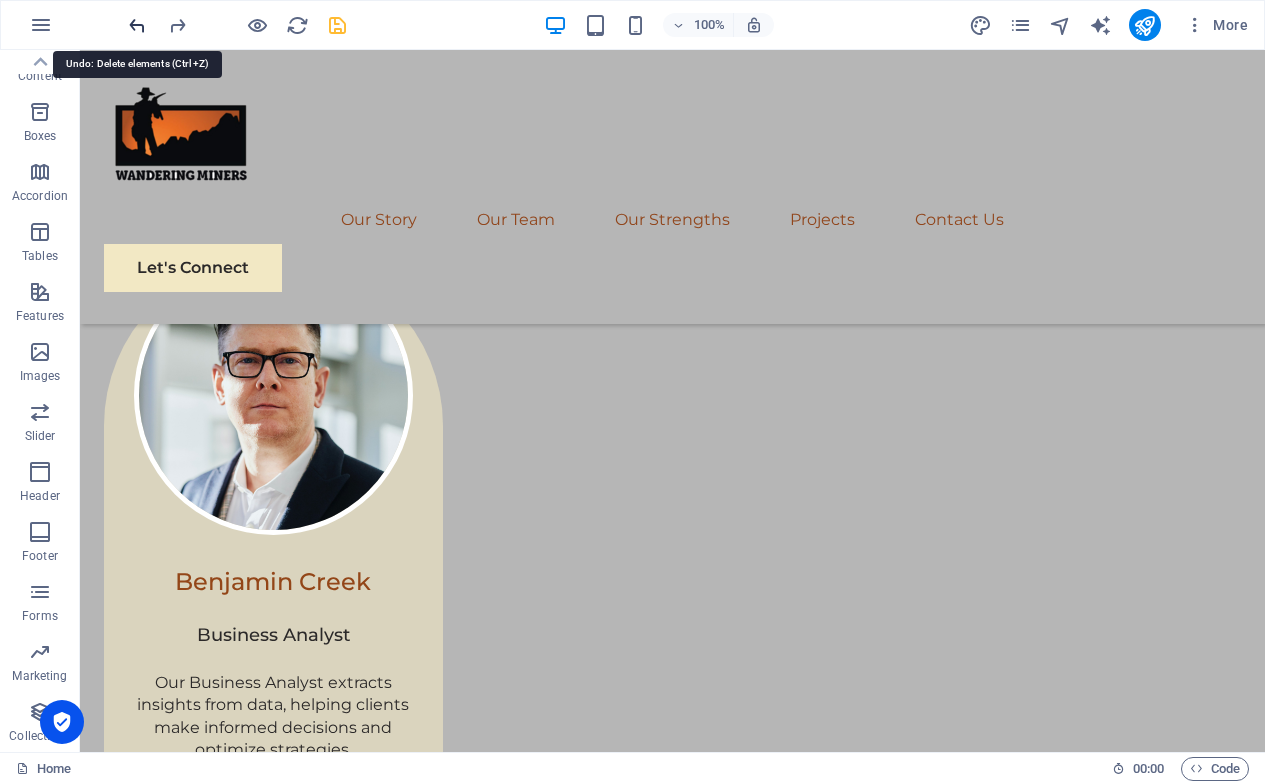 click at bounding box center (137, 25) 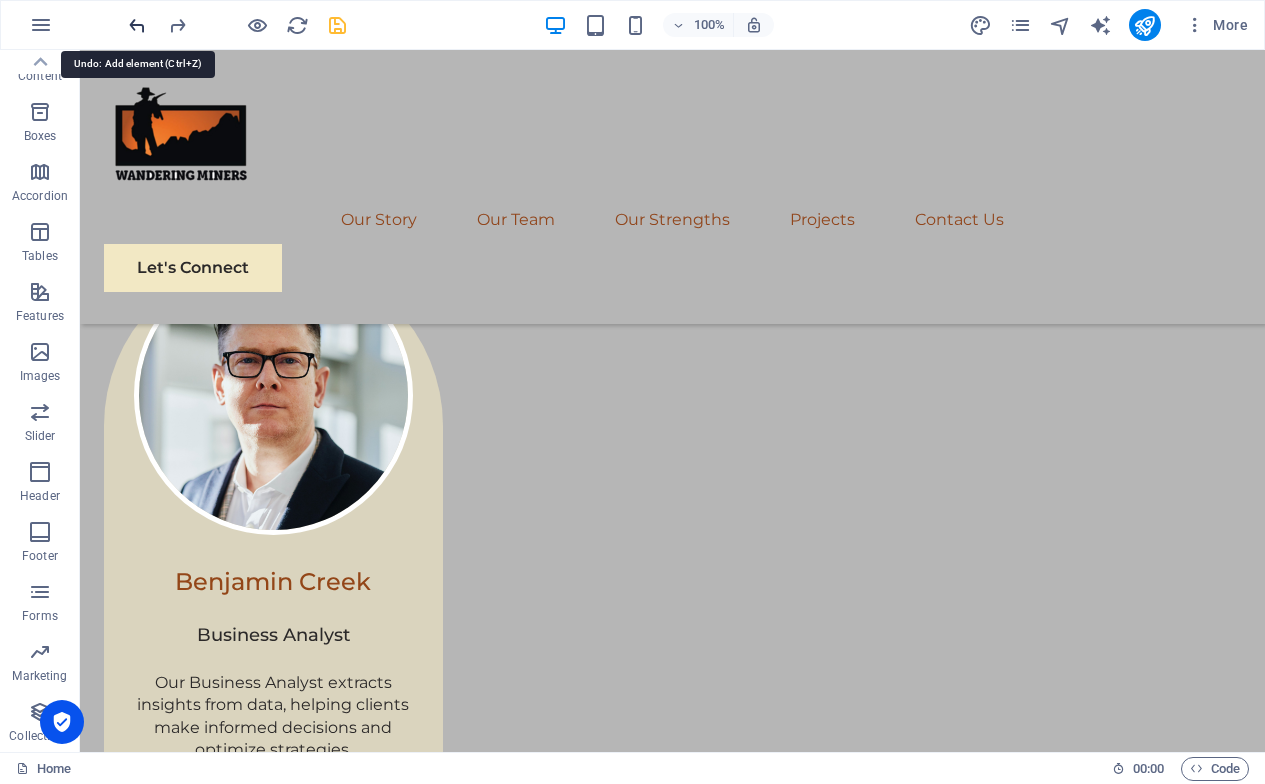 click at bounding box center (137, 25) 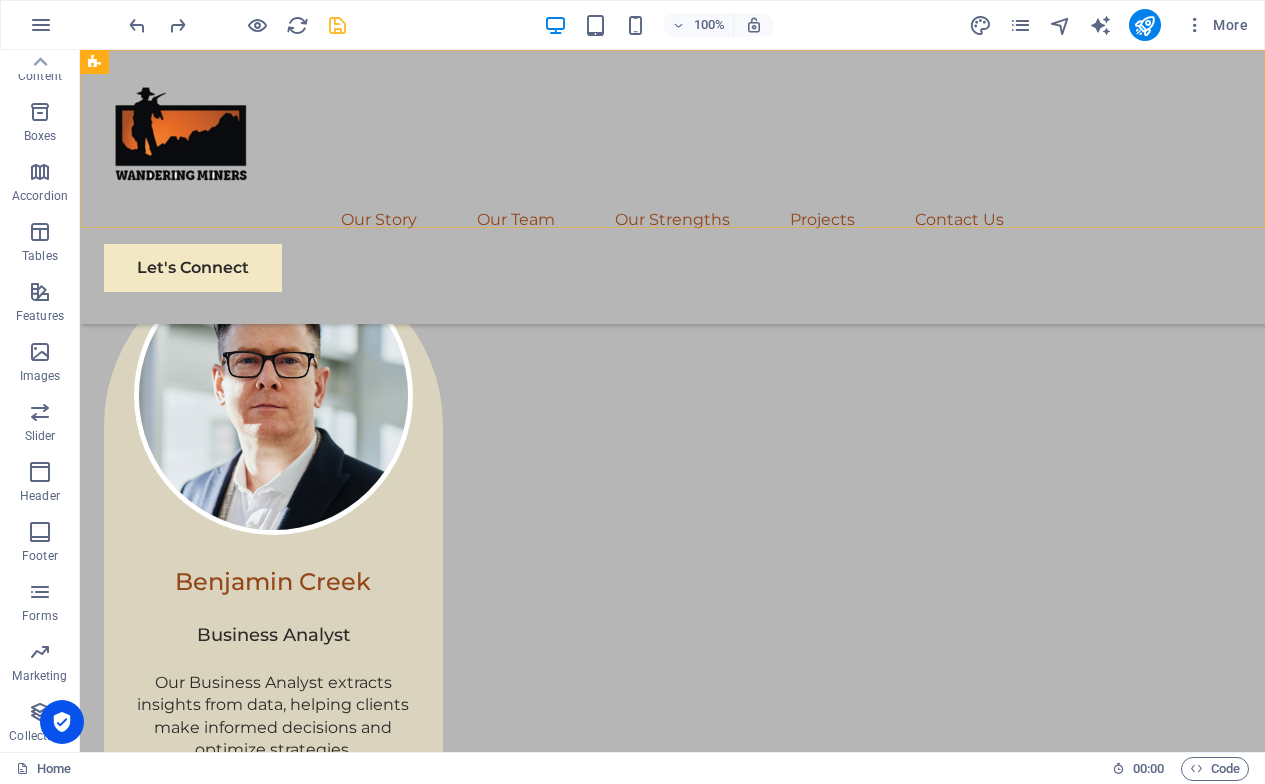 click on "Our Story Our Team Our Strengths Projects Contact Us Let's Connect" at bounding box center (672, 187) 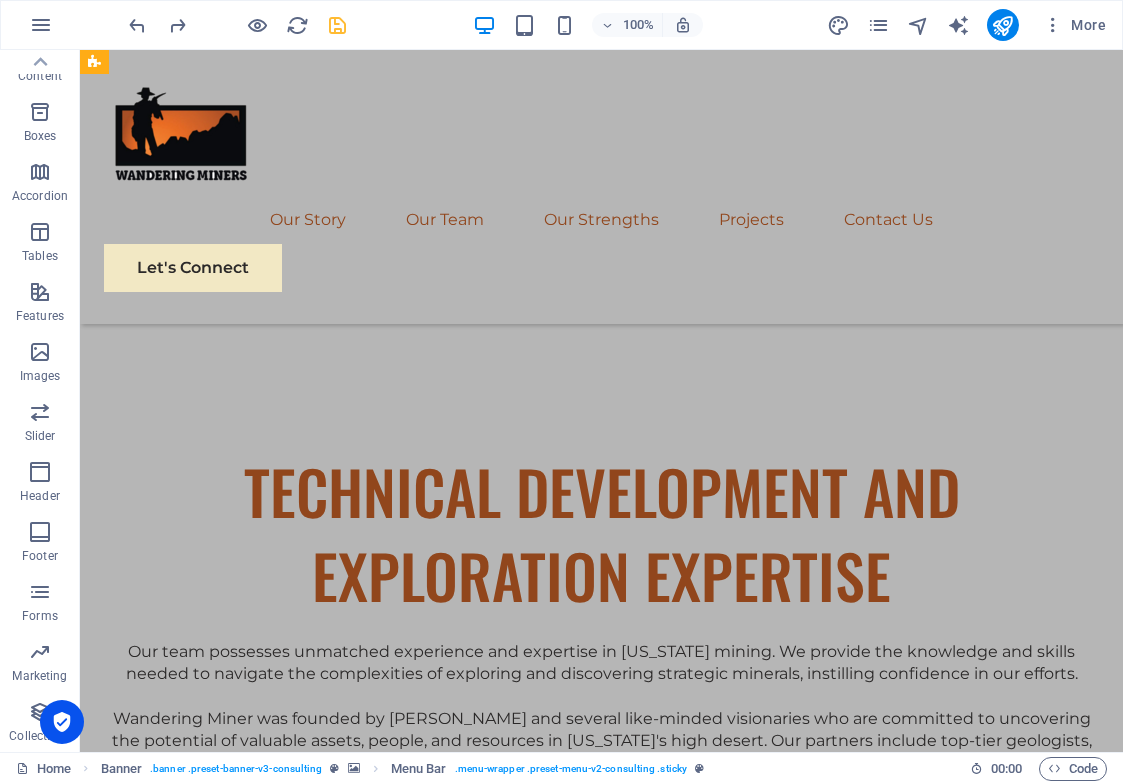 scroll, scrollTop: 2964, scrollLeft: 0, axis: vertical 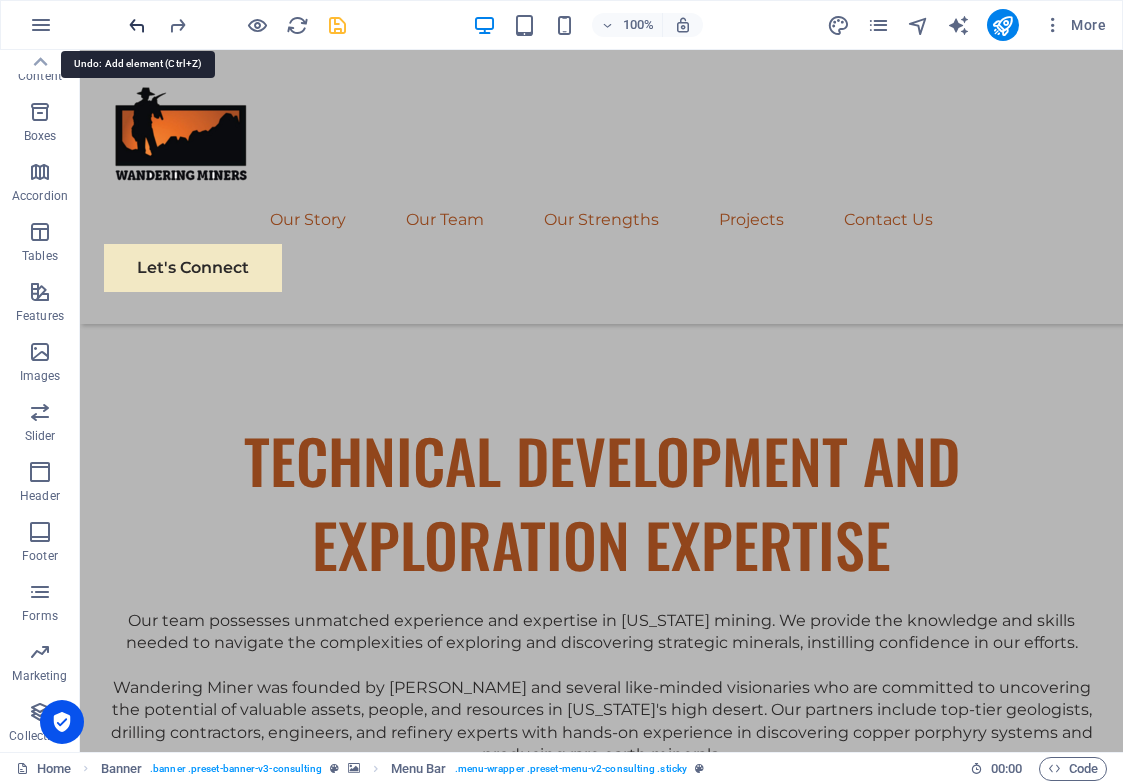 click at bounding box center [137, 25] 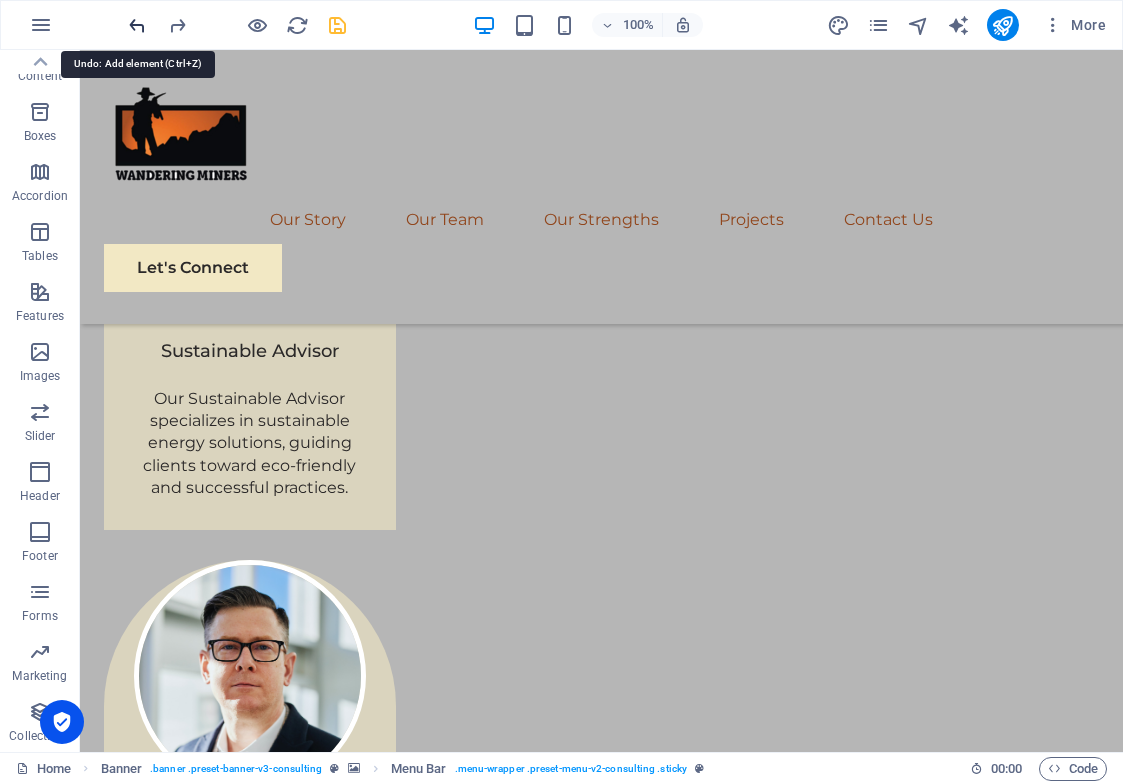 click at bounding box center (137, 25) 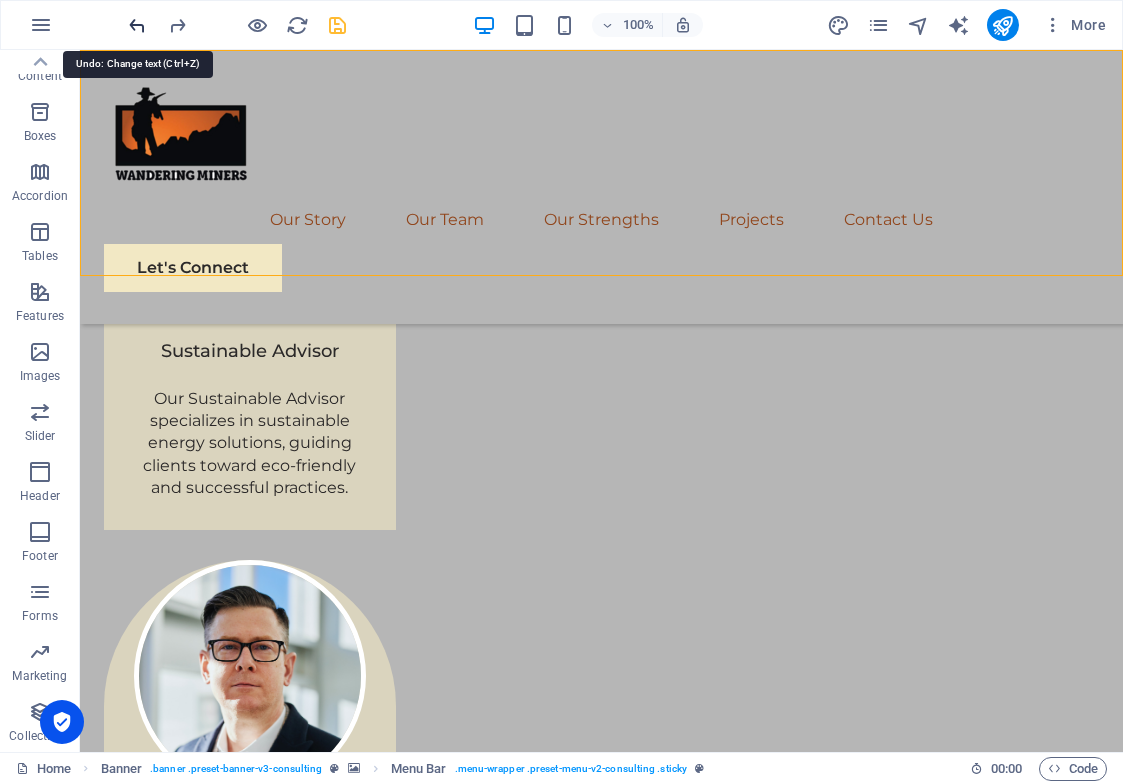 click at bounding box center [137, 25] 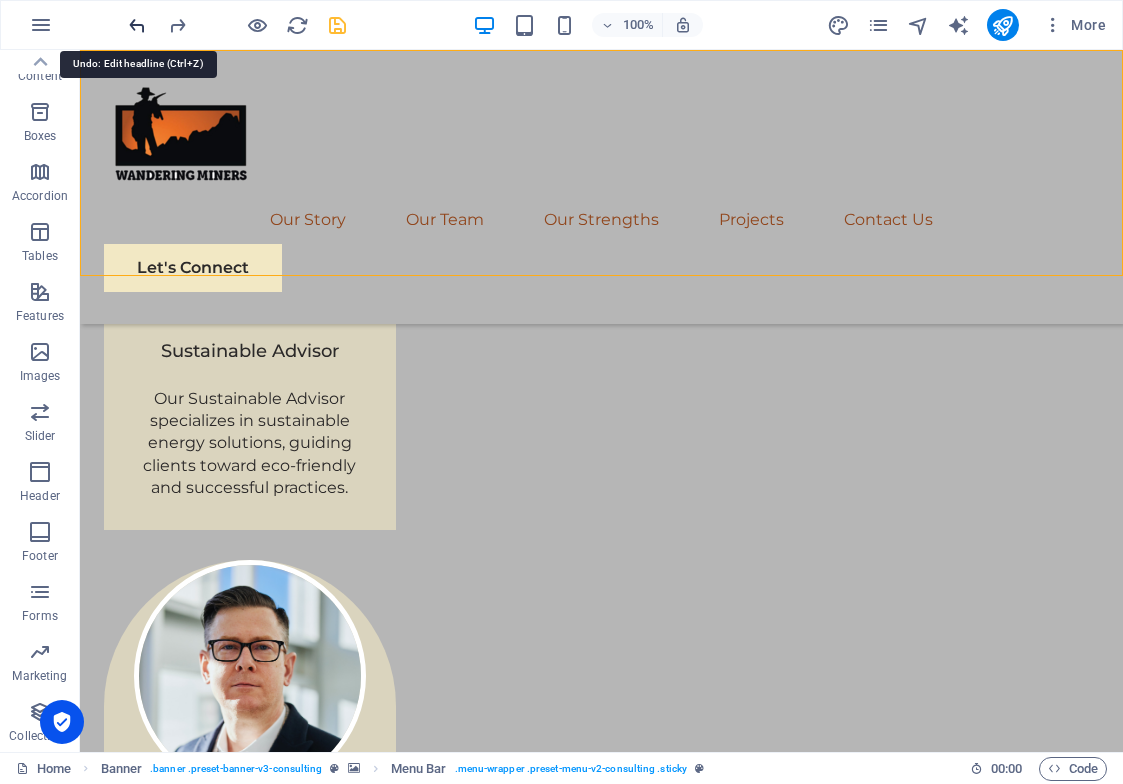click at bounding box center (137, 25) 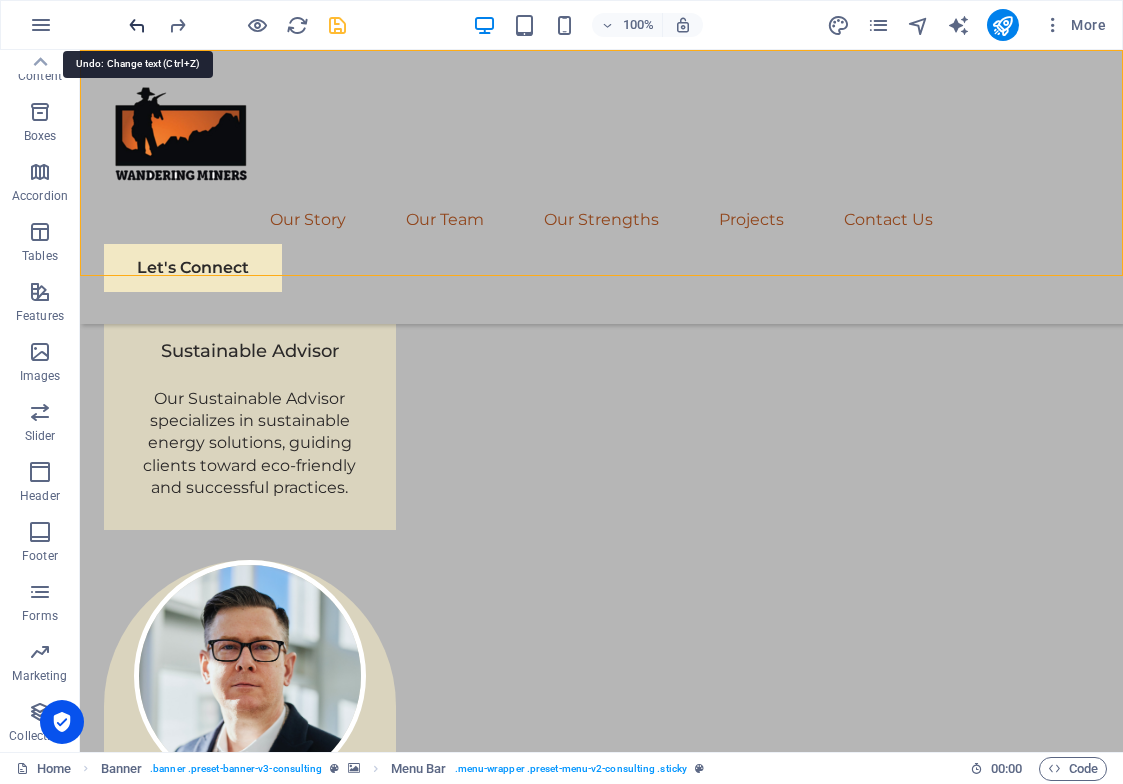 click at bounding box center [137, 25] 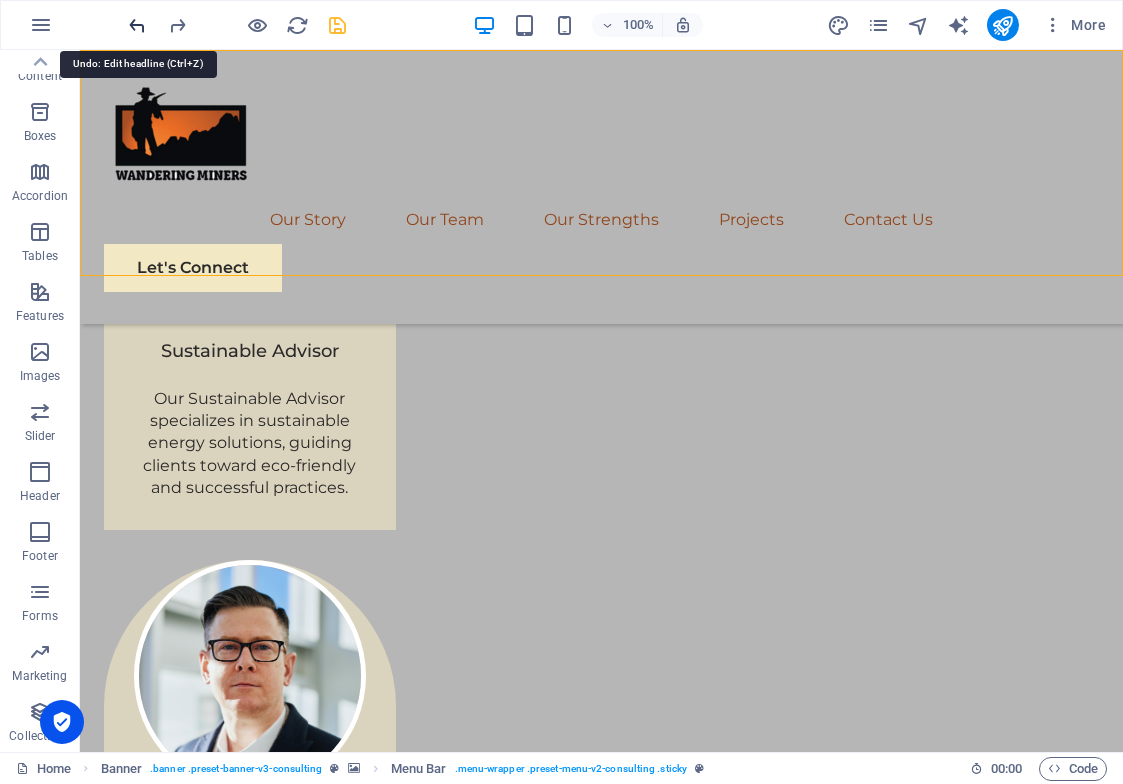 click at bounding box center (137, 25) 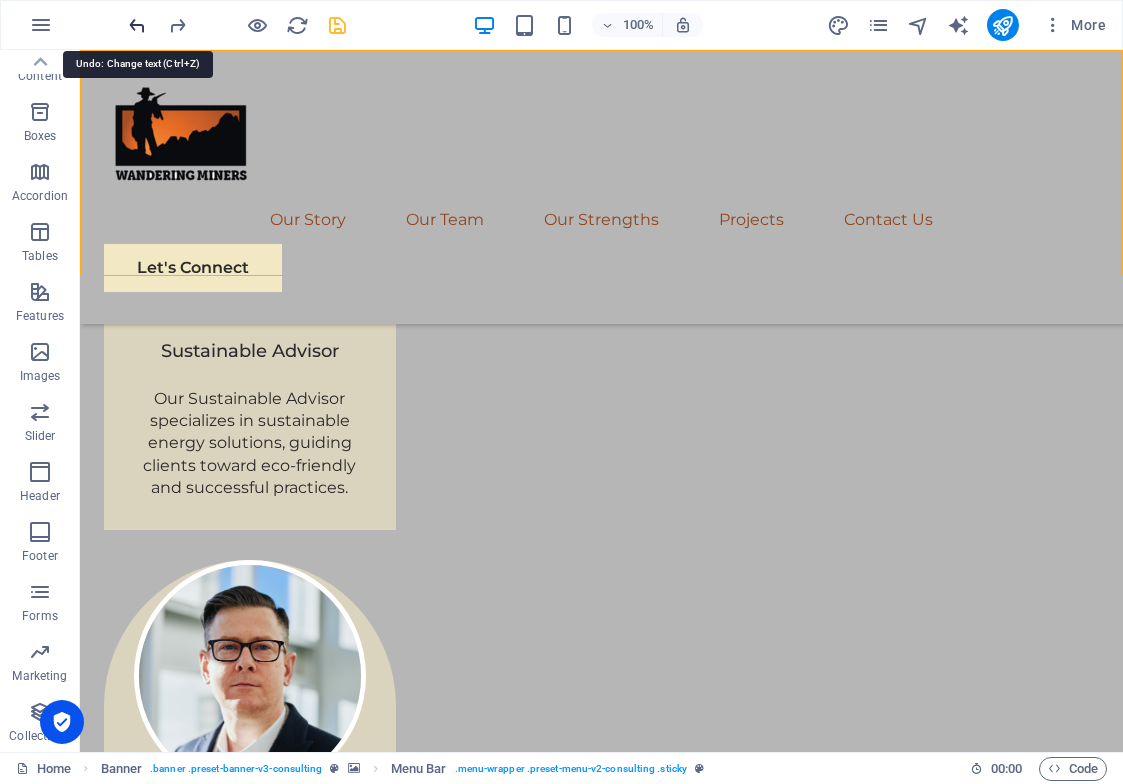 click at bounding box center (137, 25) 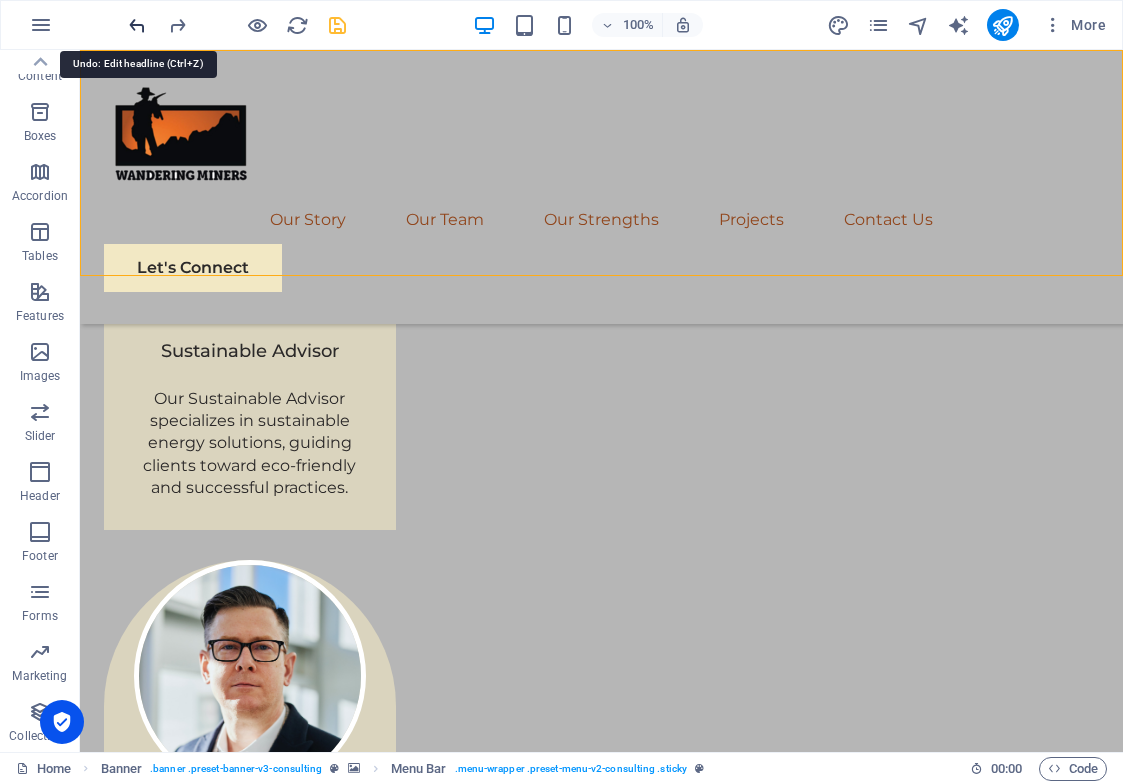 click at bounding box center (137, 25) 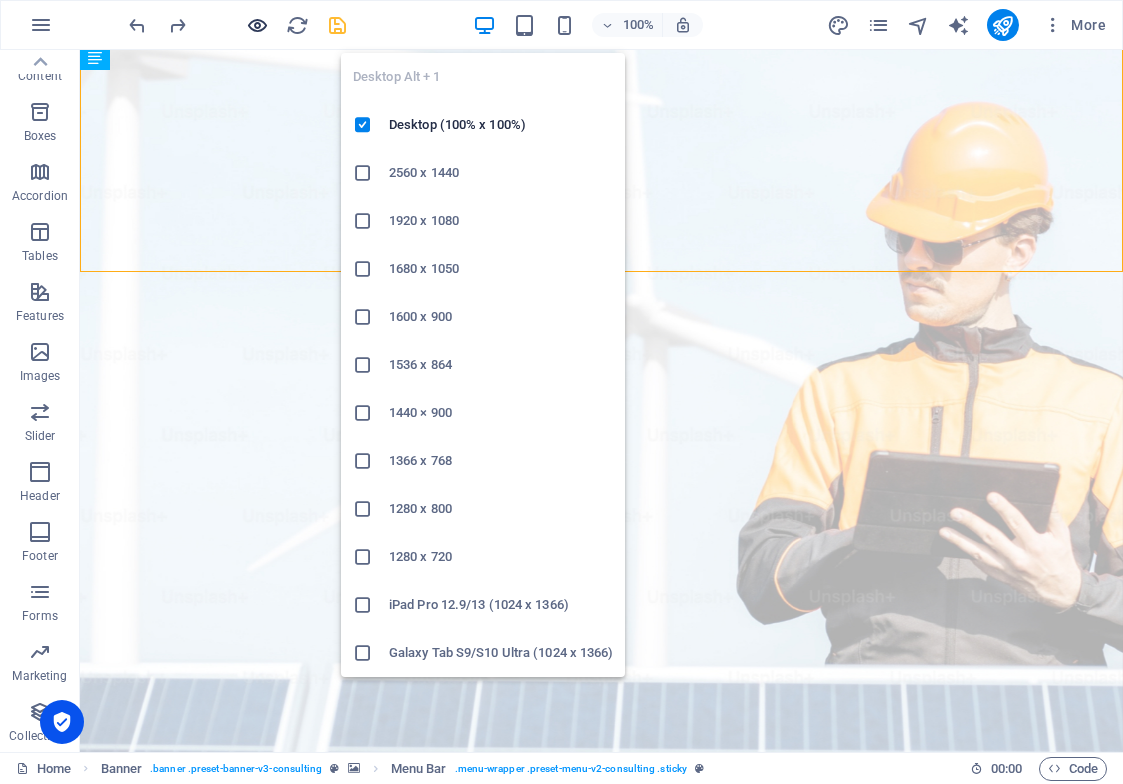 scroll, scrollTop: 4, scrollLeft: 0, axis: vertical 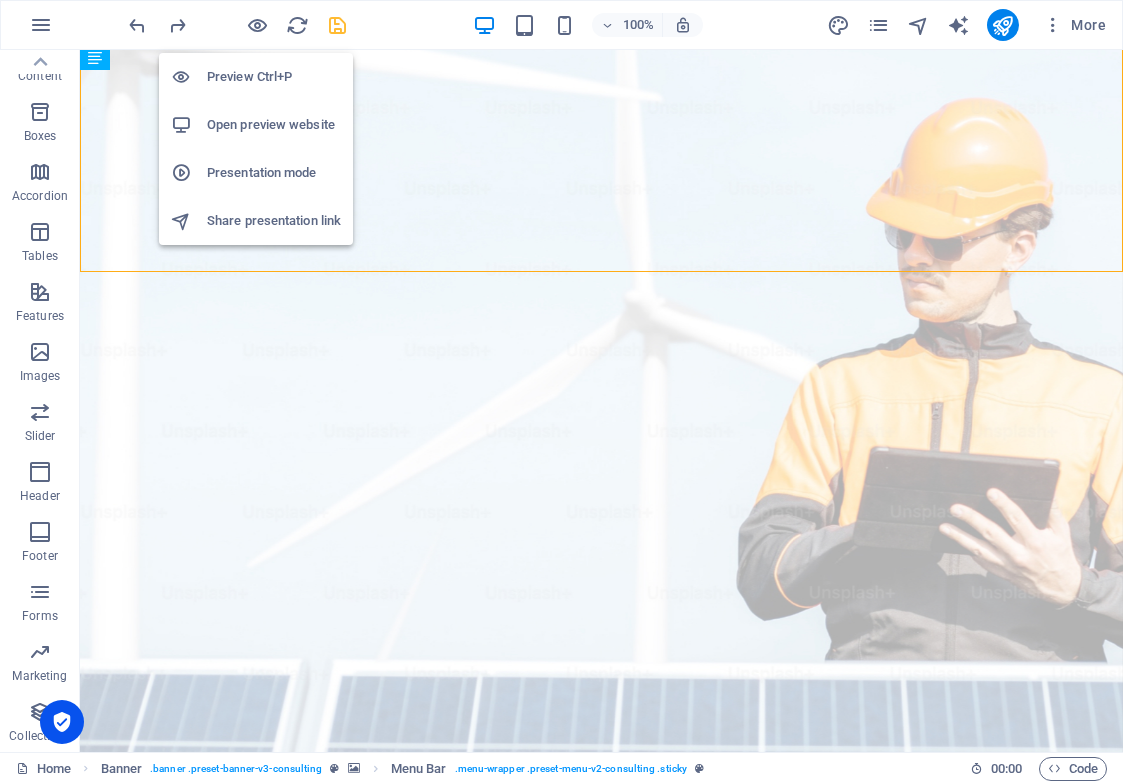 click on "Open preview website" at bounding box center (274, 125) 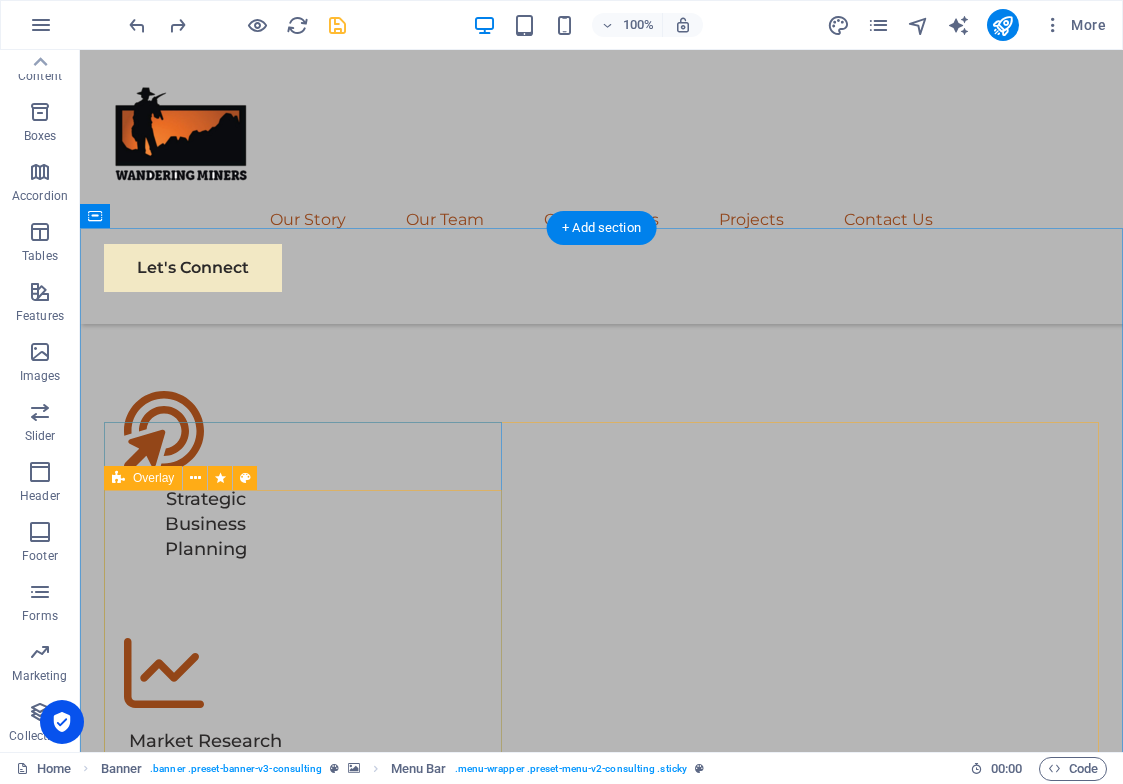 scroll, scrollTop: 5541, scrollLeft: 0, axis: vertical 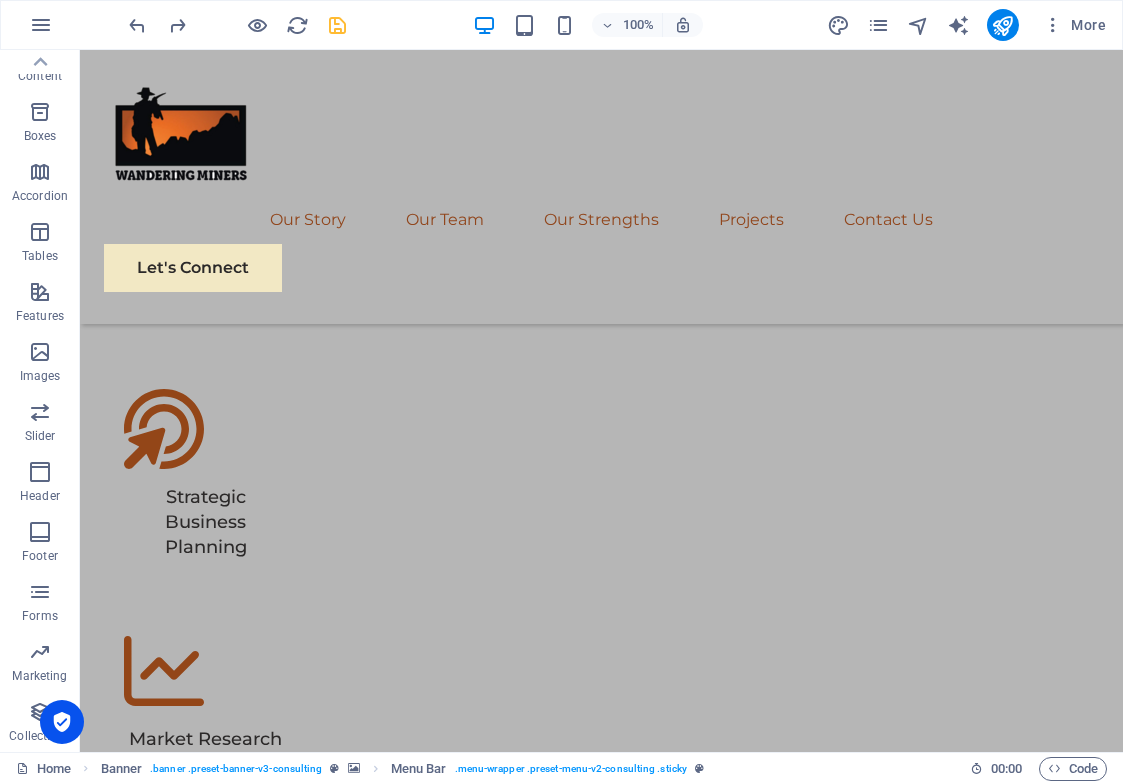 click on "100% More" at bounding box center [619, 25] 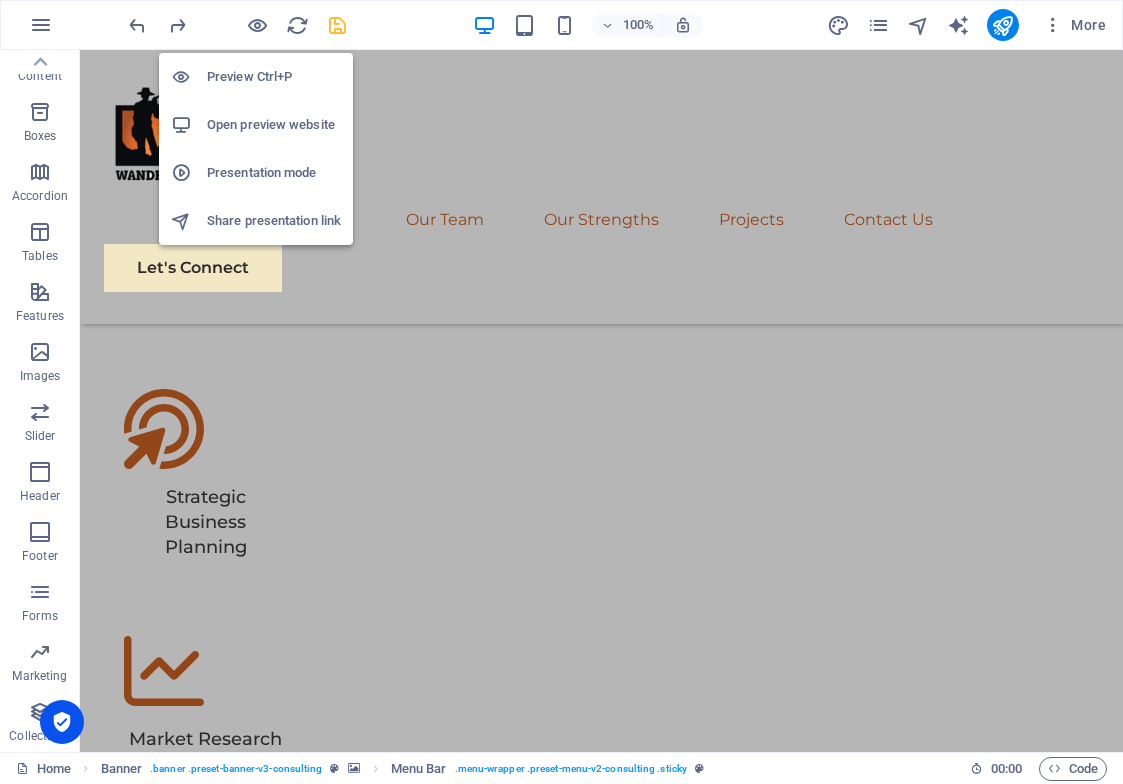 click on "Presentation mode" at bounding box center (274, 173) 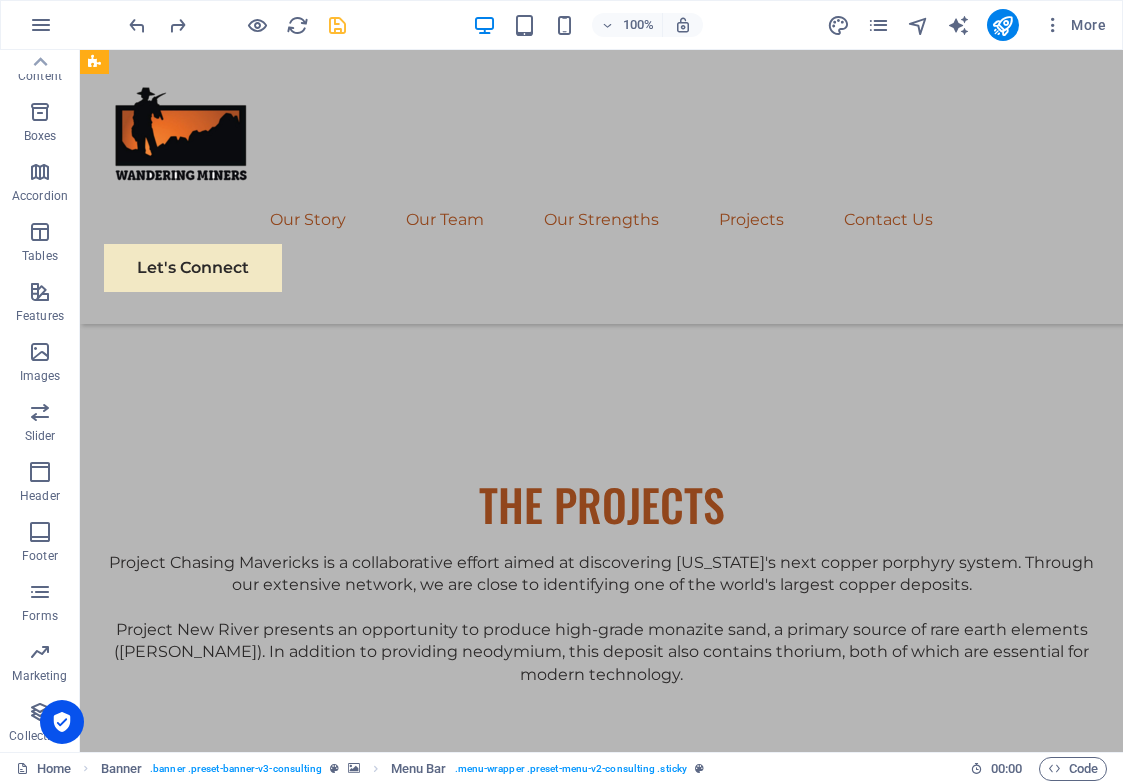scroll, scrollTop: 6425, scrollLeft: 0, axis: vertical 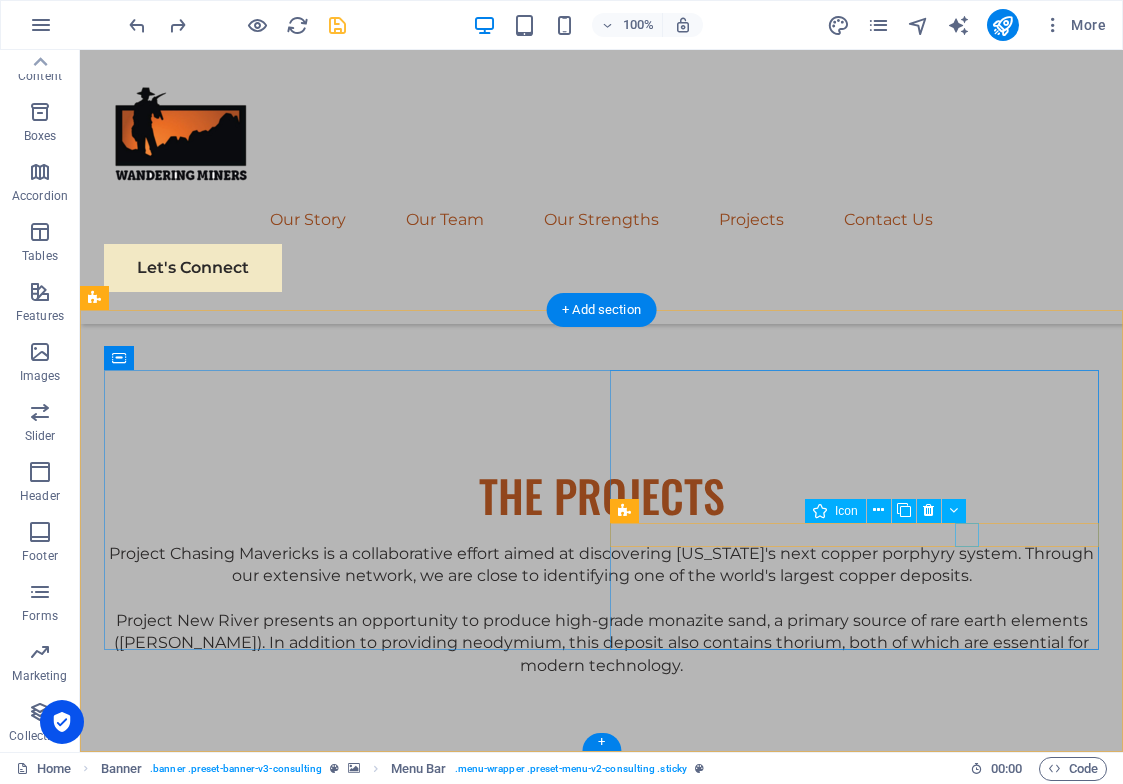 click at bounding box center [349, 5579] 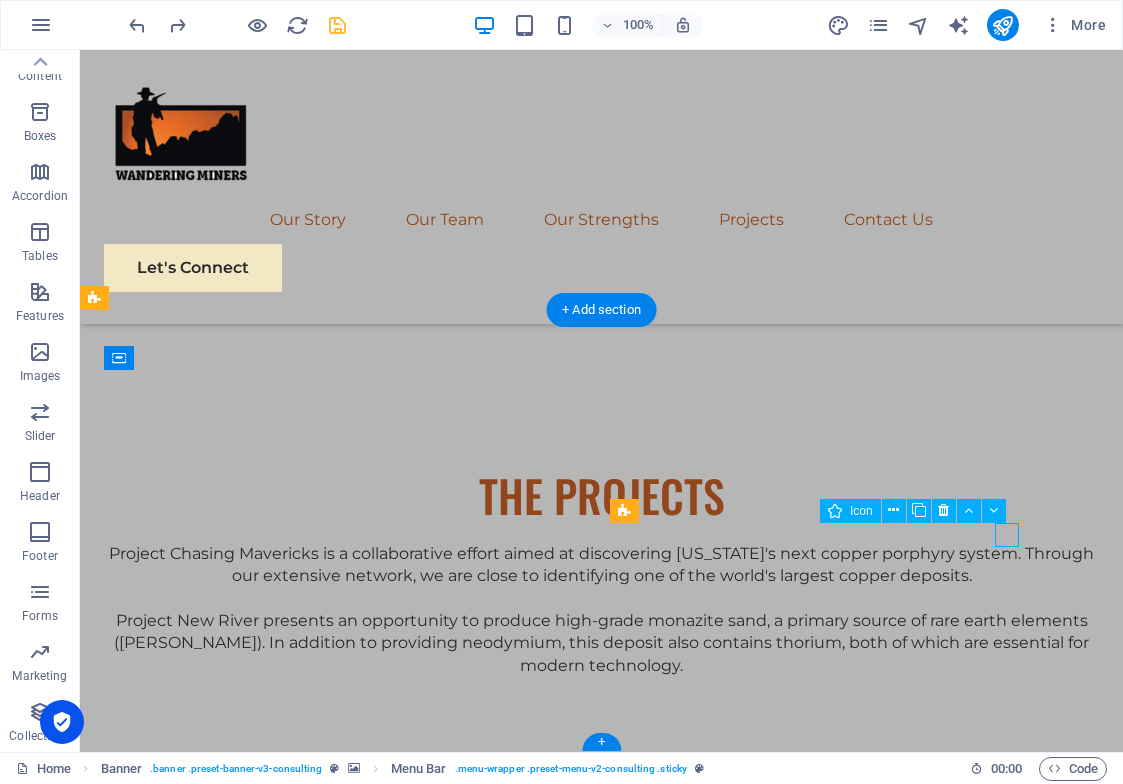click at bounding box center [349, 5643] 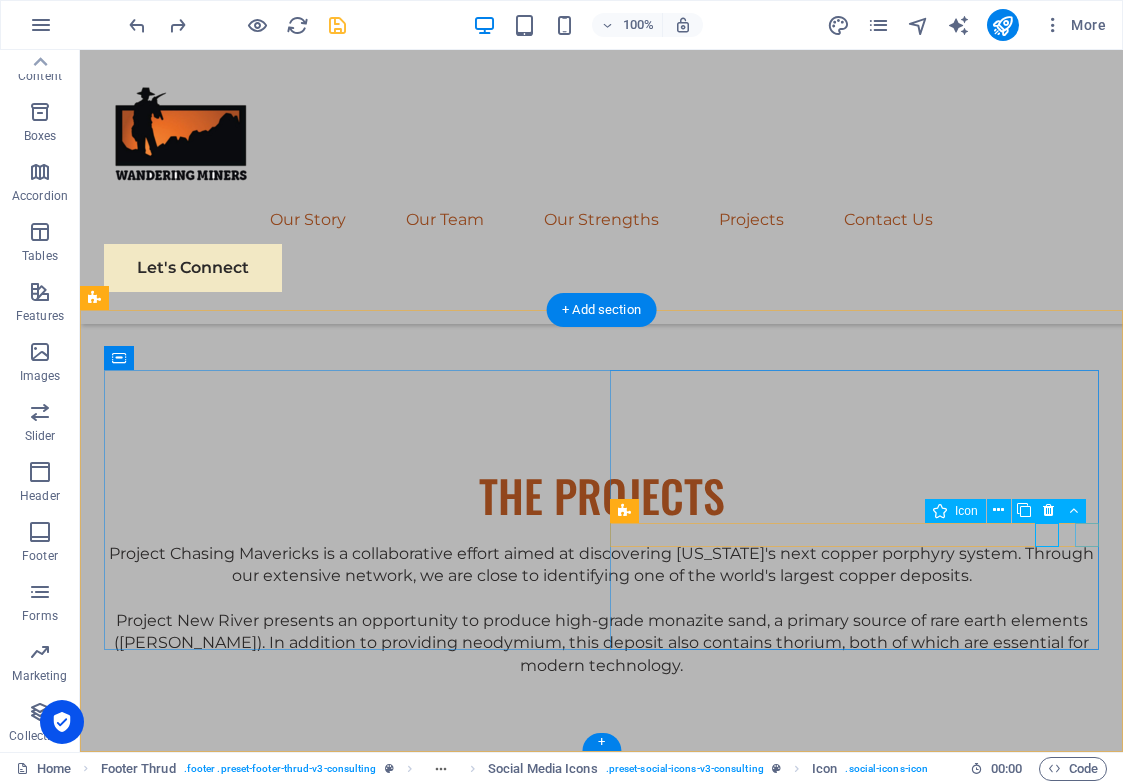 click at bounding box center [349, 5675] 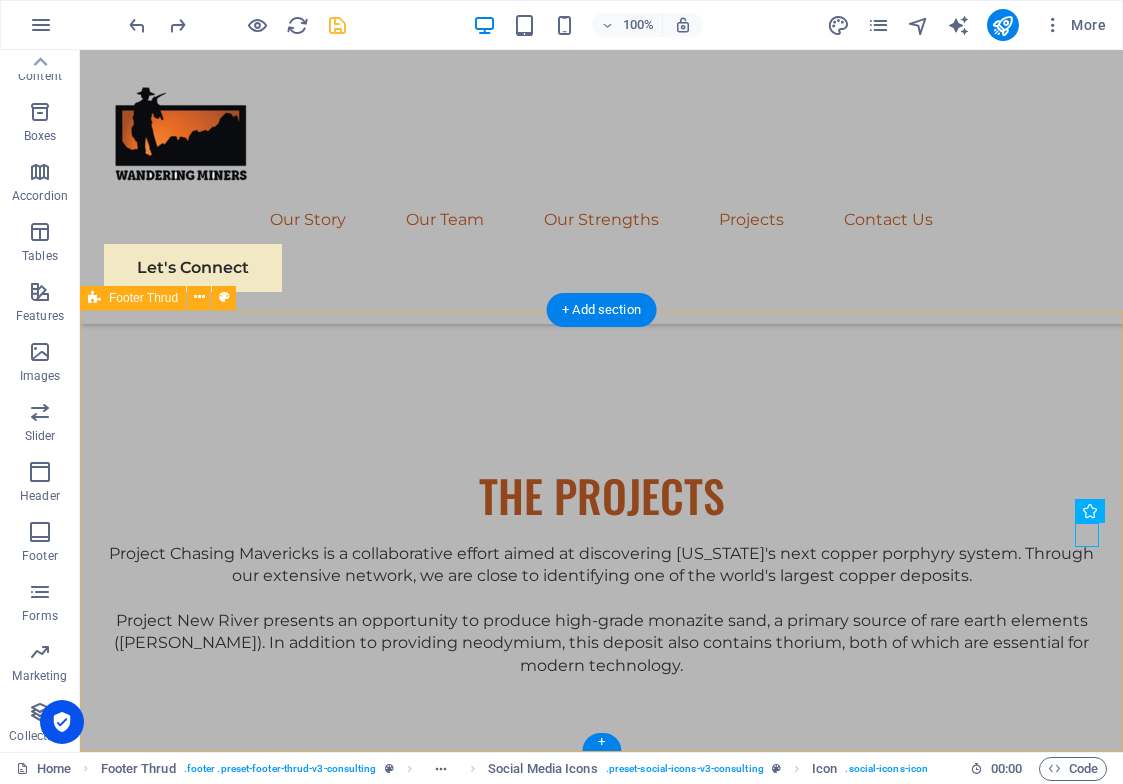 click on "At Eco-Con, we believe in the power of collaboration and innovation to drive positive change. Let's work together to make a difference and shape a brighter, more sustainable future. Our Story Our Team Our Strengths Projects Contact Us Stay connected with us: Stay connected with us: [EMAIL_ADDRESS][DOMAIN_NAME] [EMAIL_ADDRESS][DOMAIN_NAME]
Privacy Policy Terms of Service Wandering Miners Investments" at bounding box center (601, 5512) 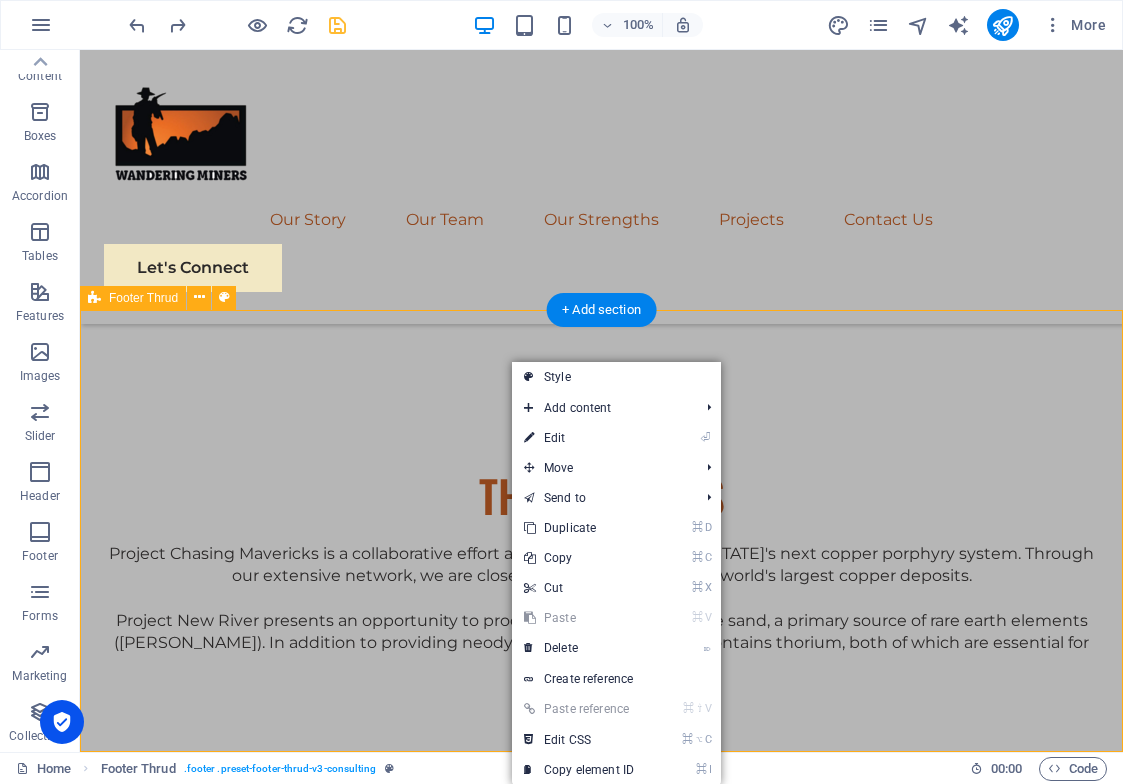 click on "At Eco-Con, we believe in the power of collaboration and innovation to drive positive change. Let's work together to make a difference and shape a brighter, more sustainable future. Our Story Our Team Our Strengths Projects Contact Us Stay connected with us: Stay connected with us: [EMAIL_ADDRESS][DOMAIN_NAME] [EMAIL_ADDRESS][DOMAIN_NAME]
Privacy Policy Terms of Service Wandering Miners Investments" at bounding box center [601, 5512] 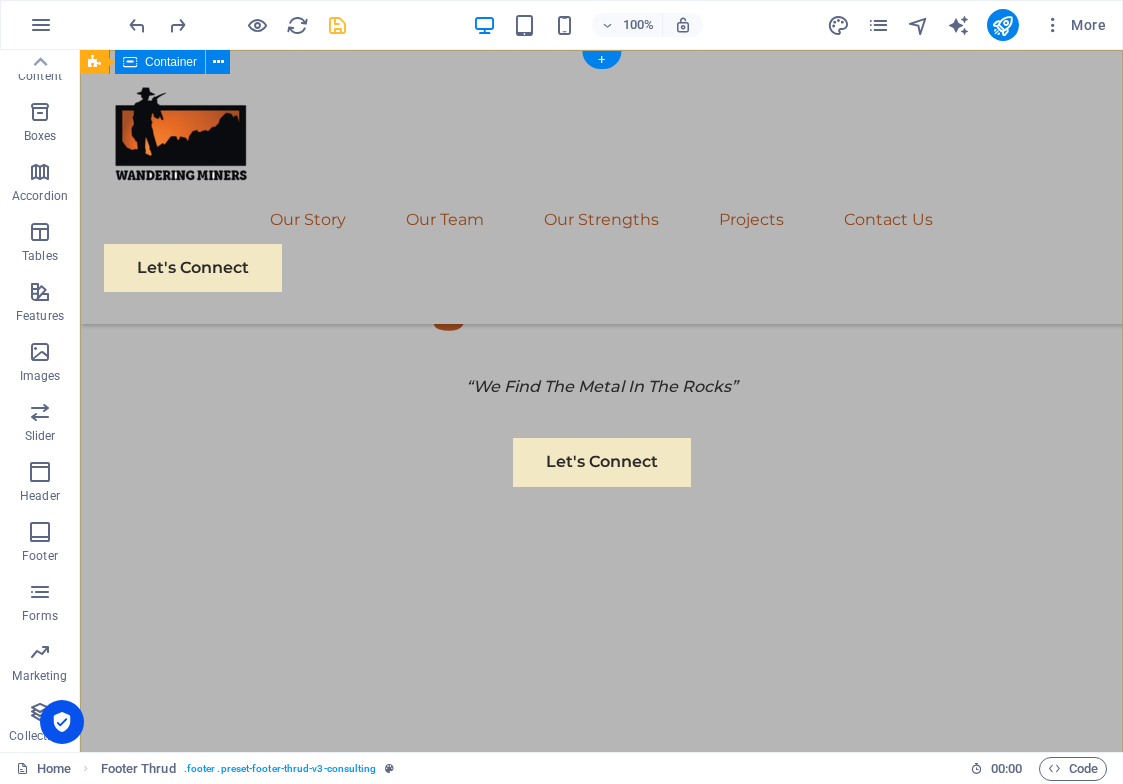 scroll, scrollTop: 953, scrollLeft: 0, axis: vertical 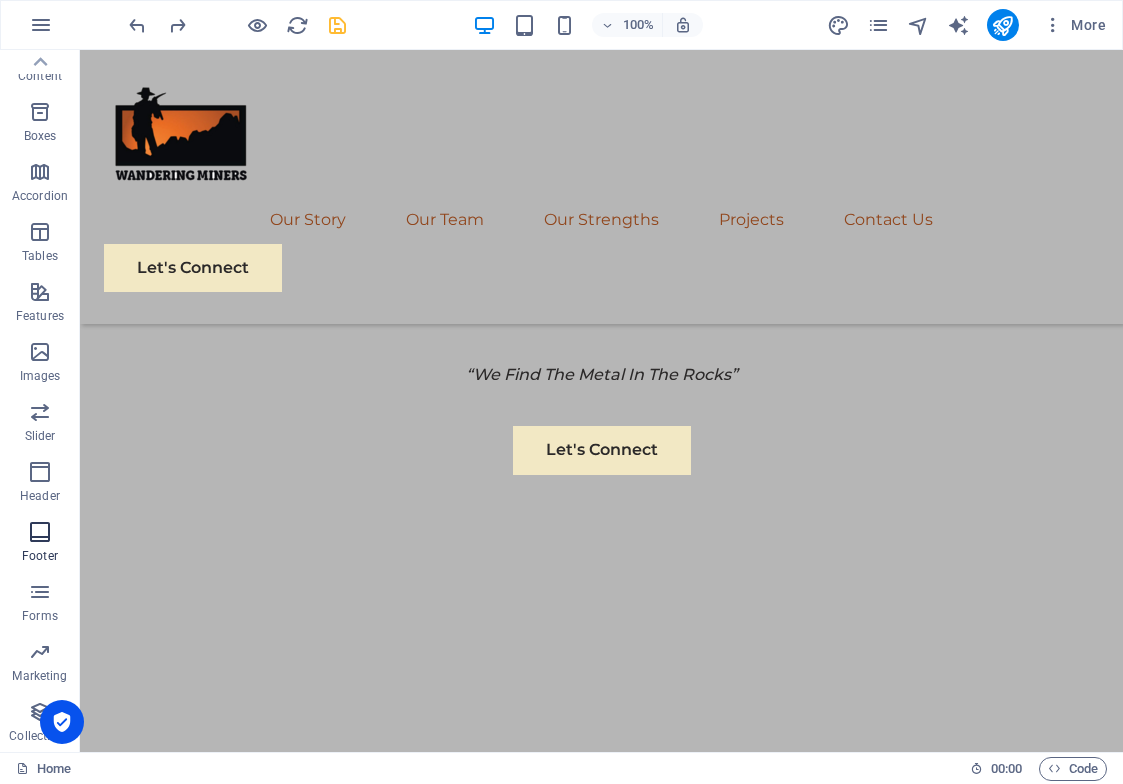 click at bounding box center (40, 532) 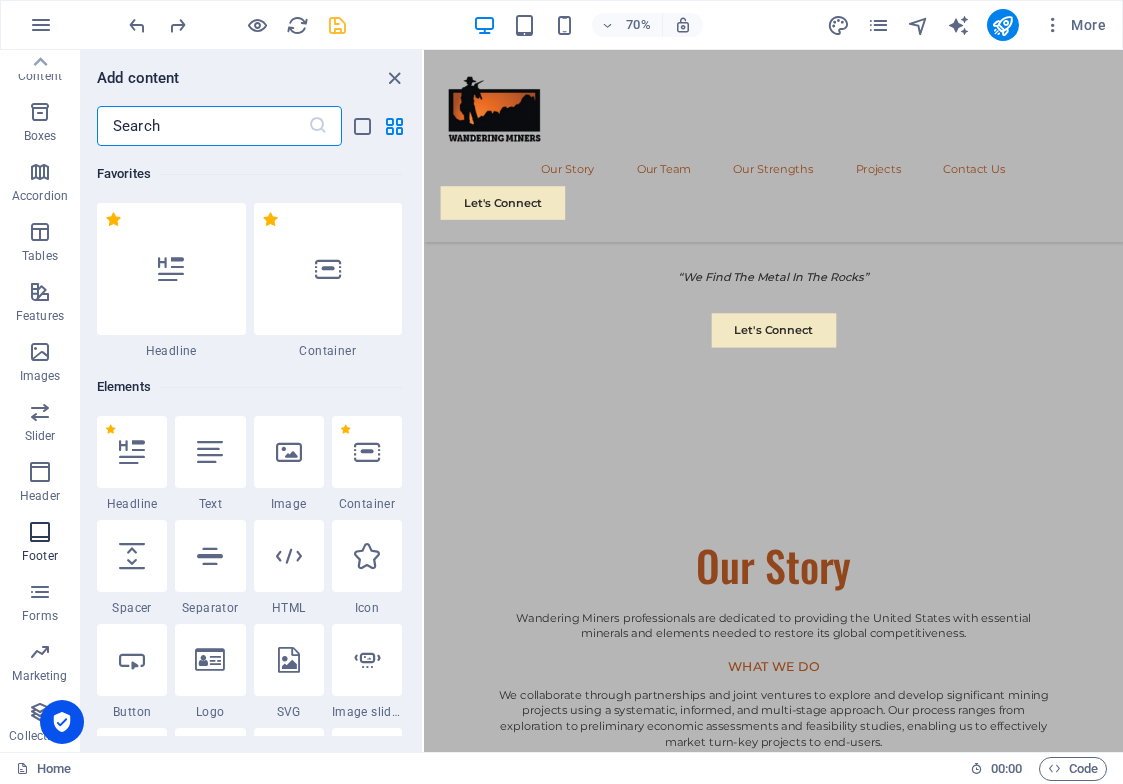 scroll, scrollTop: 7119, scrollLeft: 0, axis: vertical 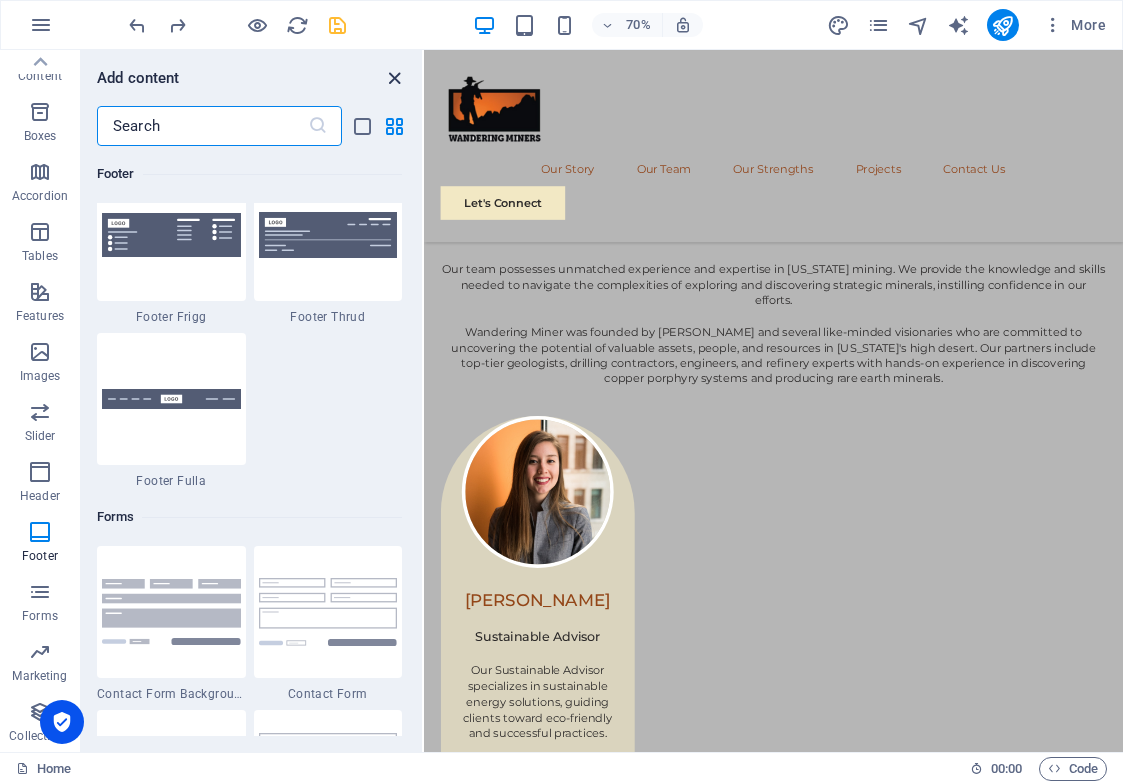 click at bounding box center (394, 78) 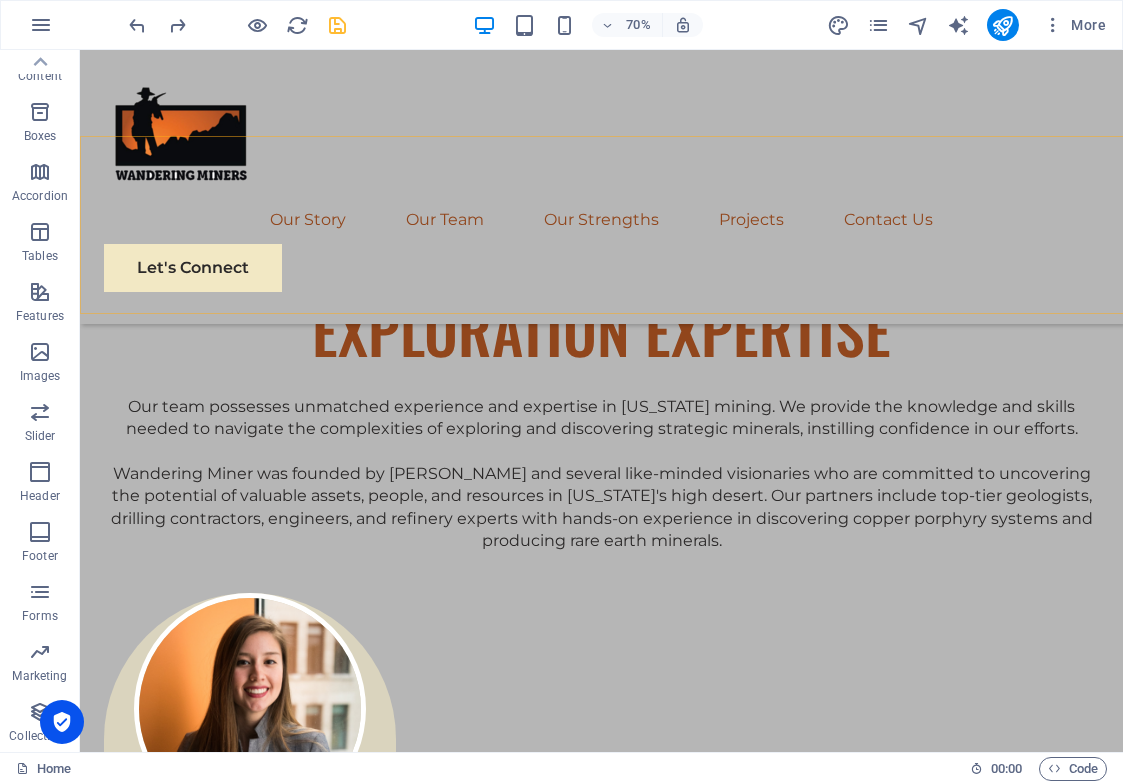 scroll, scrollTop: 3193, scrollLeft: 0, axis: vertical 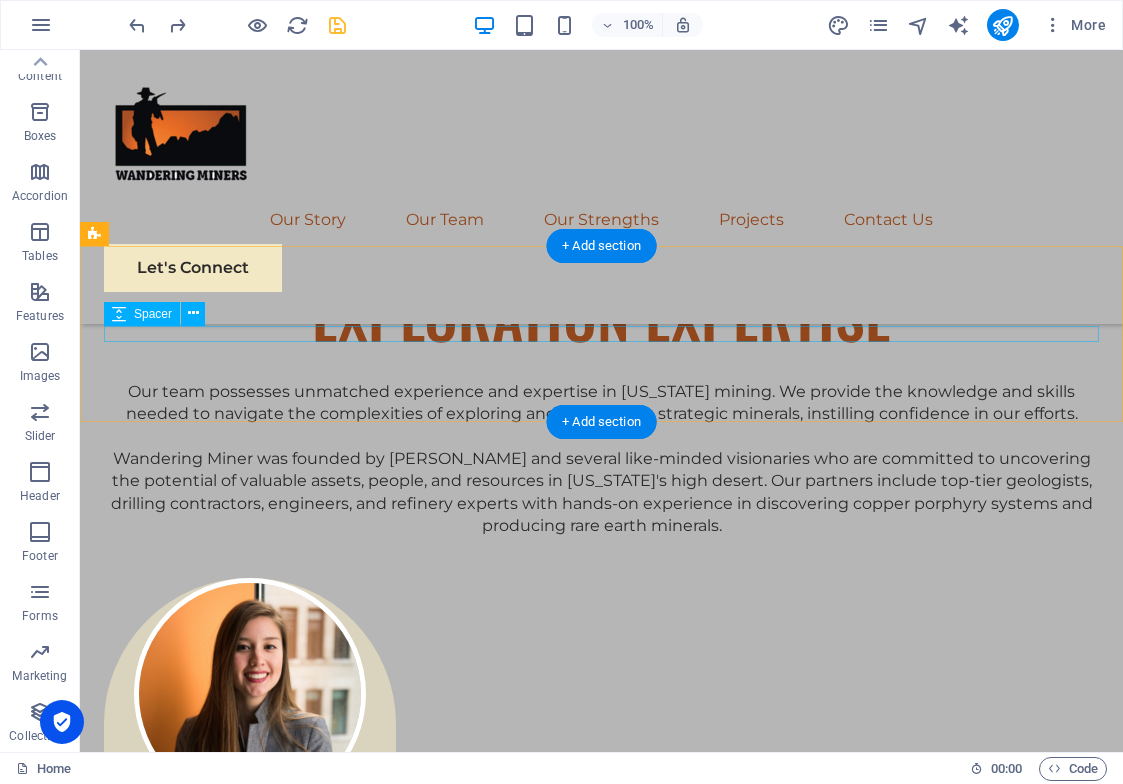 click at bounding box center (601, 3529) 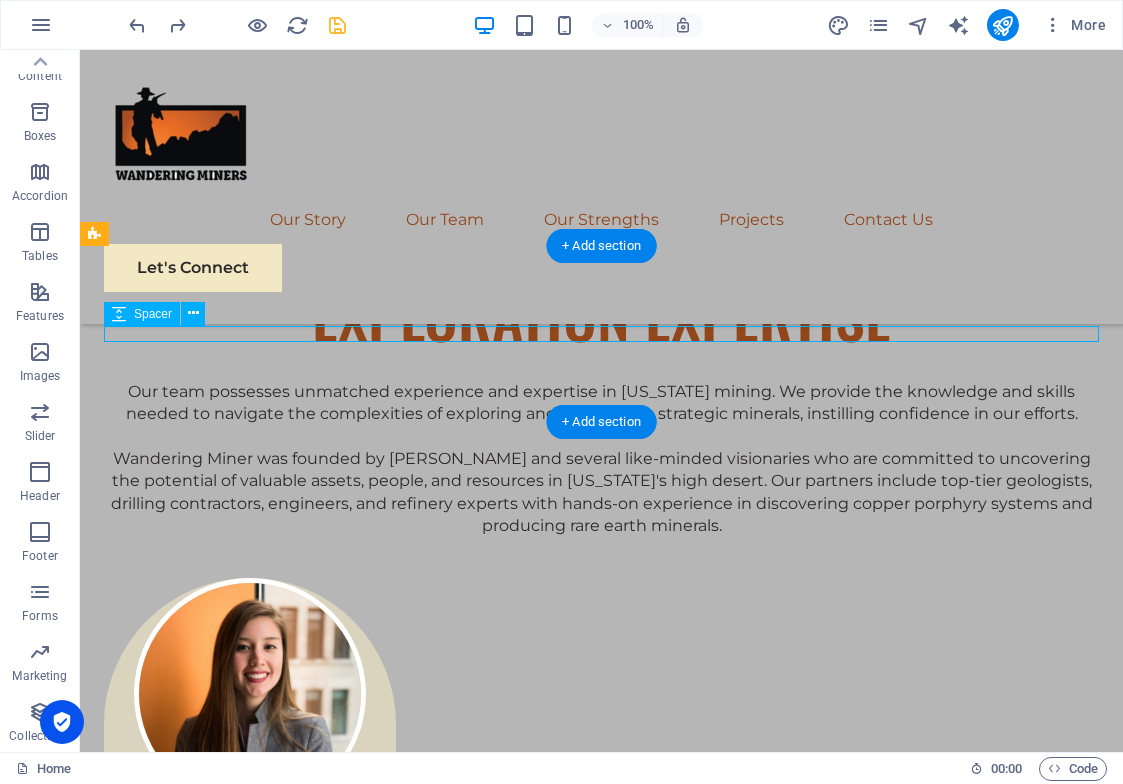 click at bounding box center (601, 3529) 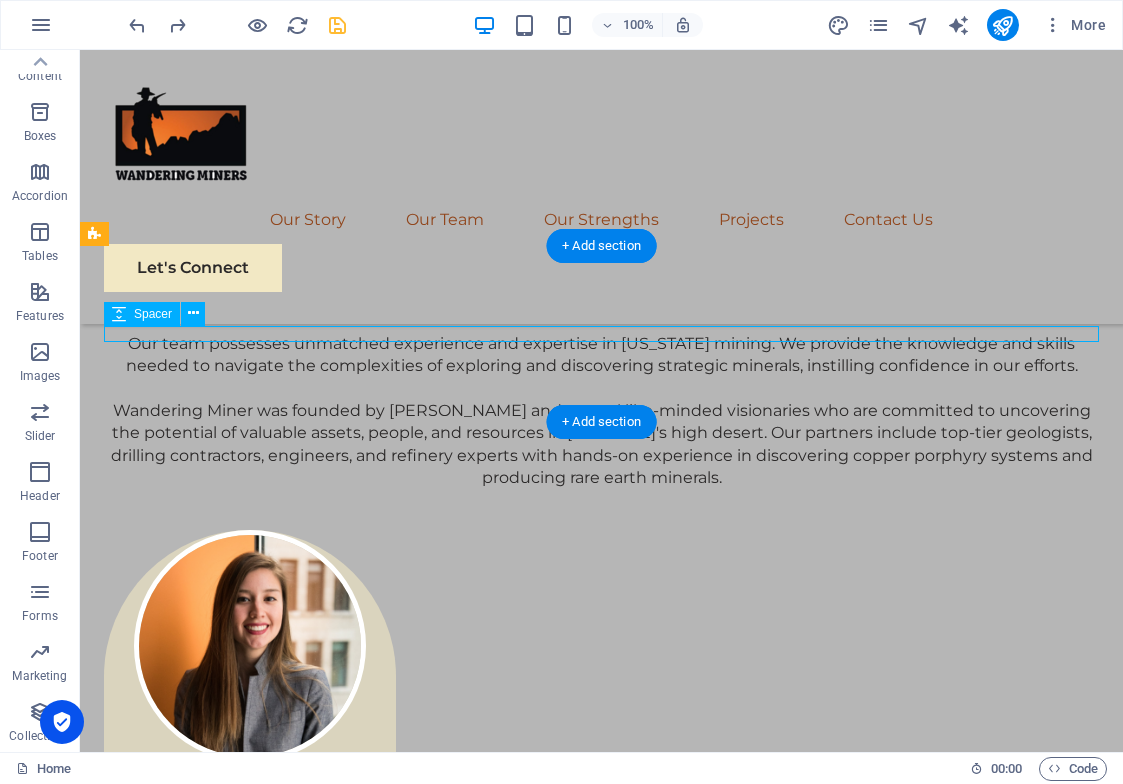 select on "rem" 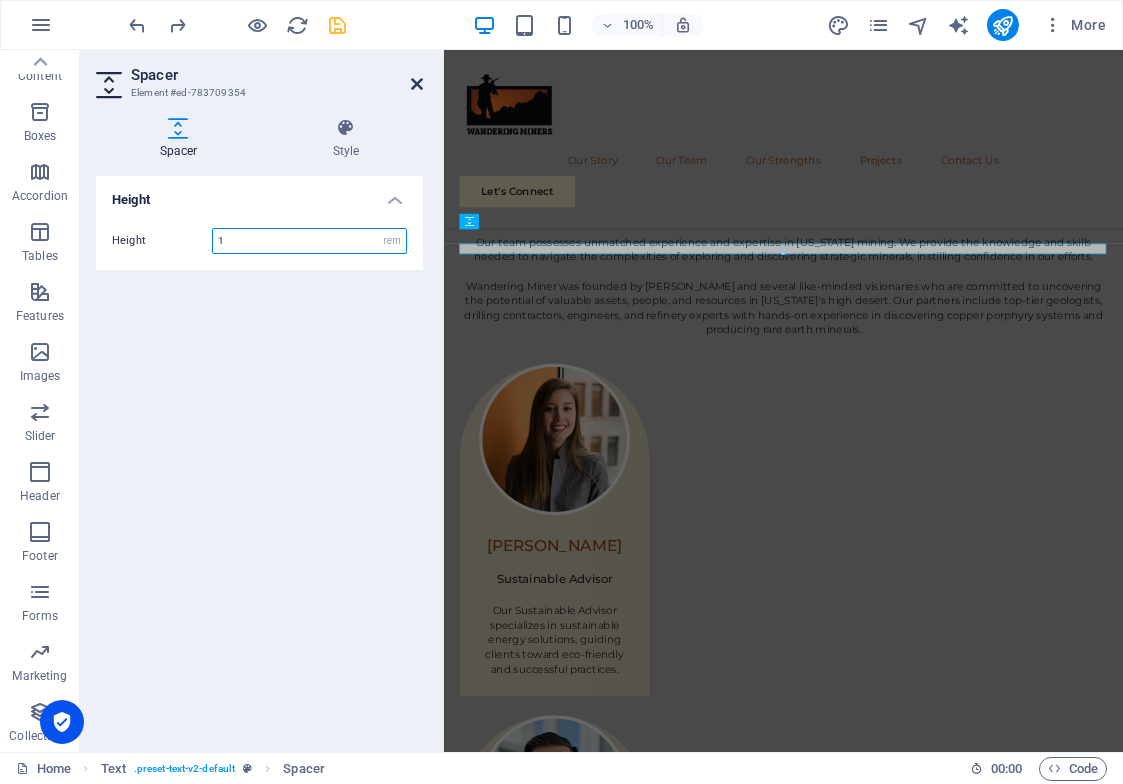 scroll, scrollTop: 3171, scrollLeft: 0, axis: vertical 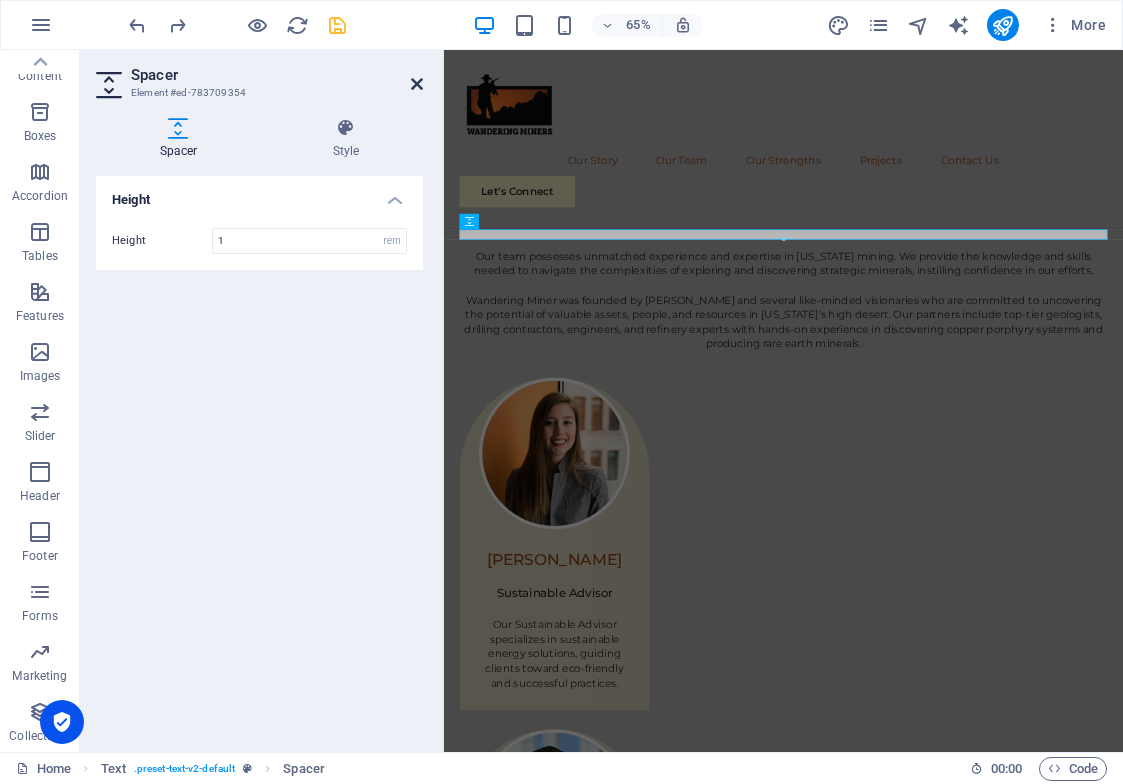 click at bounding box center [417, 84] 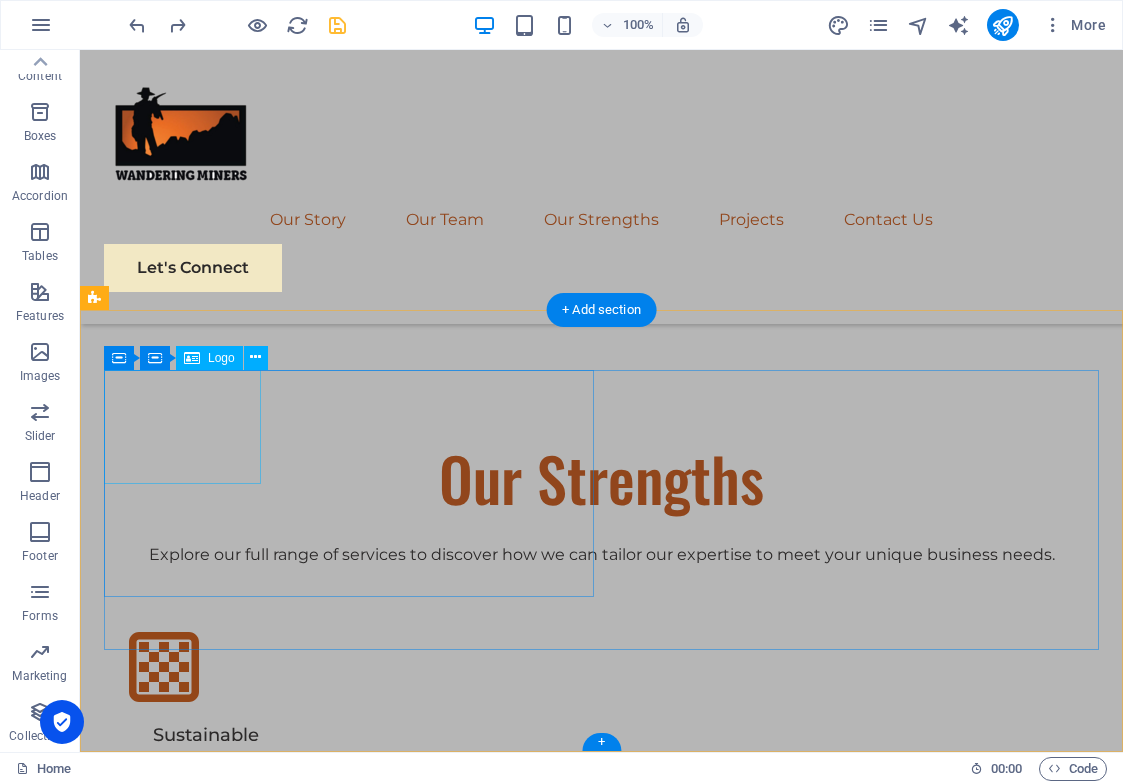 scroll, scrollTop: 6425, scrollLeft: 0, axis: vertical 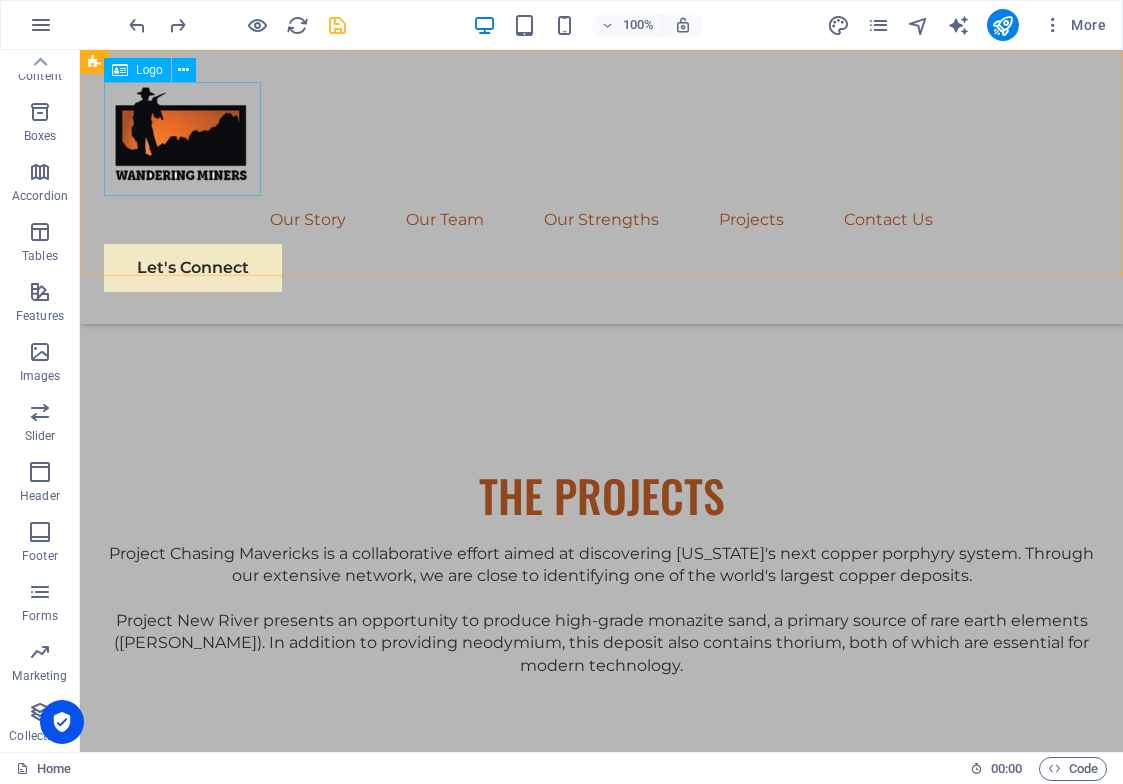 click at bounding box center [601, 139] 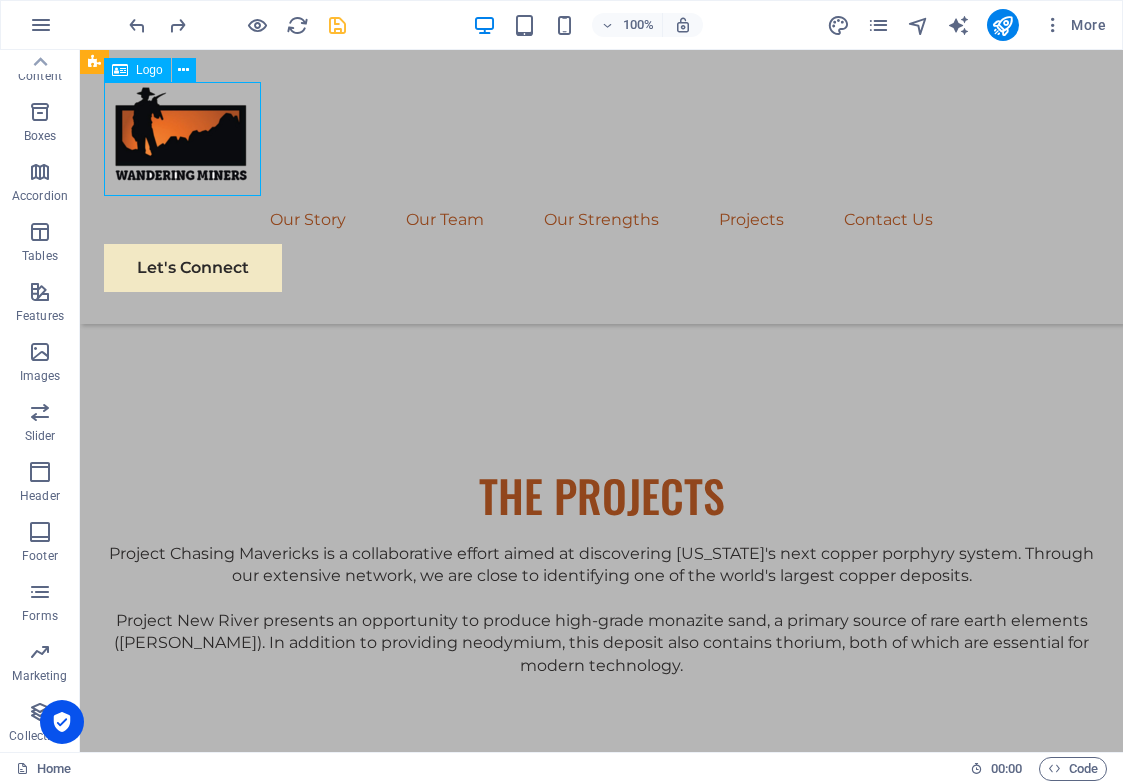 click at bounding box center [601, 139] 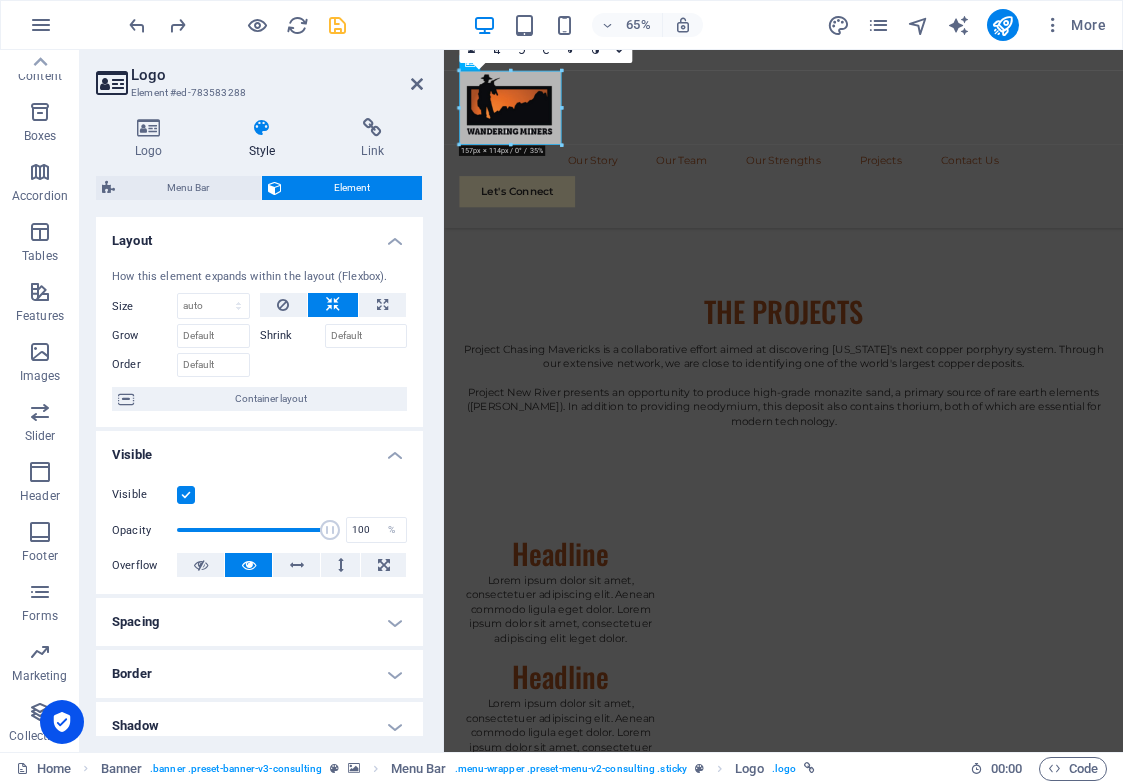 scroll, scrollTop: 6025, scrollLeft: 0, axis: vertical 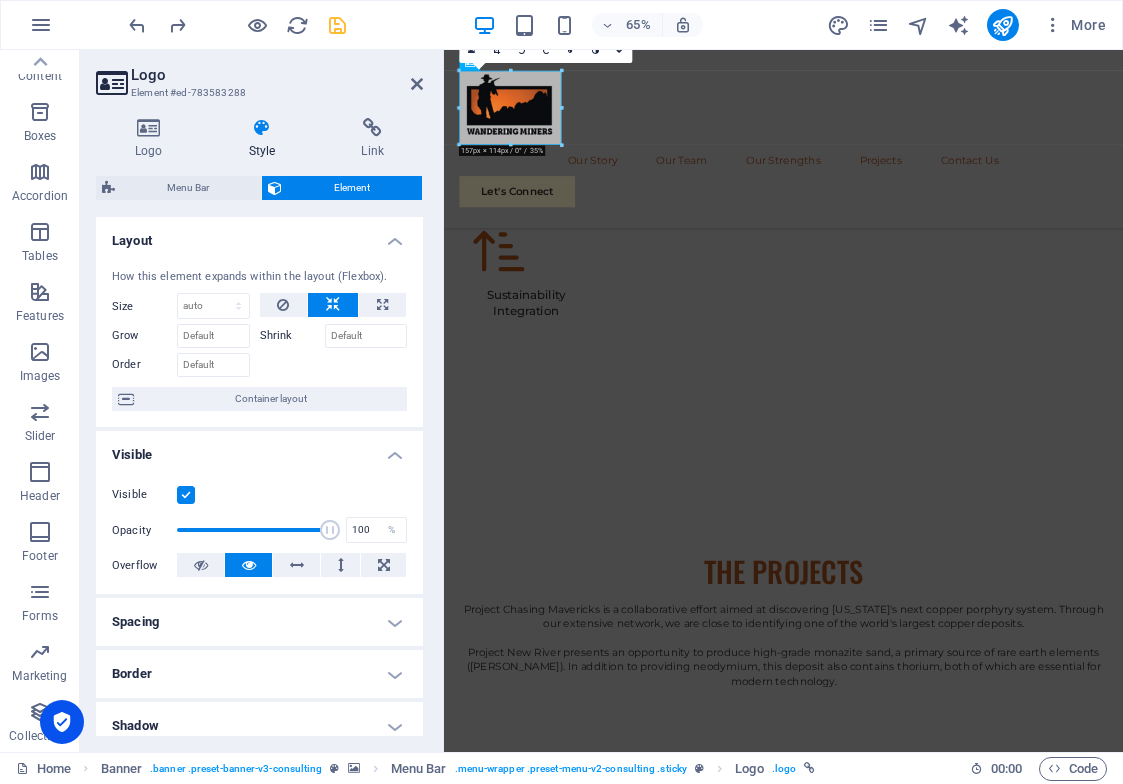 click on "Style" at bounding box center (266, 139) 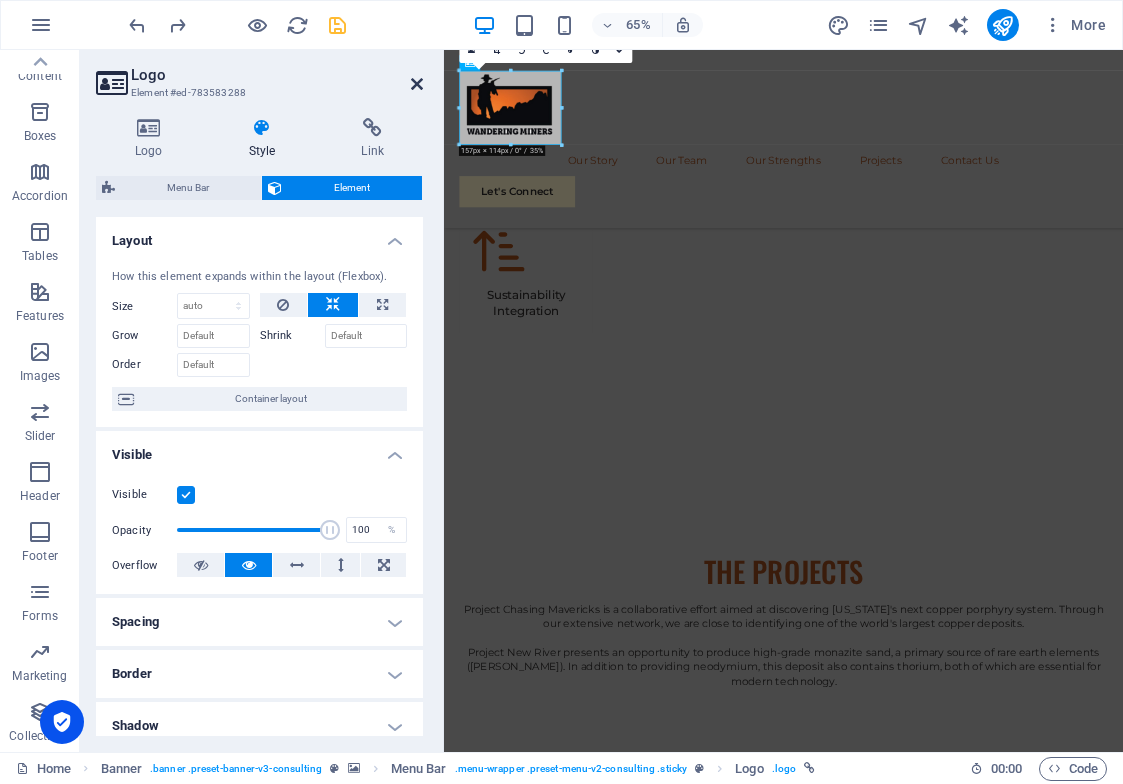 click at bounding box center [417, 84] 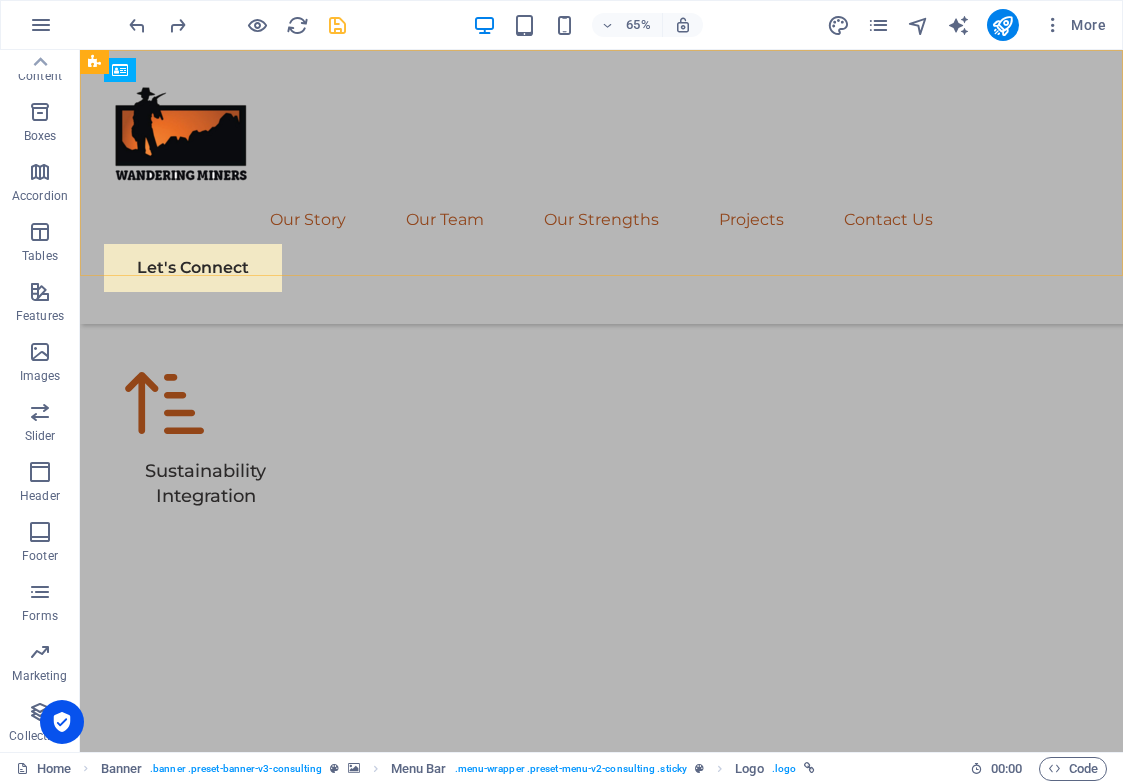 scroll, scrollTop: 6425, scrollLeft: 0, axis: vertical 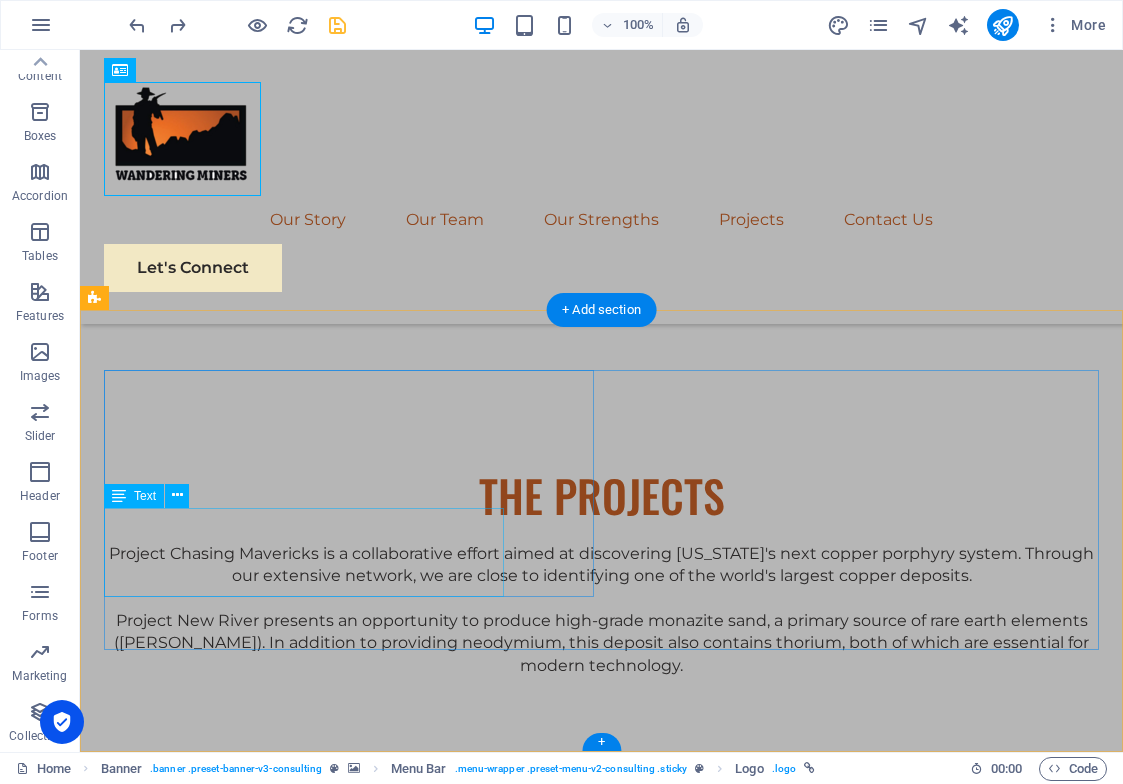 click on "At Eco-Con, we believe in the power of collaboration and innovation to drive positive change. Let's work together to make a difference and shape a brighter, more sustainable future." at bounding box center [349, 5339] 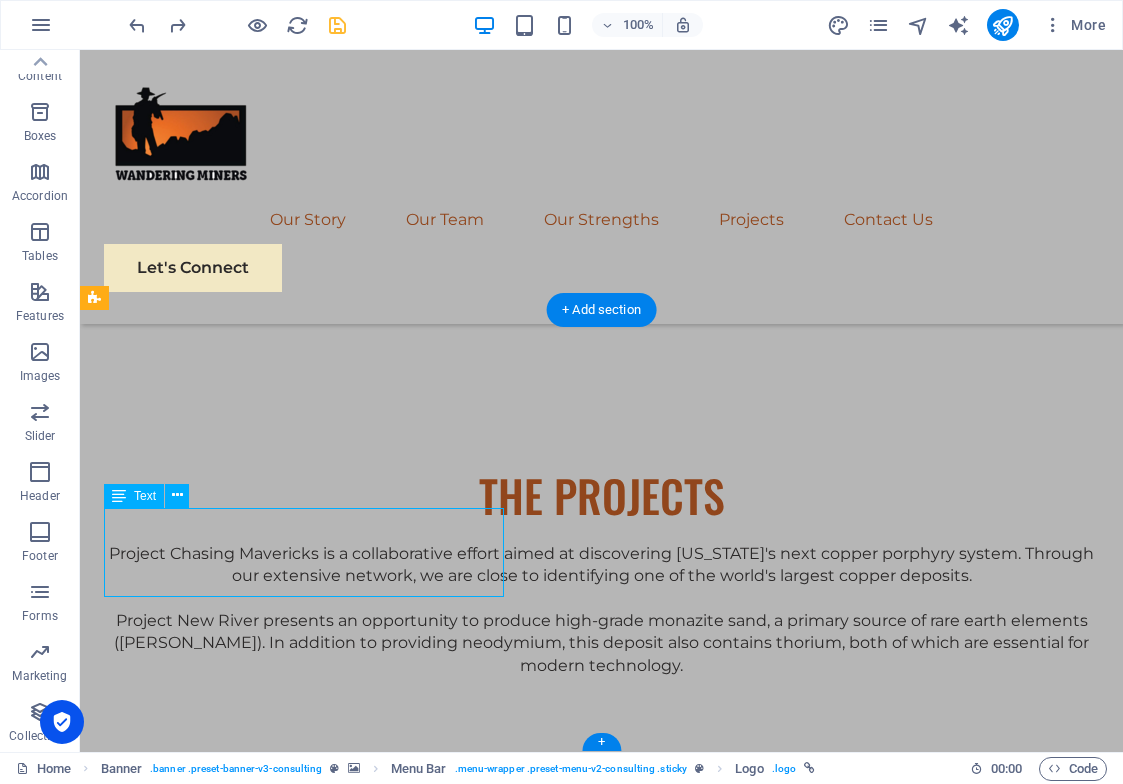 drag, startPoint x: 219, startPoint y: 515, endPoint x: 299, endPoint y: 563, distance: 93.29523 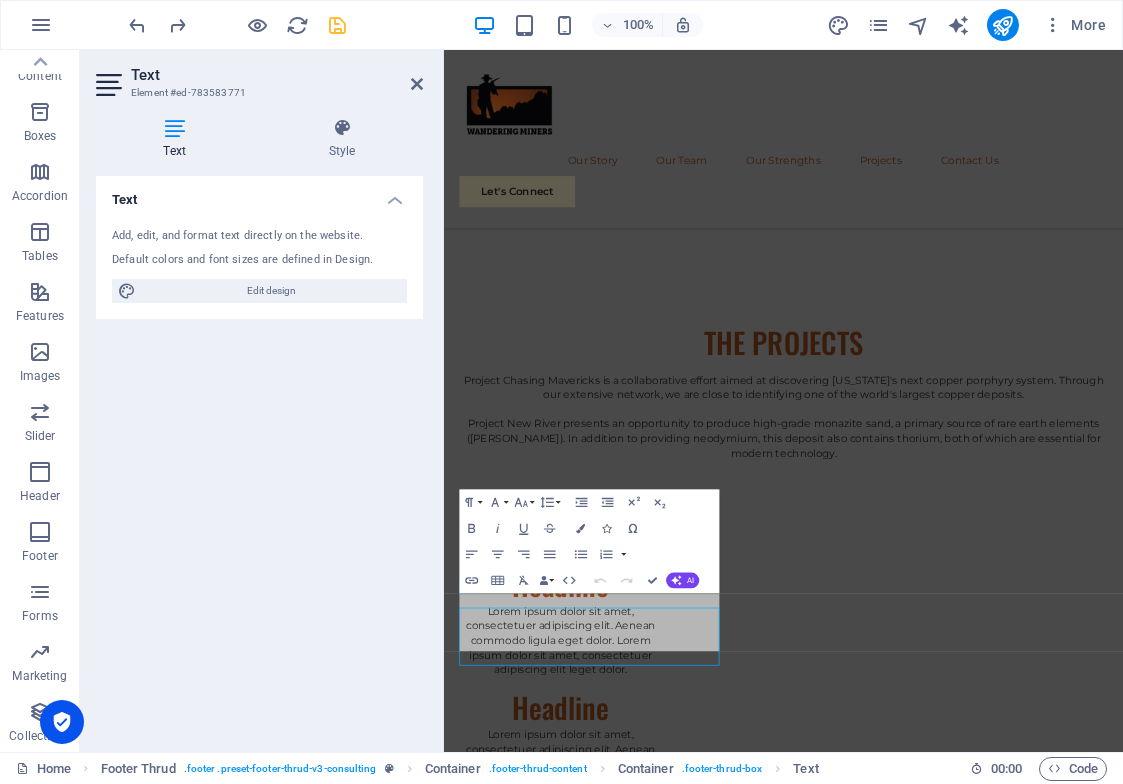 scroll, scrollTop: 6025, scrollLeft: 0, axis: vertical 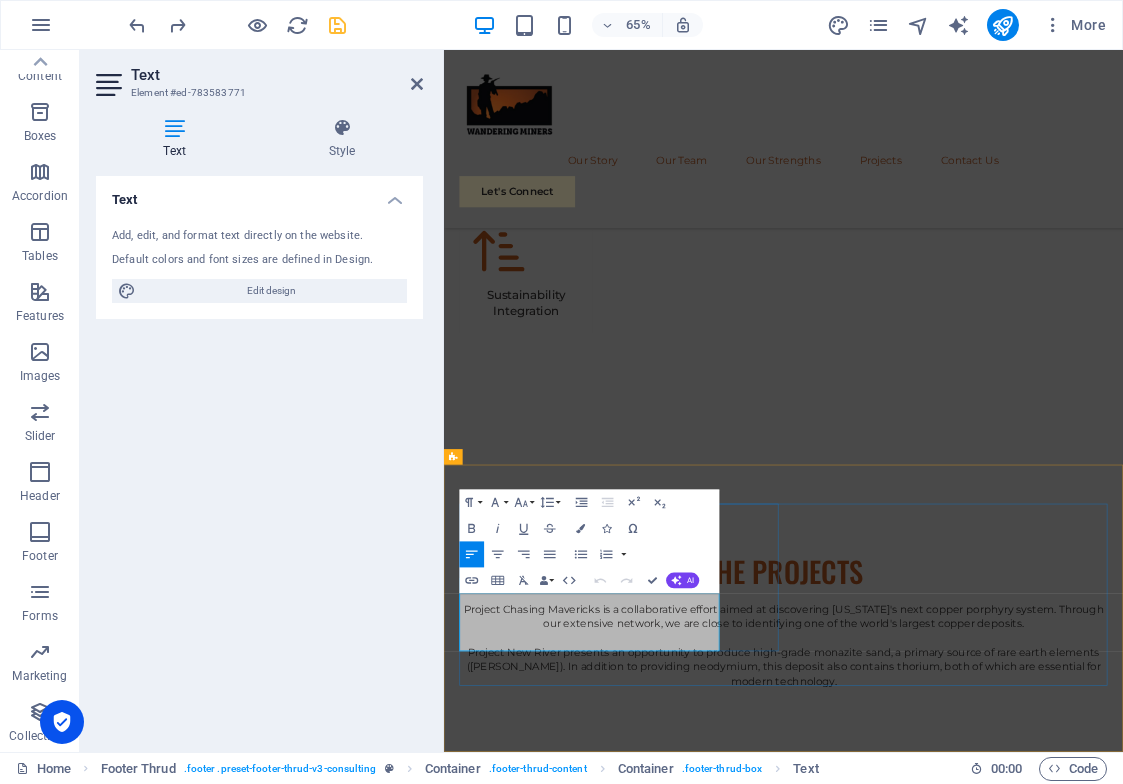 click on "At Eco-Con, we believe in the power of collaboration and innovation to drive positive change. Let's work together to make a difference and shape a brighter, more sustainable future." at bounding box center (713, 5697) 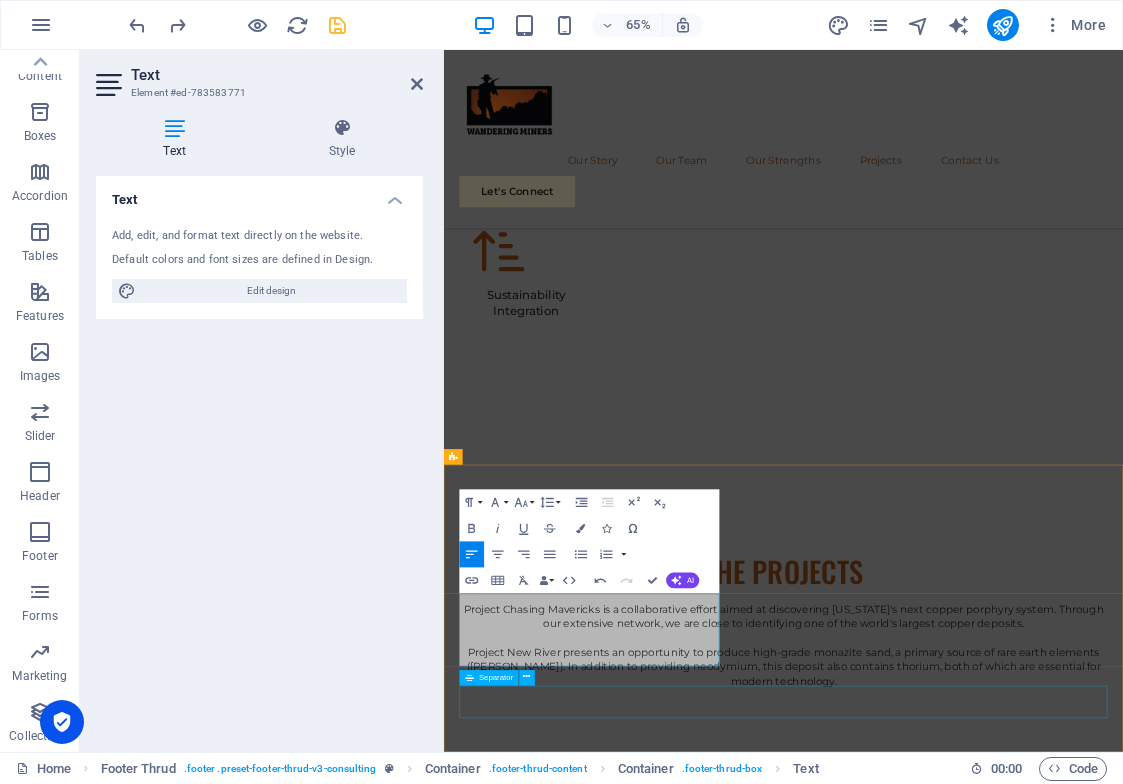 click at bounding box center [966, 6165] 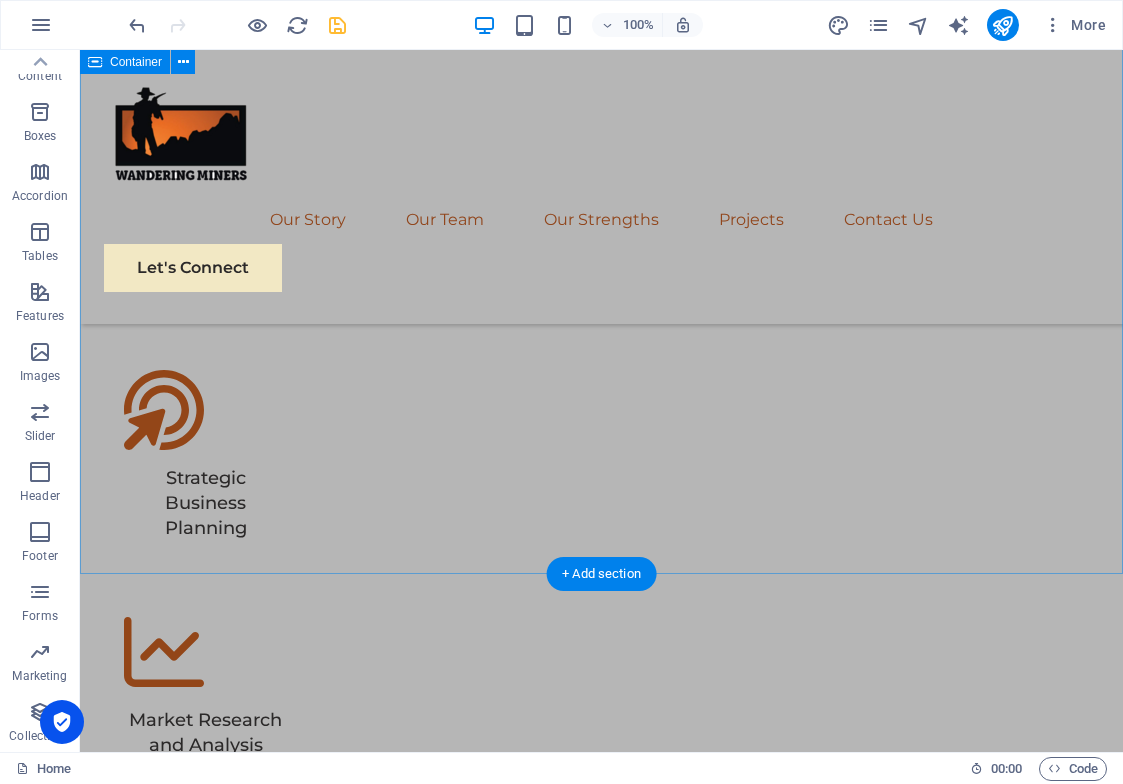 scroll, scrollTop: 5223, scrollLeft: 0, axis: vertical 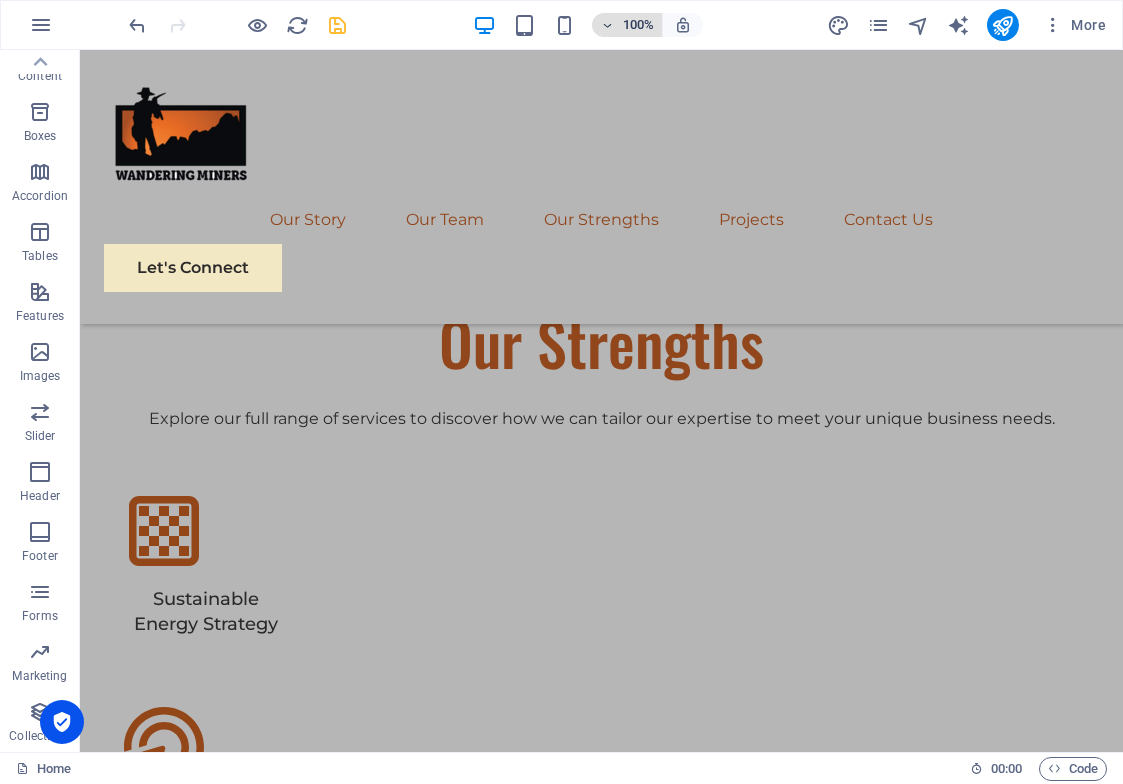 click at bounding box center (607, 25) 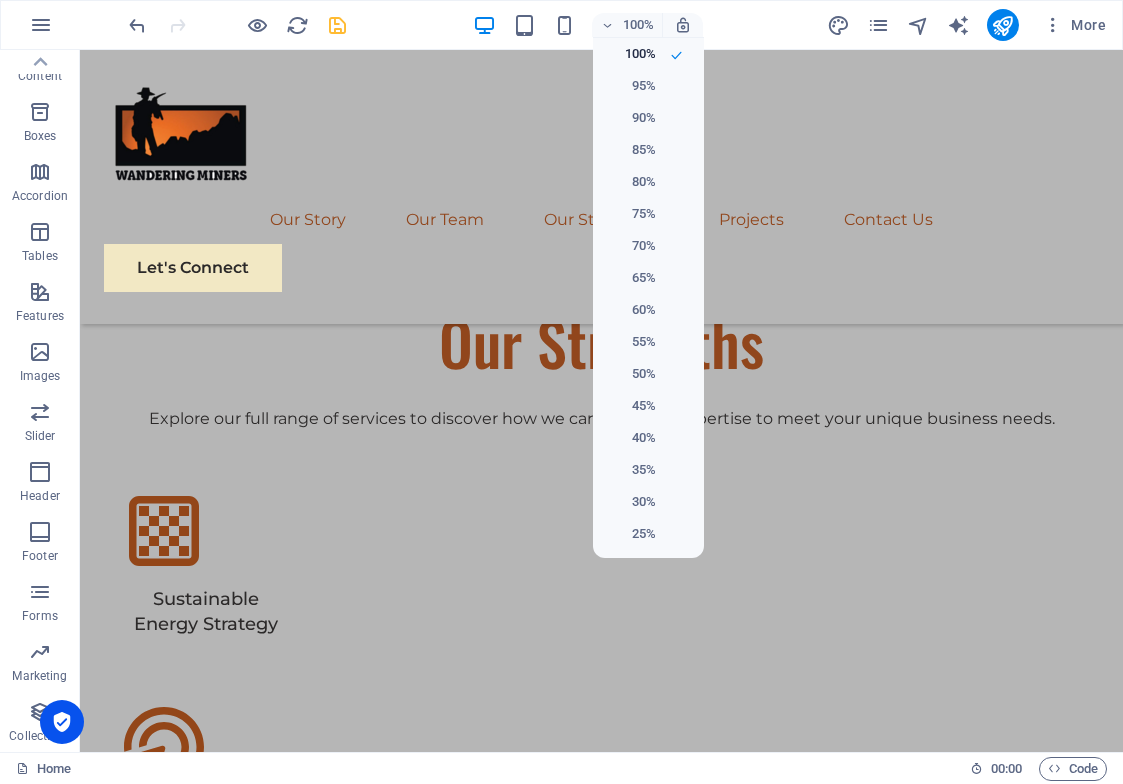 click at bounding box center (561, 392) 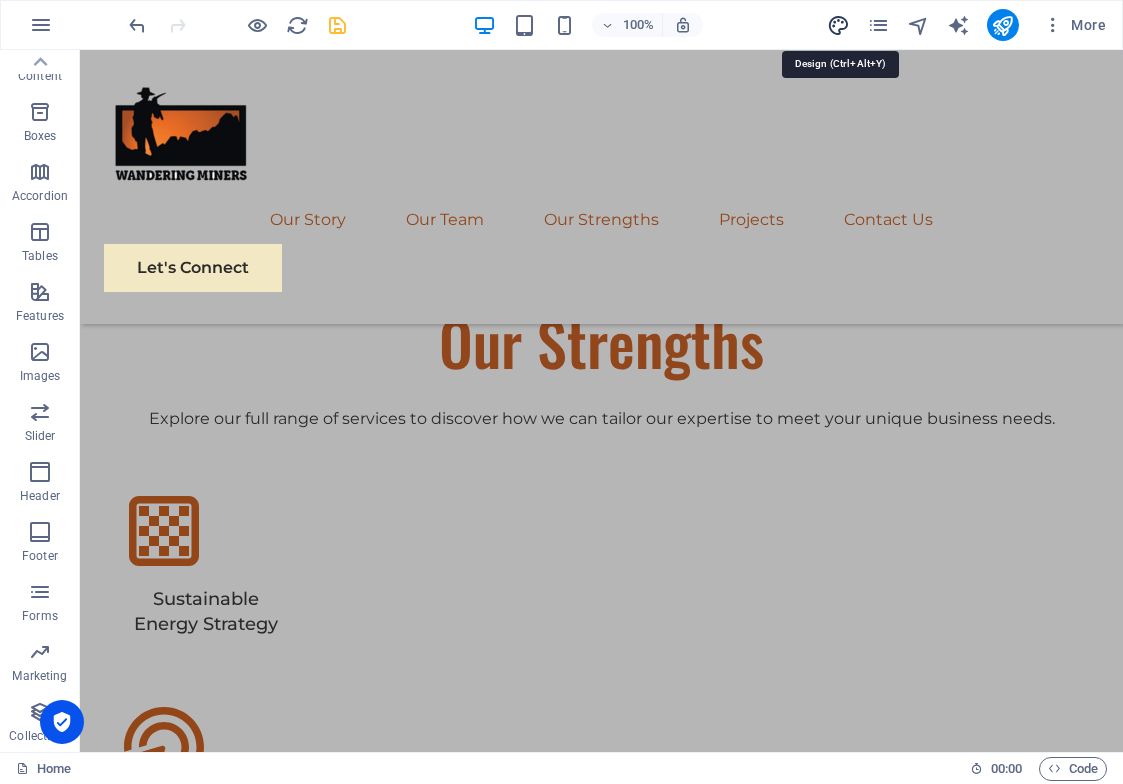 click at bounding box center [838, 25] 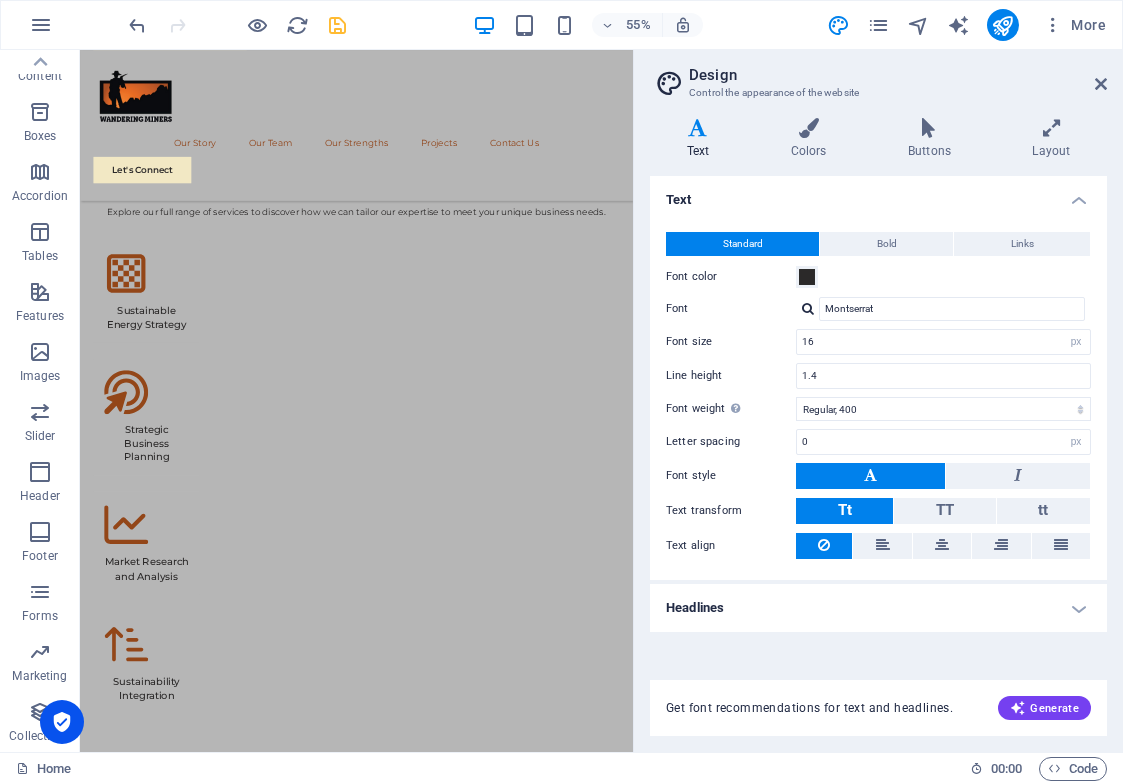 click on "Text" at bounding box center [702, 139] 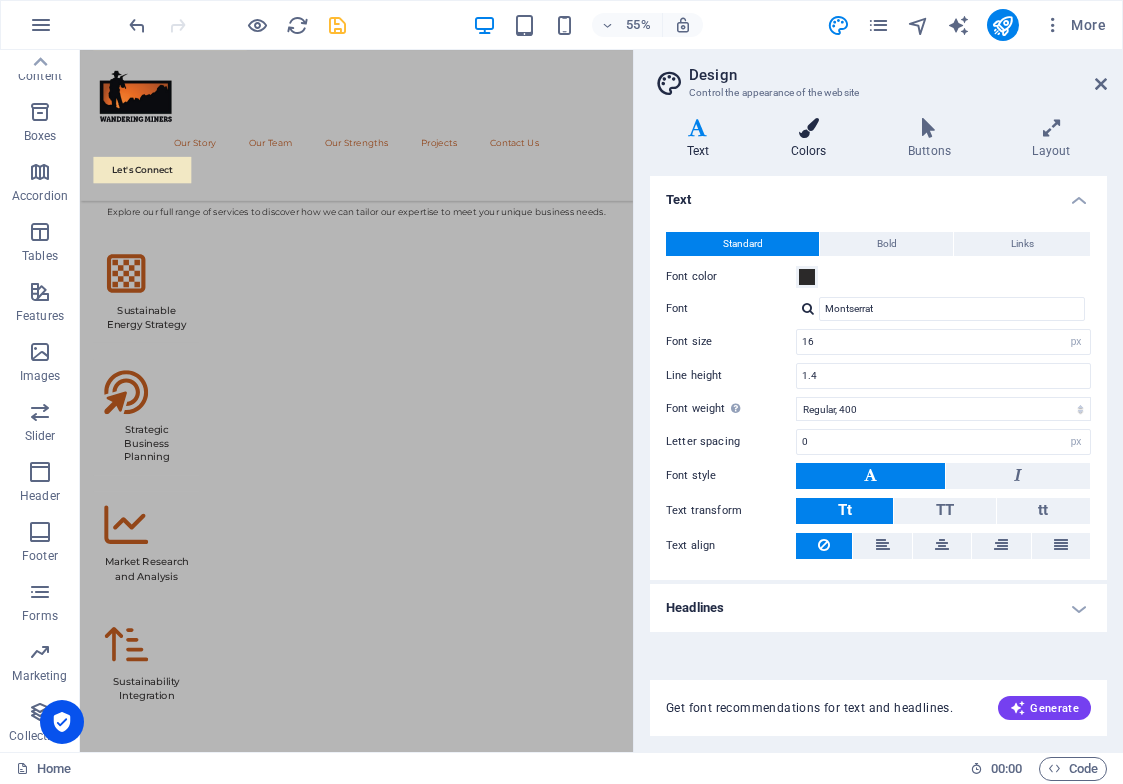 click on "Colors" at bounding box center [812, 139] 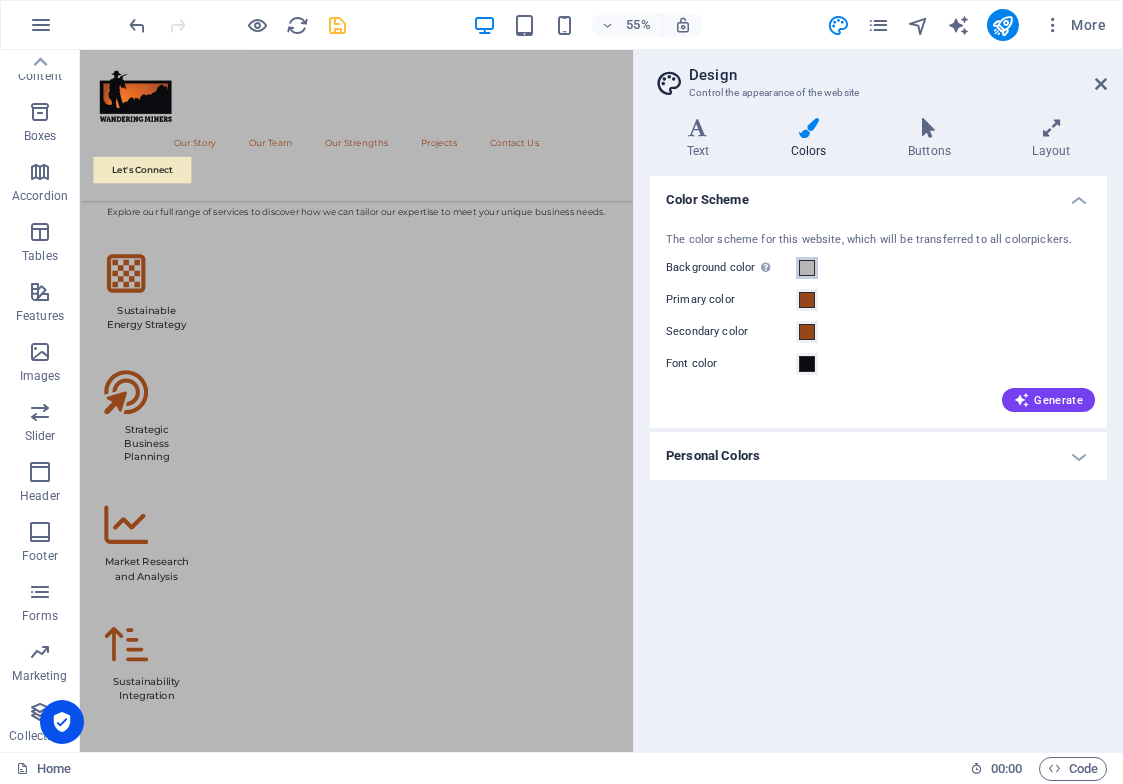 click at bounding box center (807, 268) 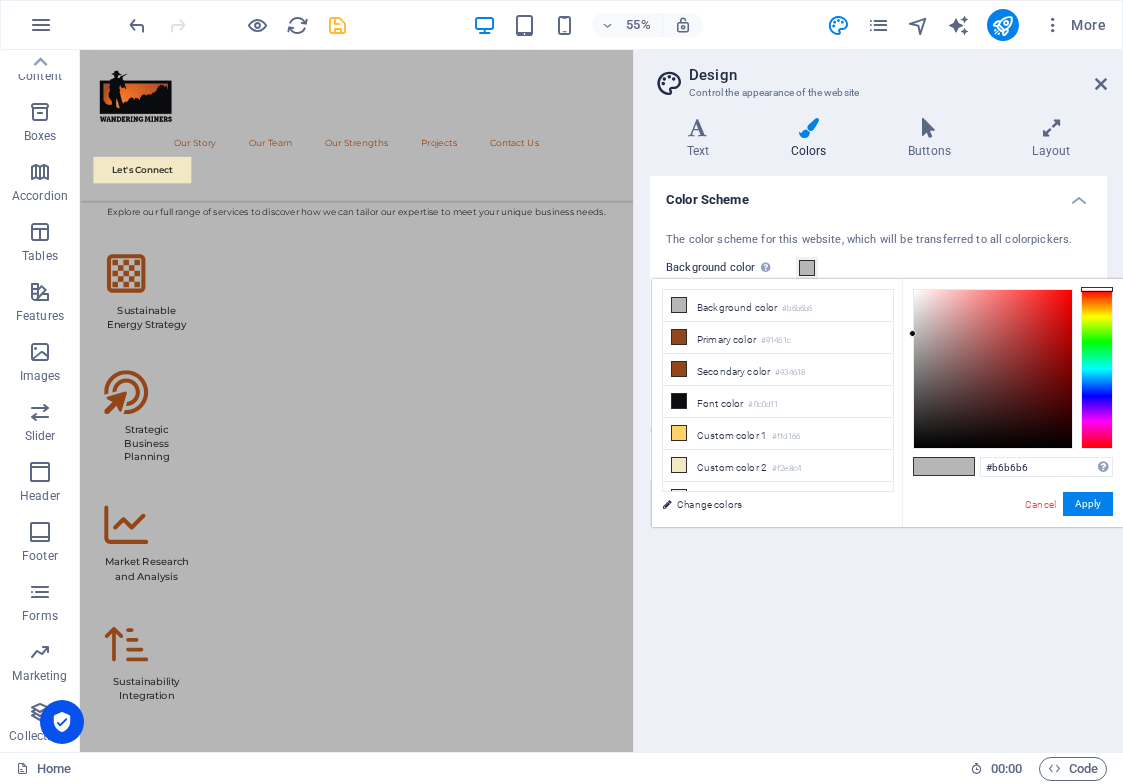type on "#f9f4f4" 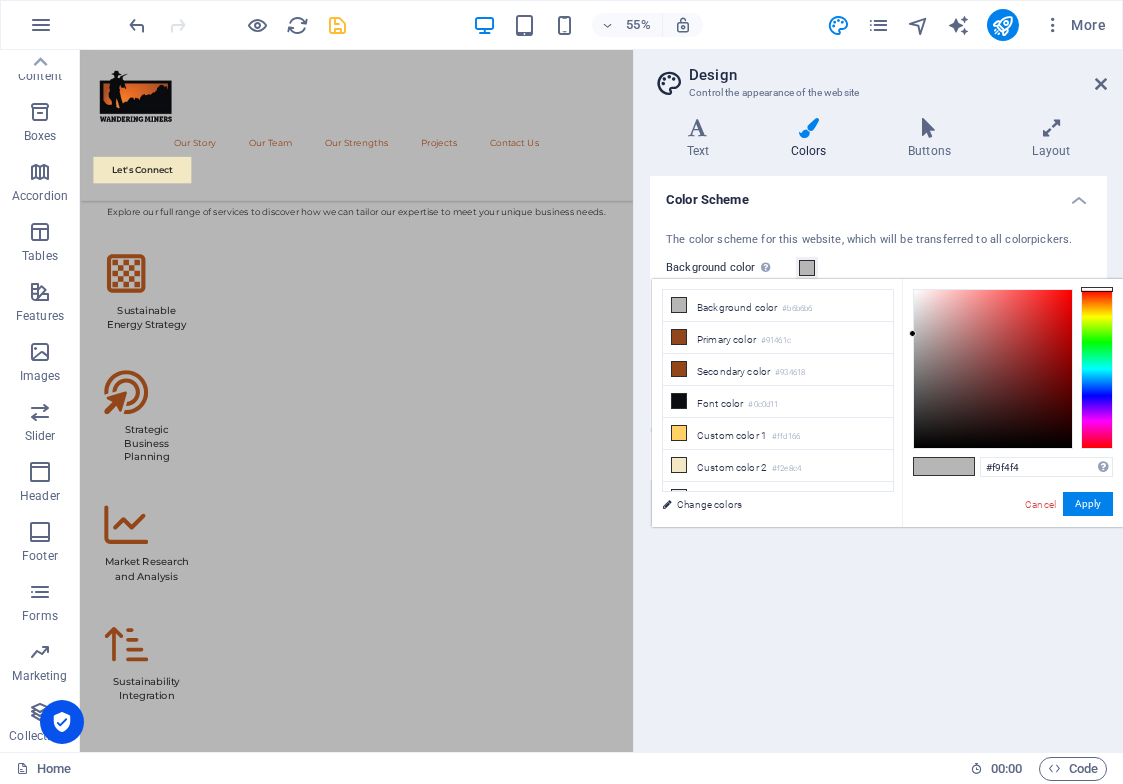click at bounding box center (993, 369) 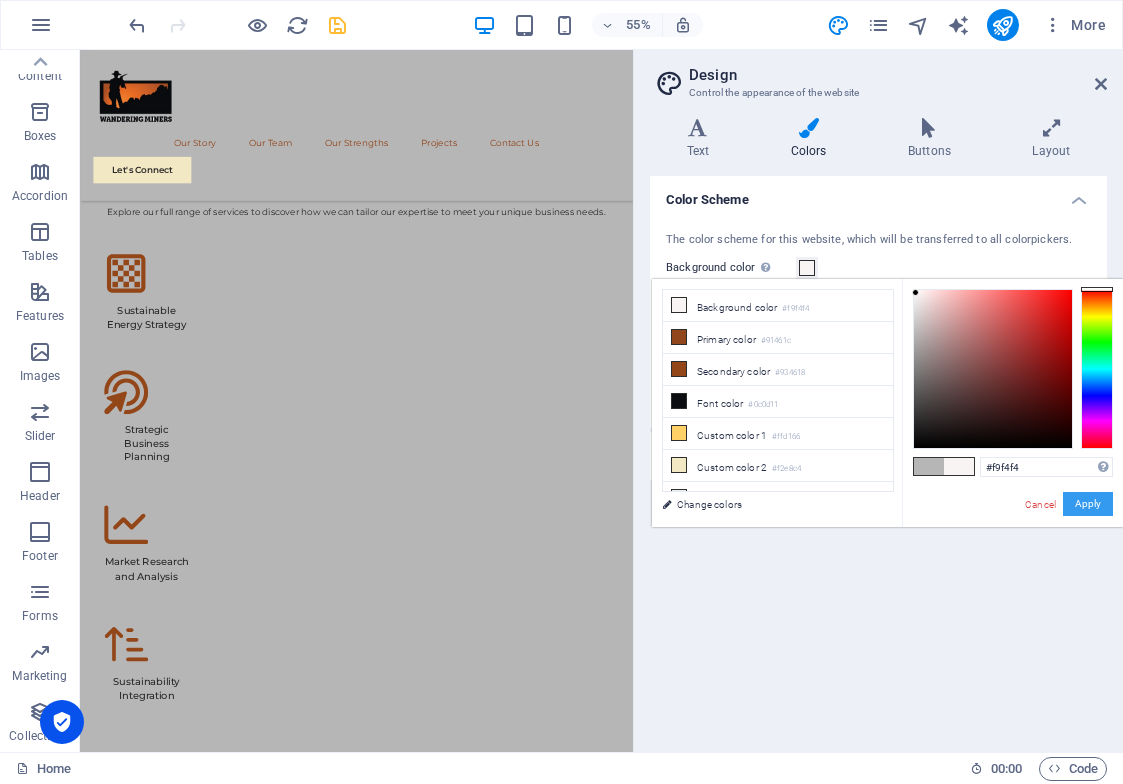 click on "Apply" at bounding box center (1088, 504) 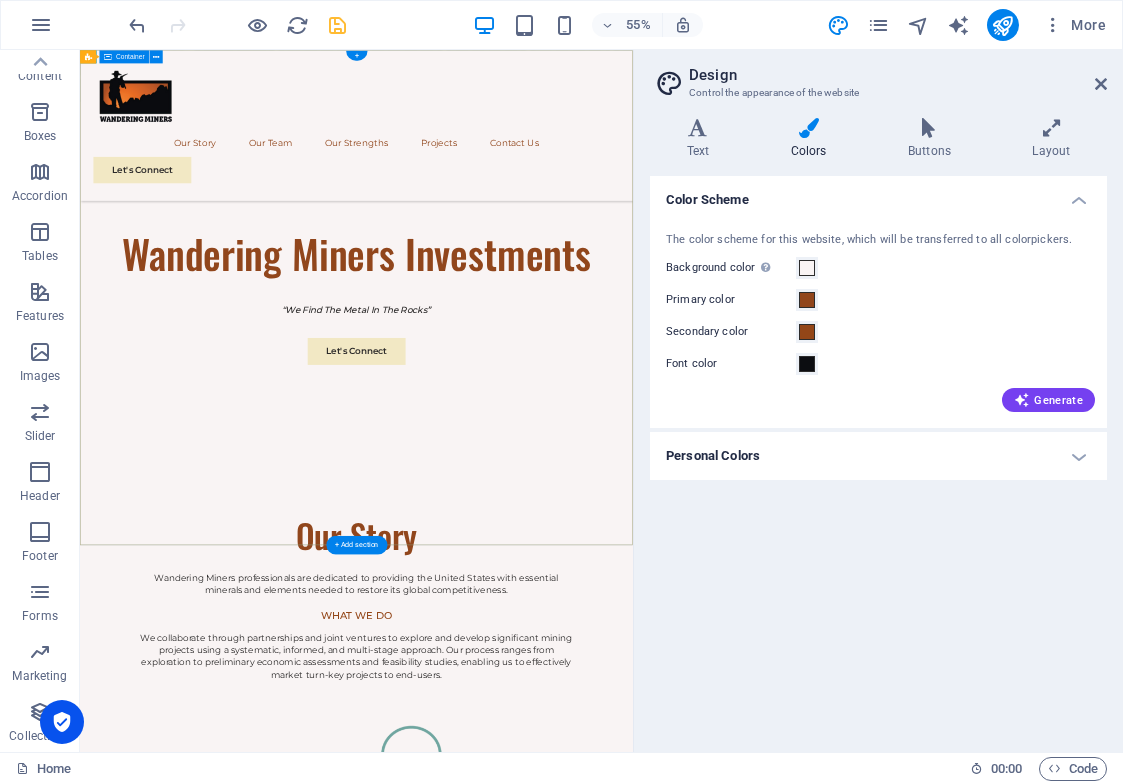 scroll, scrollTop: 0, scrollLeft: 0, axis: both 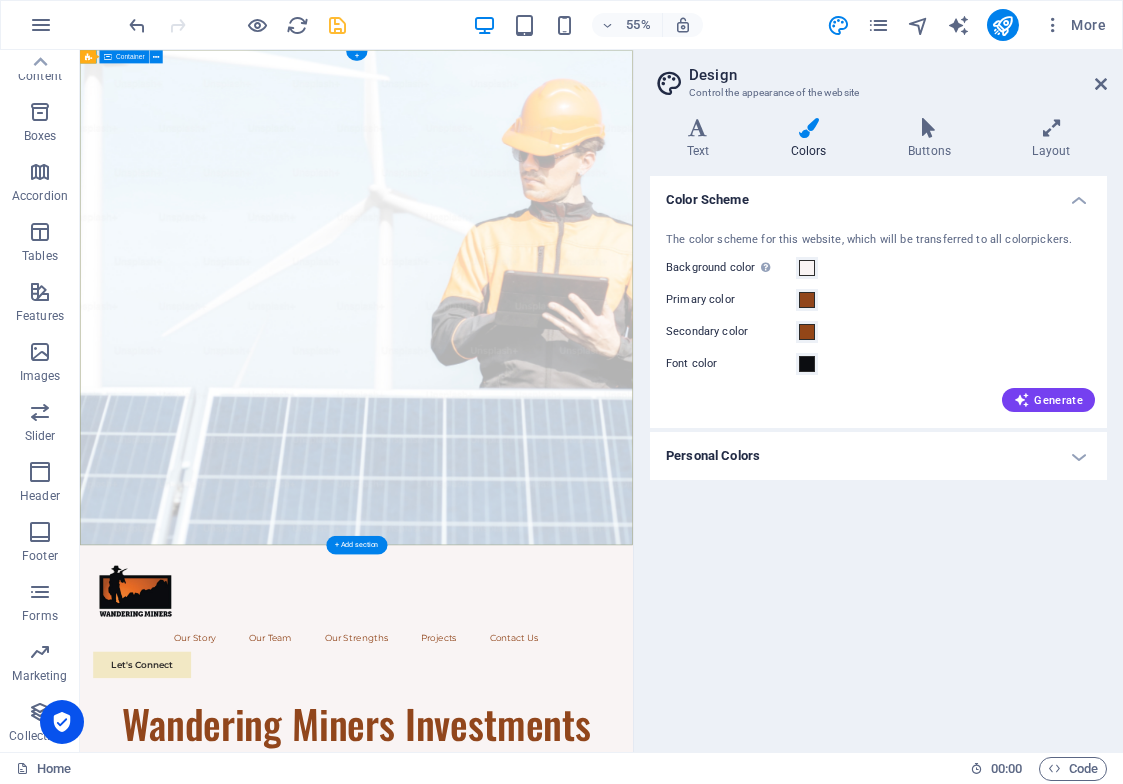 click on "Wandering Miners Investments “We Find The Metal In The Rocks” Let's Connect" at bounding box center (582, 1404) 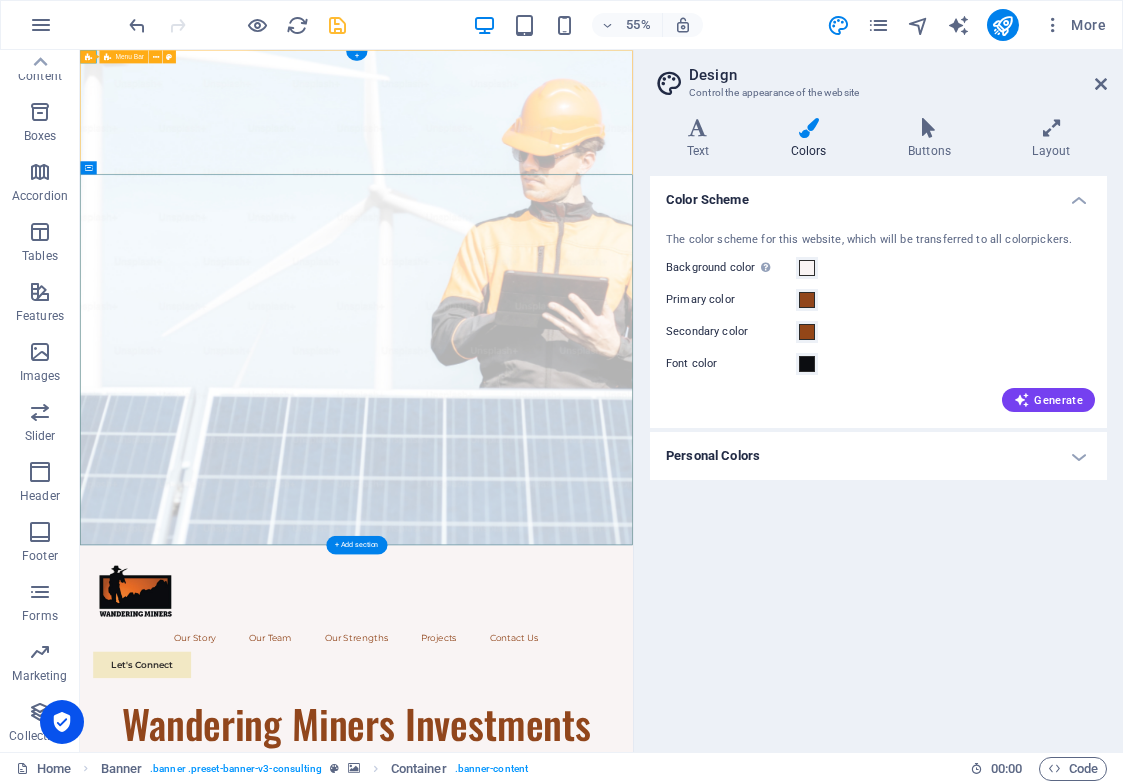 click on "Our Story Our Team Our Strengths Projects Contact Us Let's Connect" at bounding box center [582, 1087] 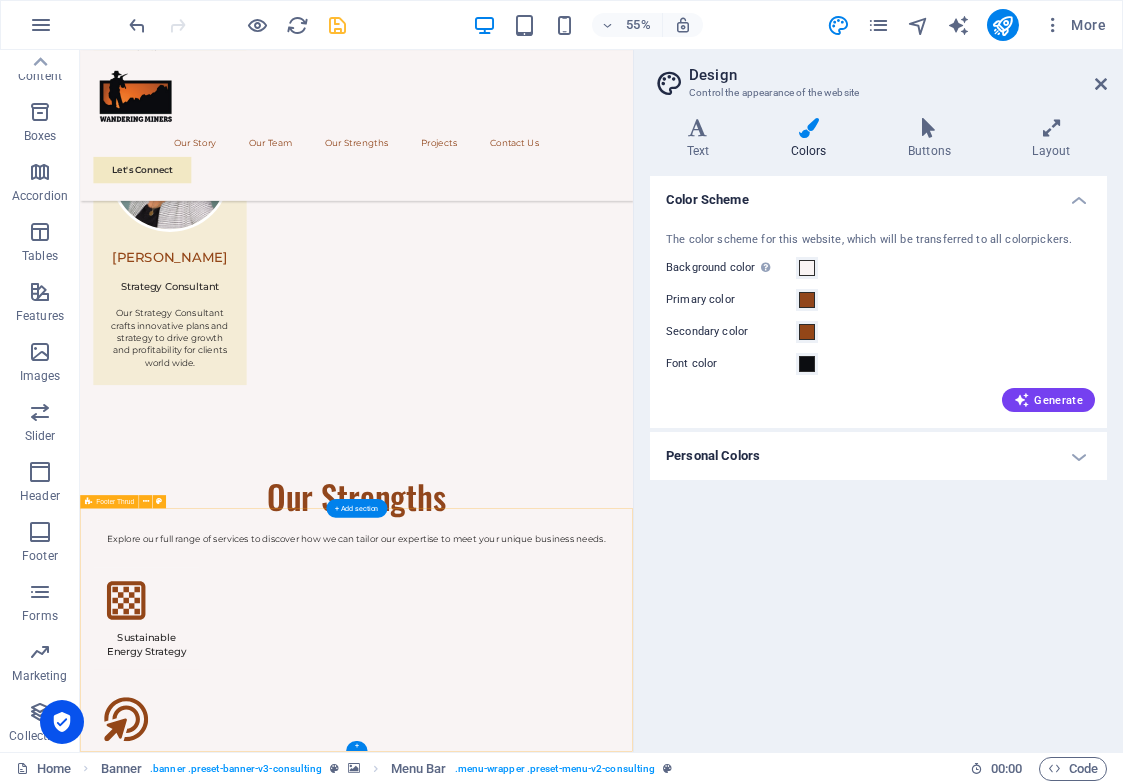 scroll, scrollTop: 5861, scrollLeft: 0, axis: vertical 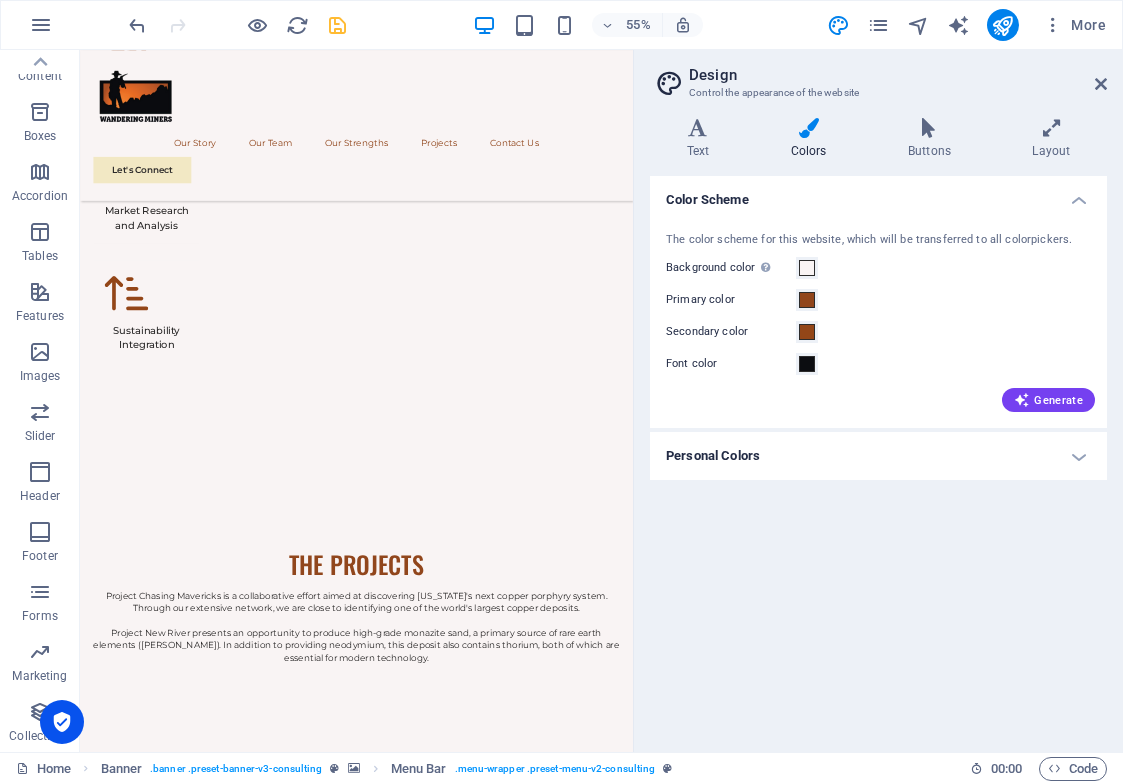 click on "Personal Colors" at bounding box center (878, 456) 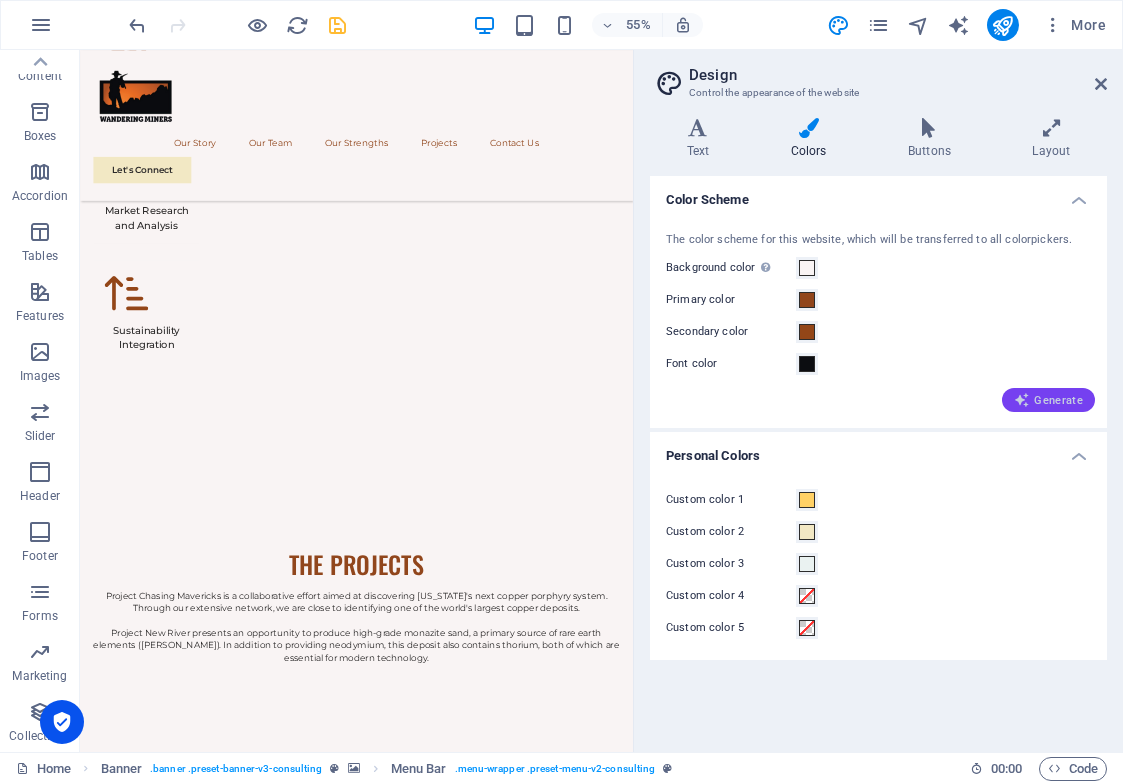 click on "Generate" at bounding box center [1048, 400] 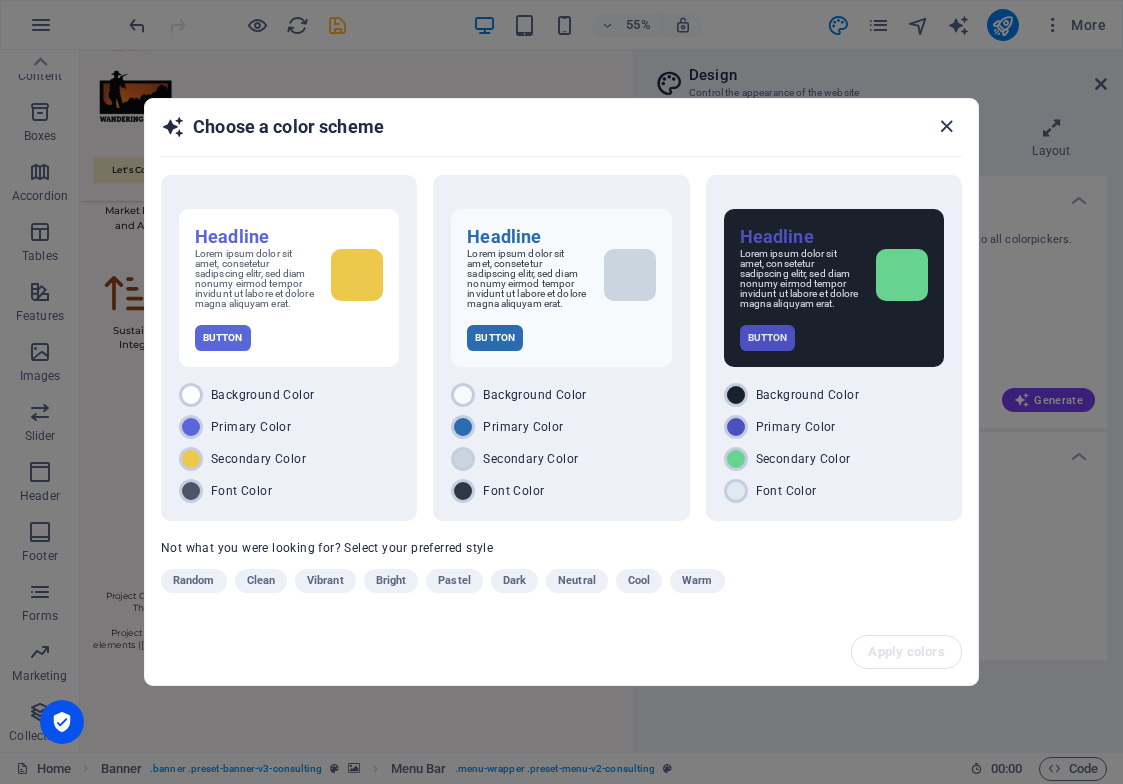 click at bounding box center [946, 126] 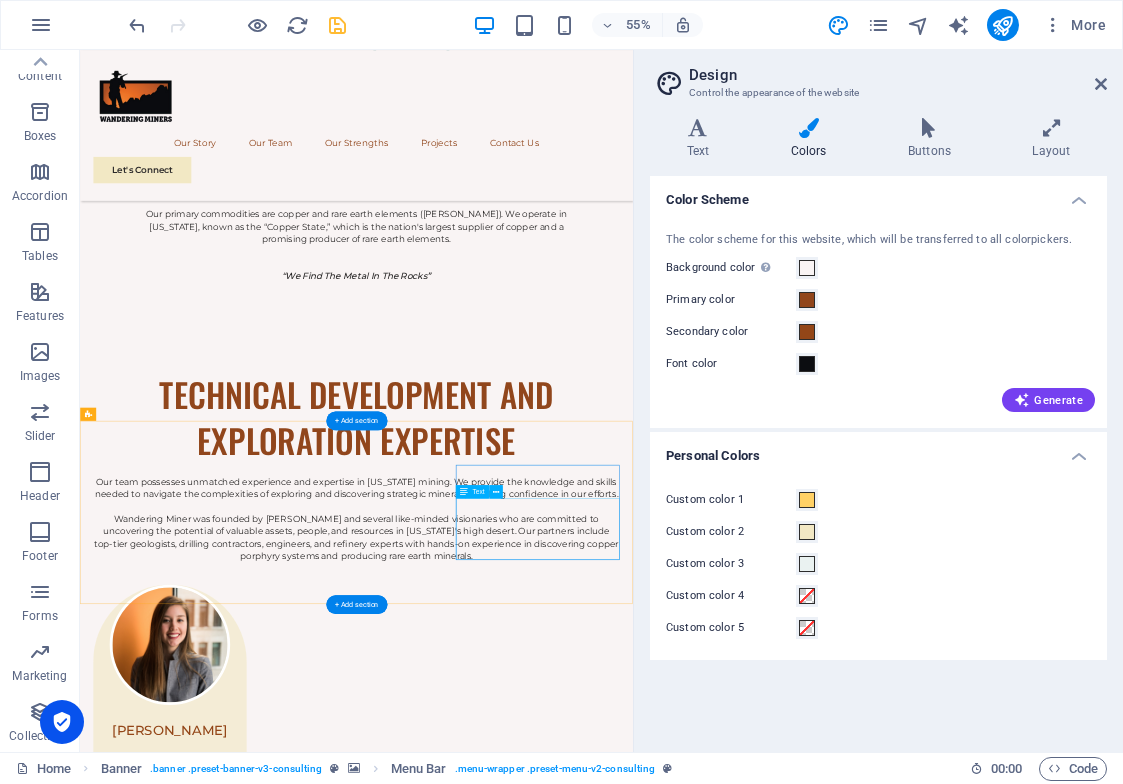 scroll, scrollTop: 1106, scrollLeft: 0, axis: vertical 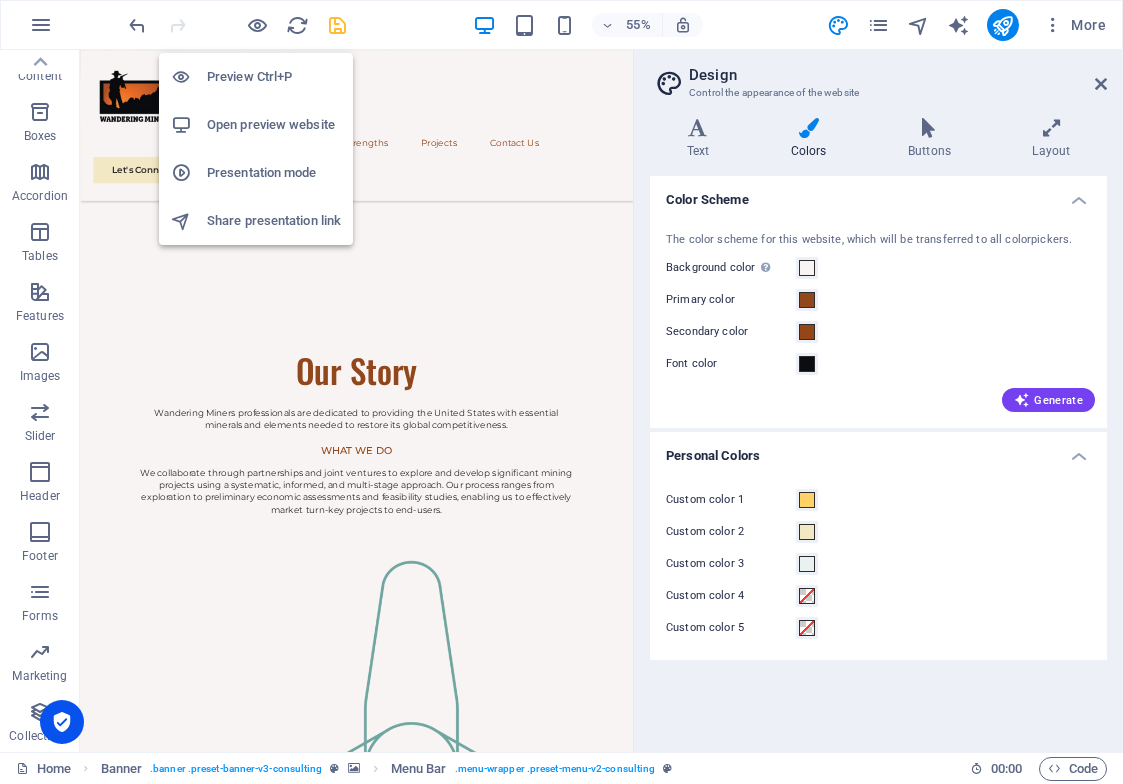 click on "Open preview website" at bounding box center (274, 125) 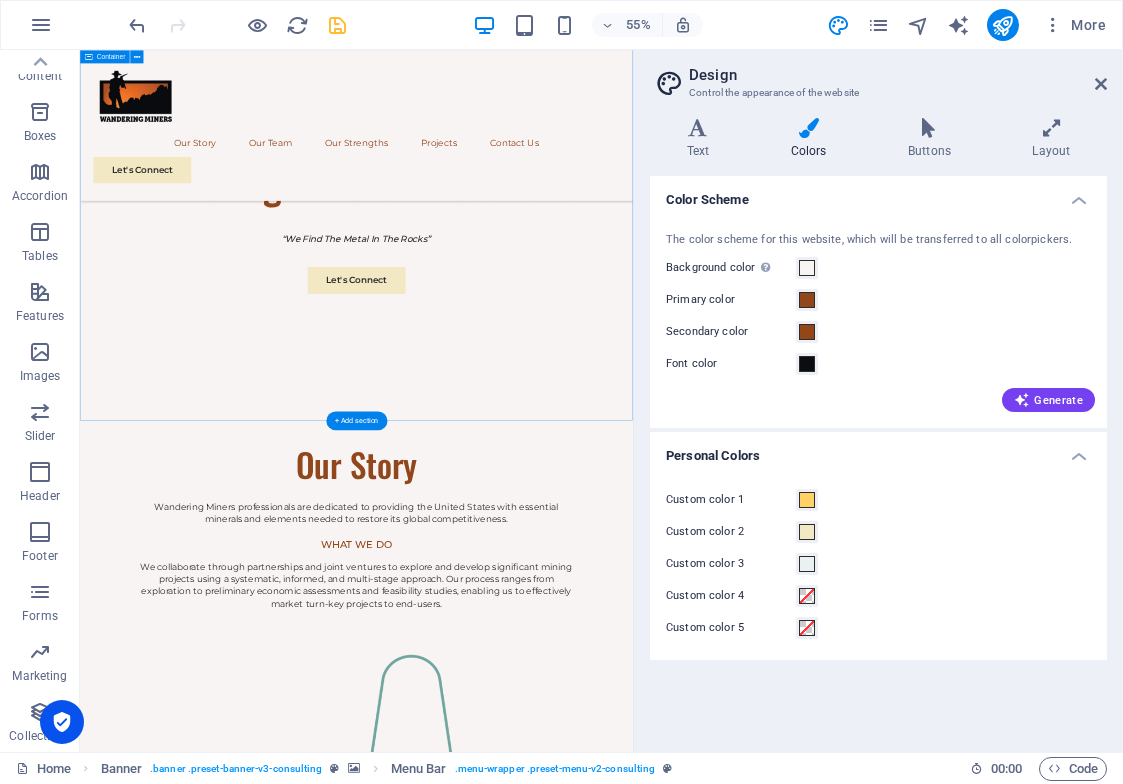 scroll, scrollTop: 975, scrollLeft: 0, axis: vertical 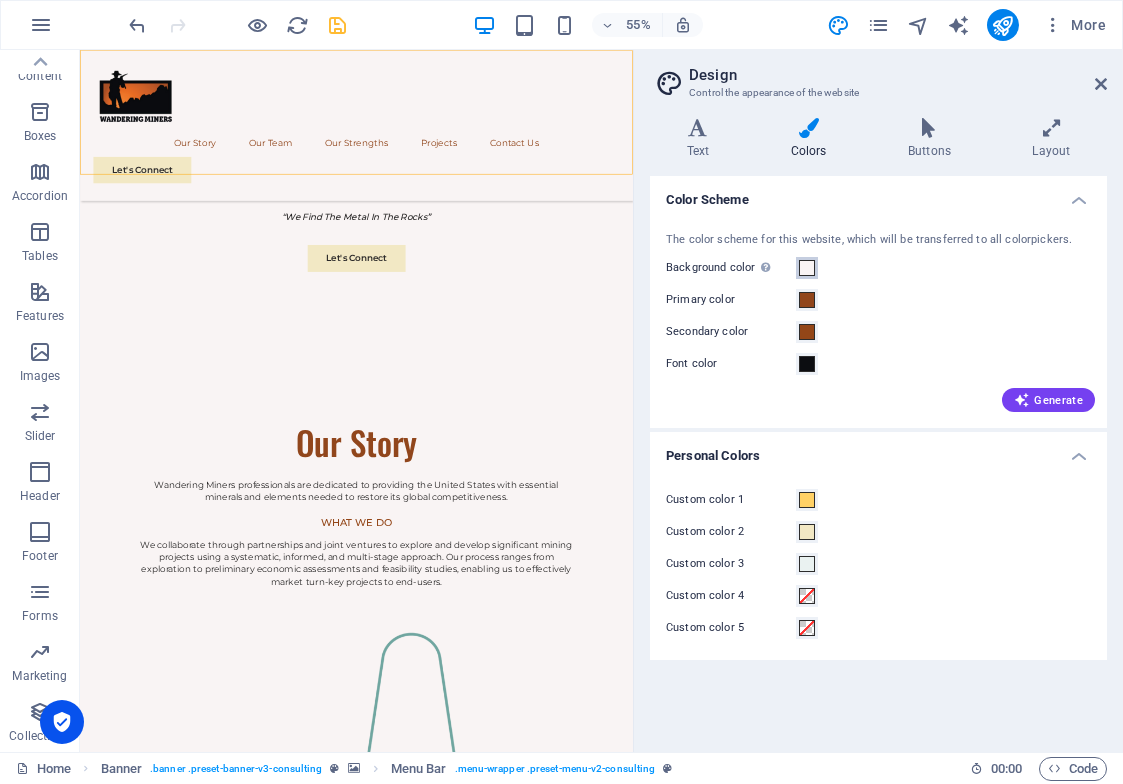 click at bounding box center [807, 268] 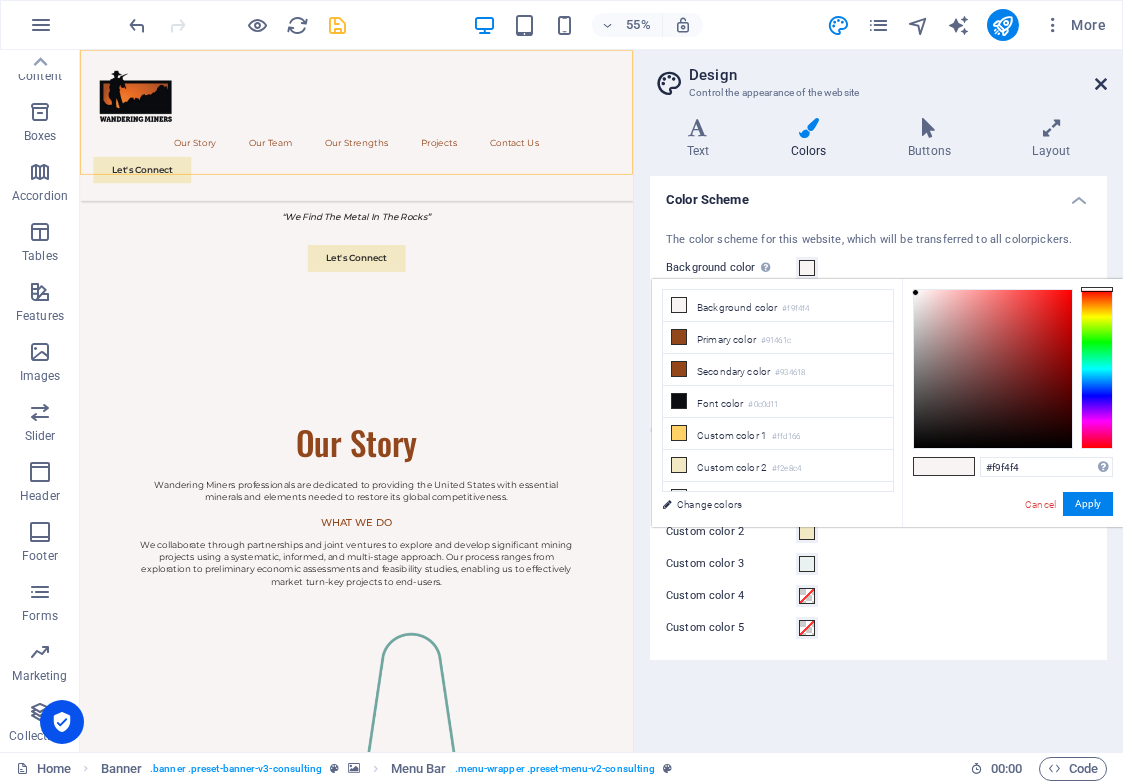 click at bounding box center [1101, 84] 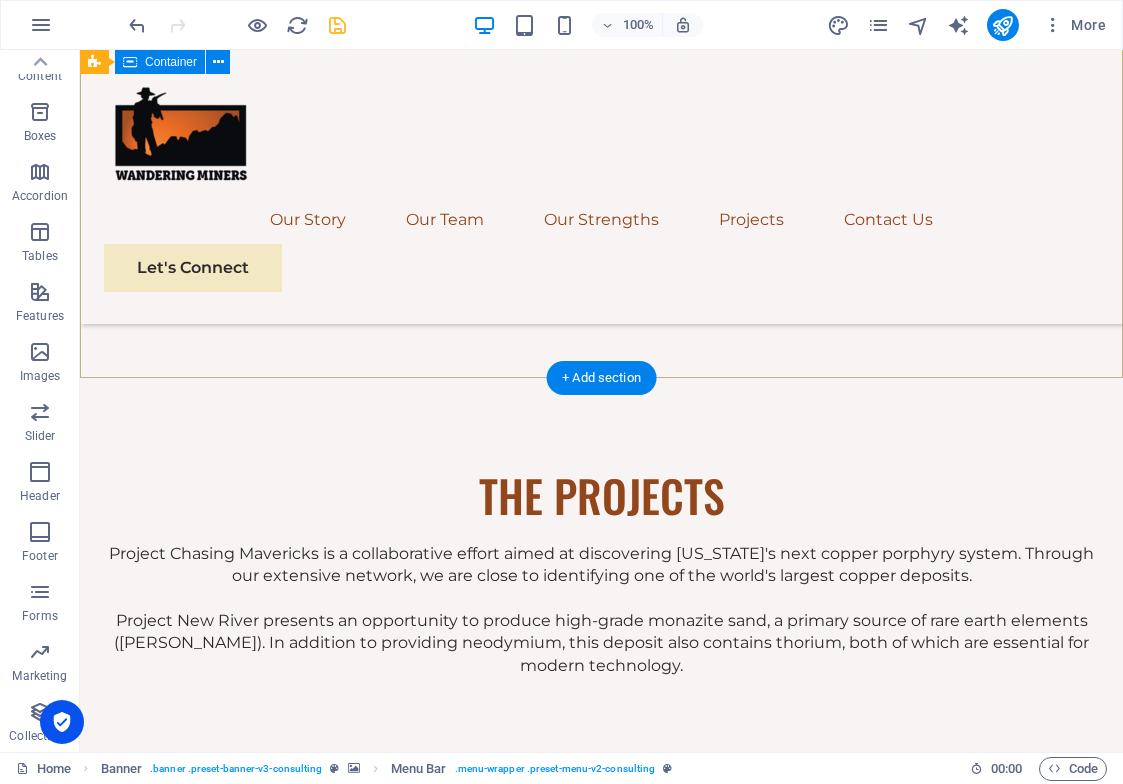 scroll, scrollTop: 581, scrollLeft: 0, axis: vertical 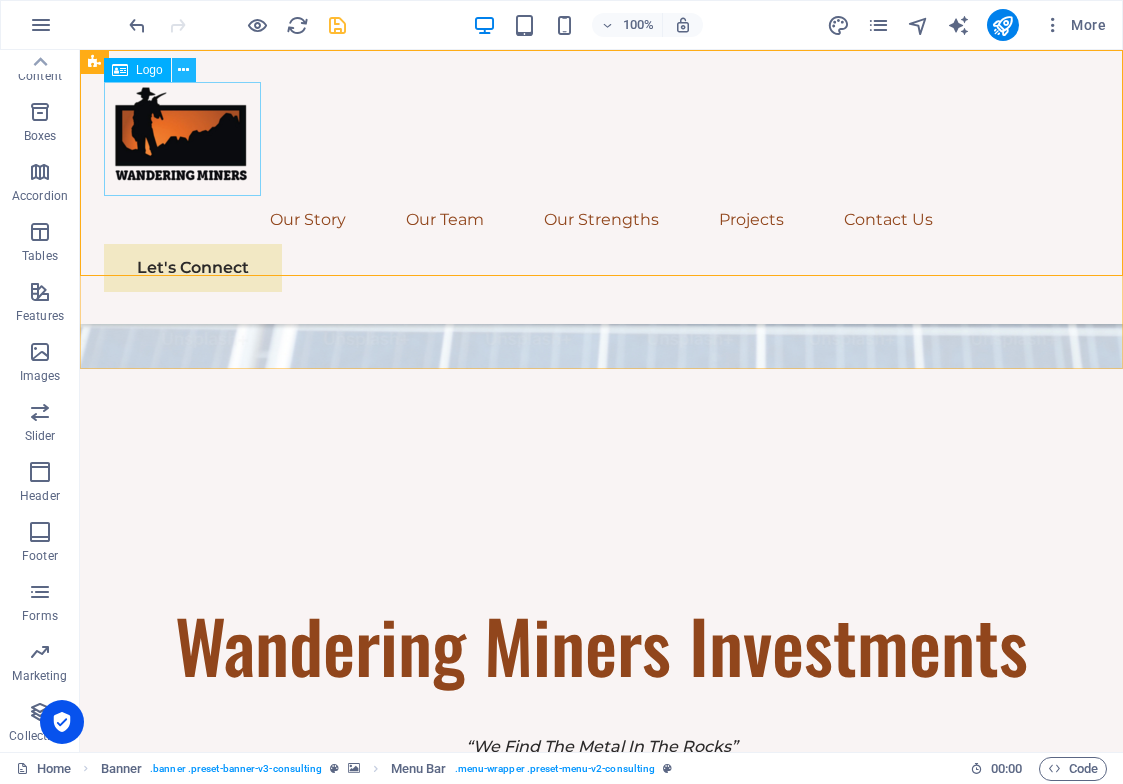 click at bounding box center [183, 70] 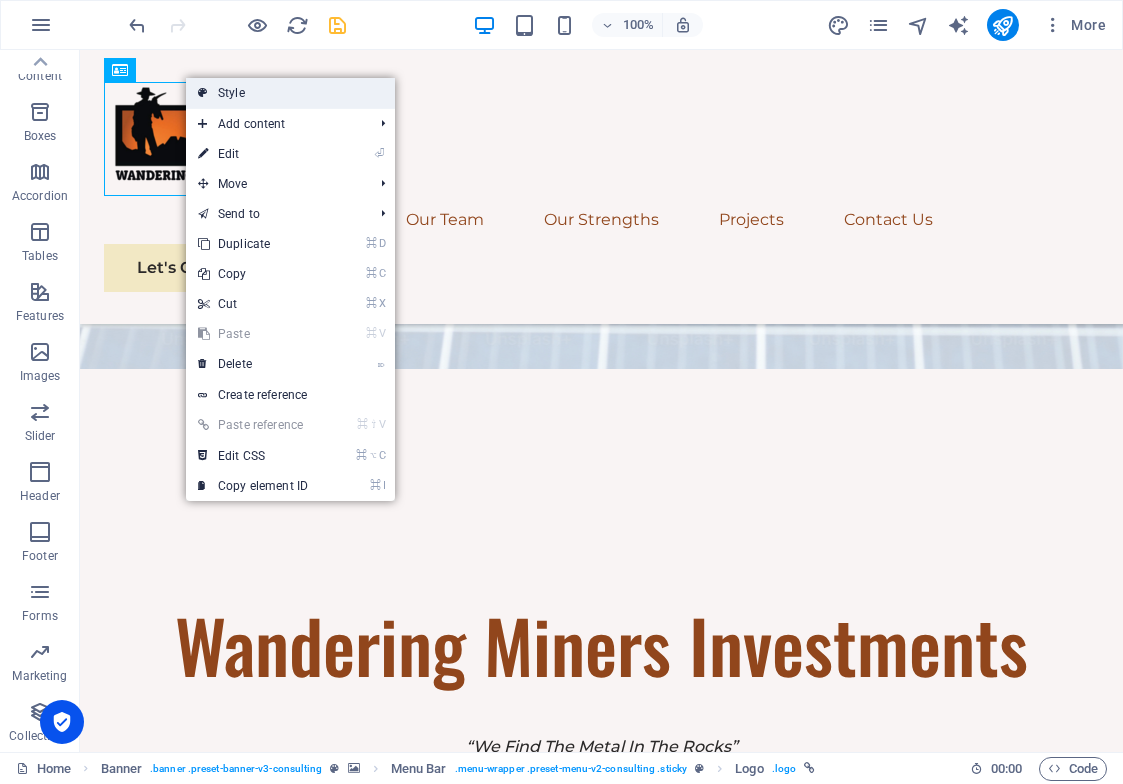 click on "Style" at bounding box center (290, 93) 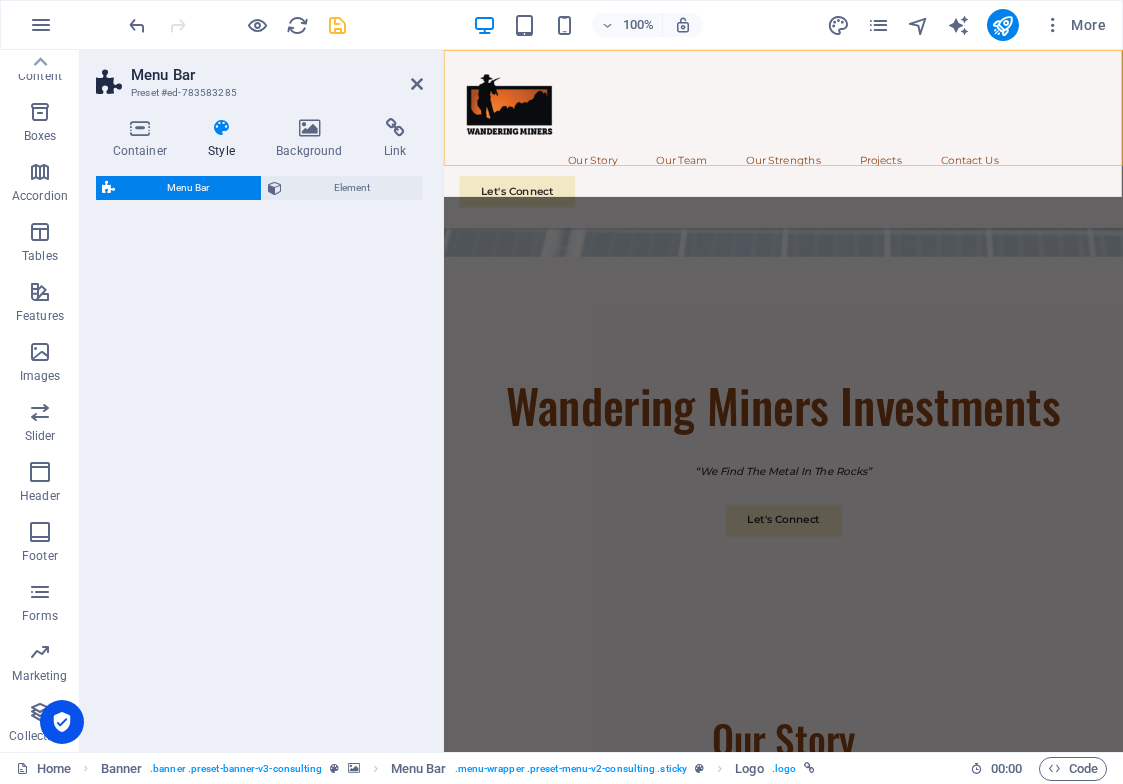 select on "rem" 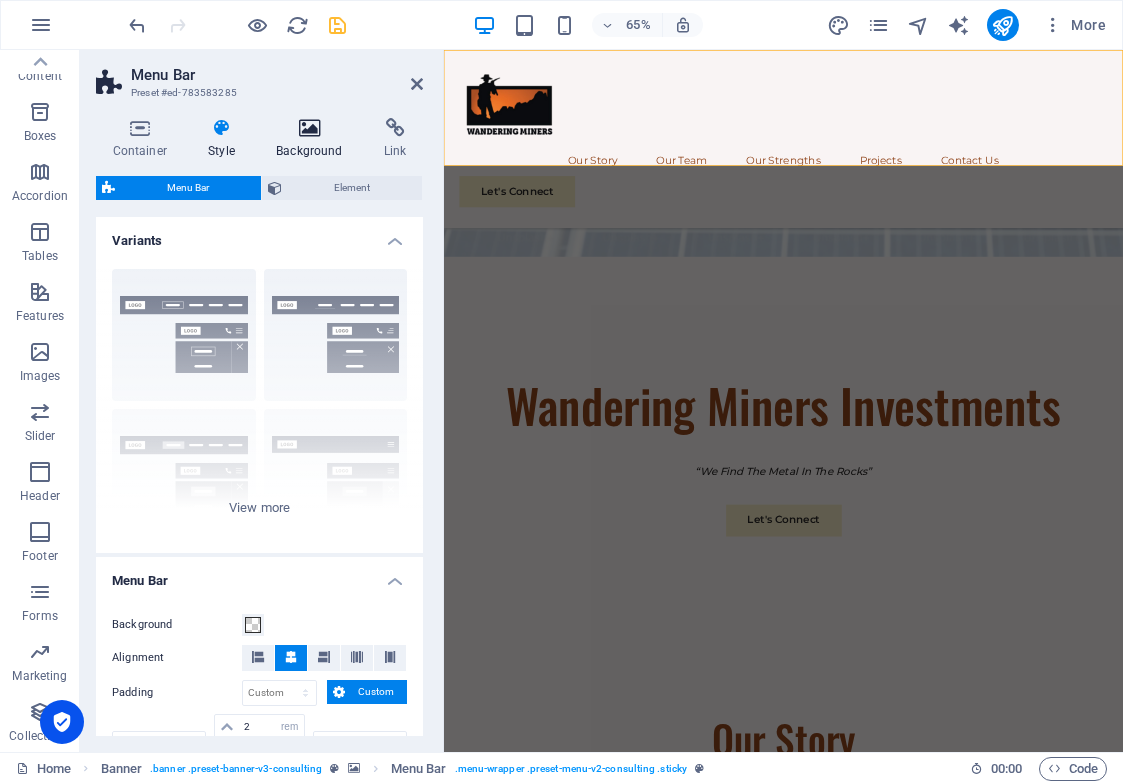 click on "Background" at bounding box center (314, 139) 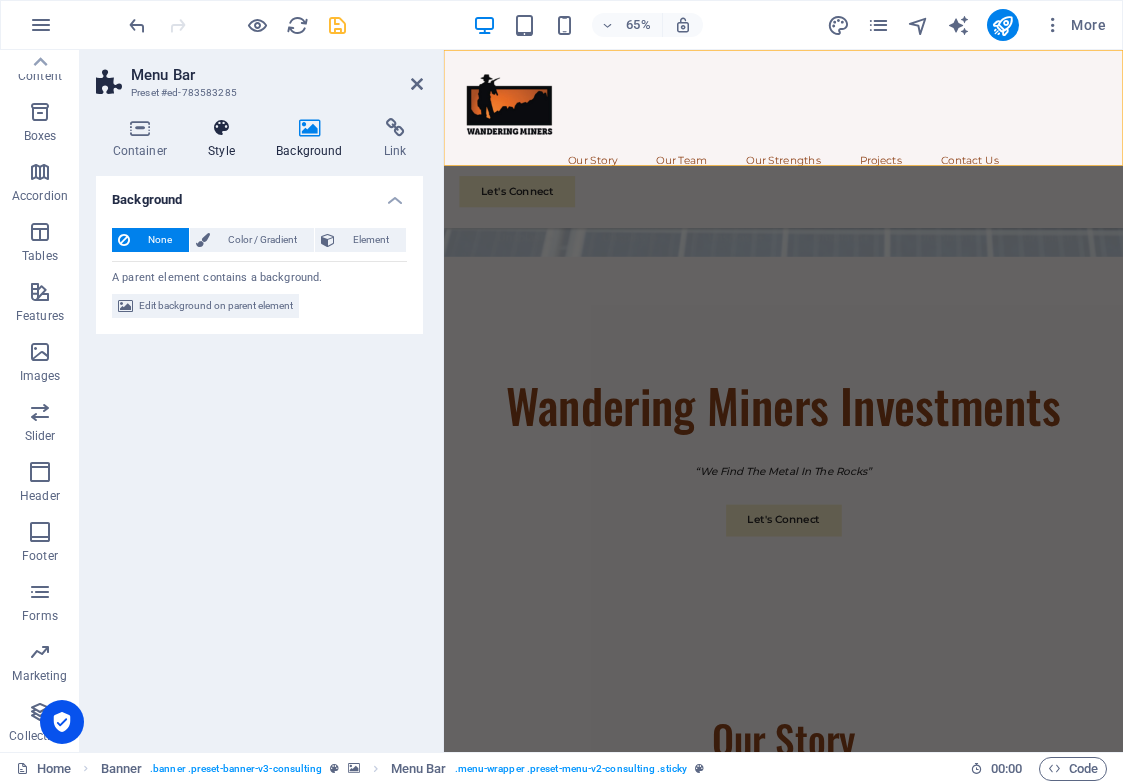 click on "Style" at bounding box center [226, 139] 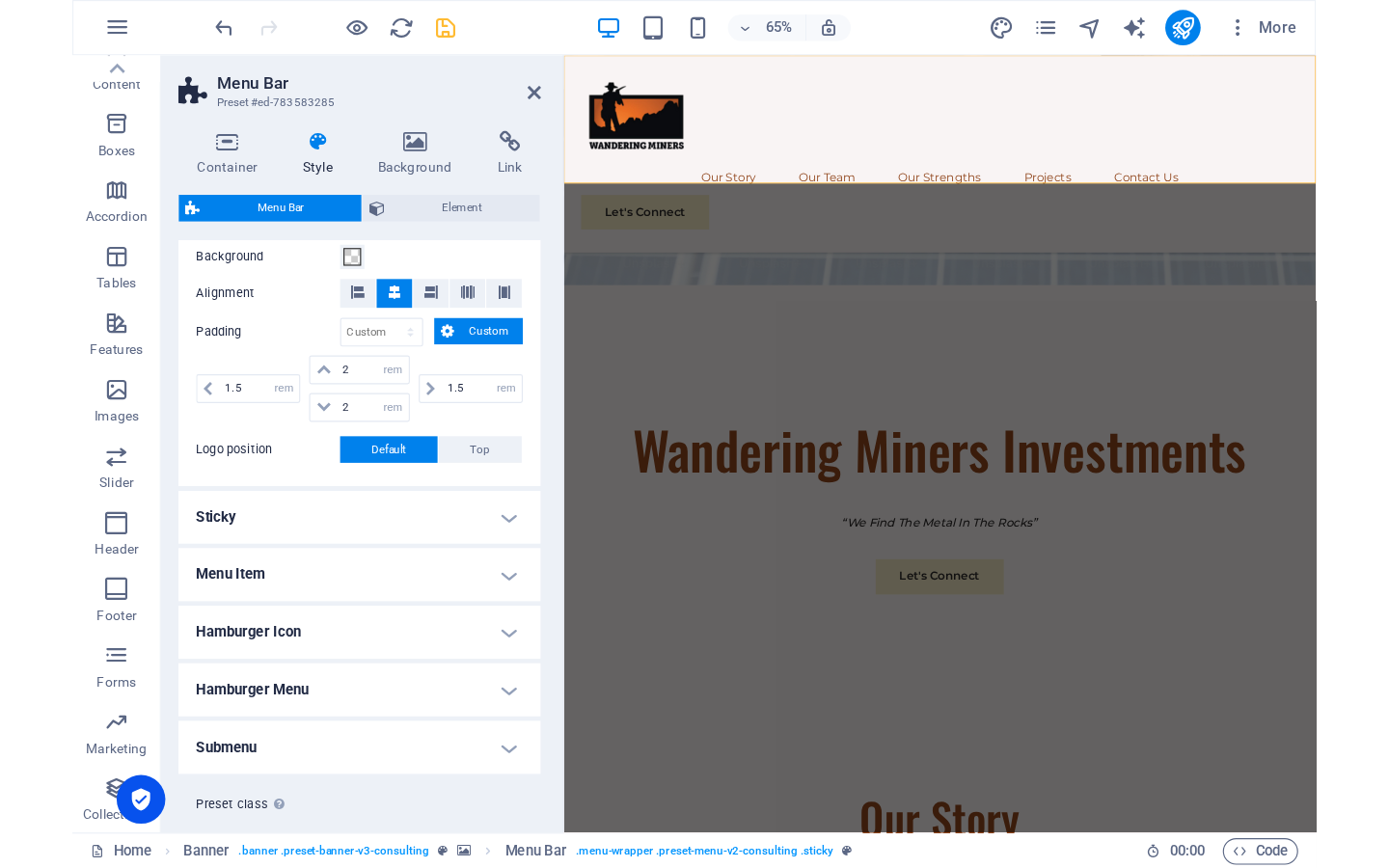 scroll, scrollTop: 420, scrollLeft: 0, axis: vertical 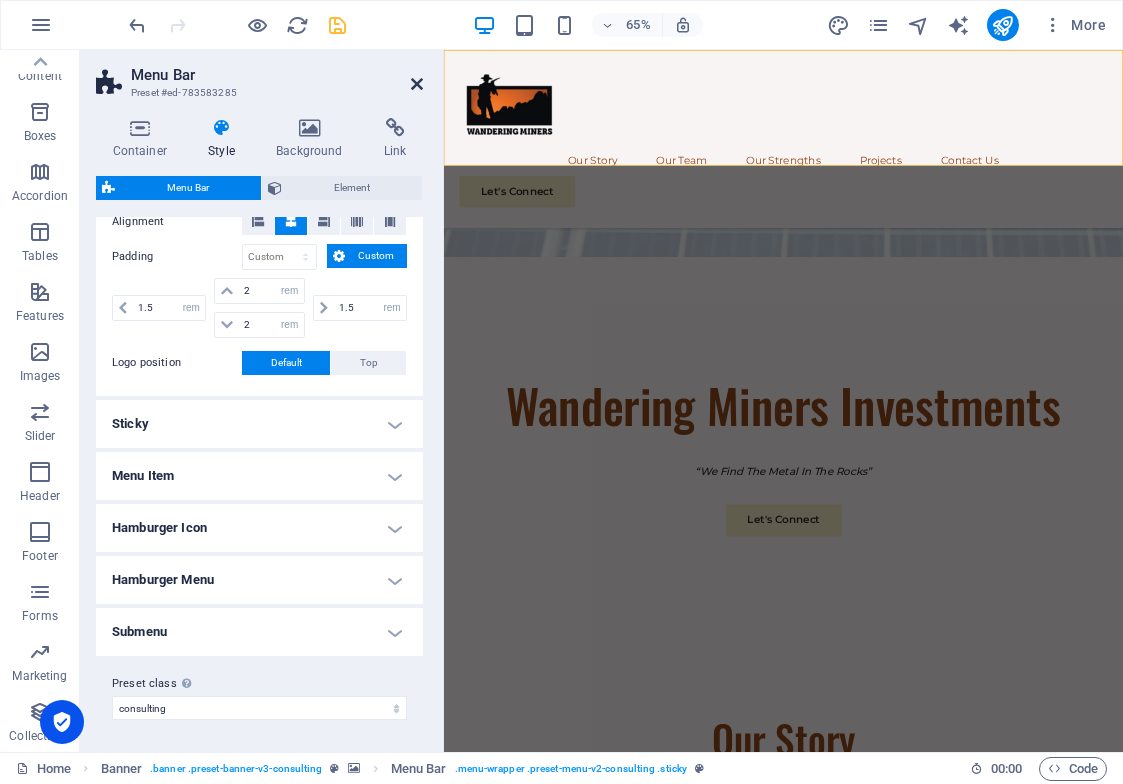 click at bounding box center (417, 84) 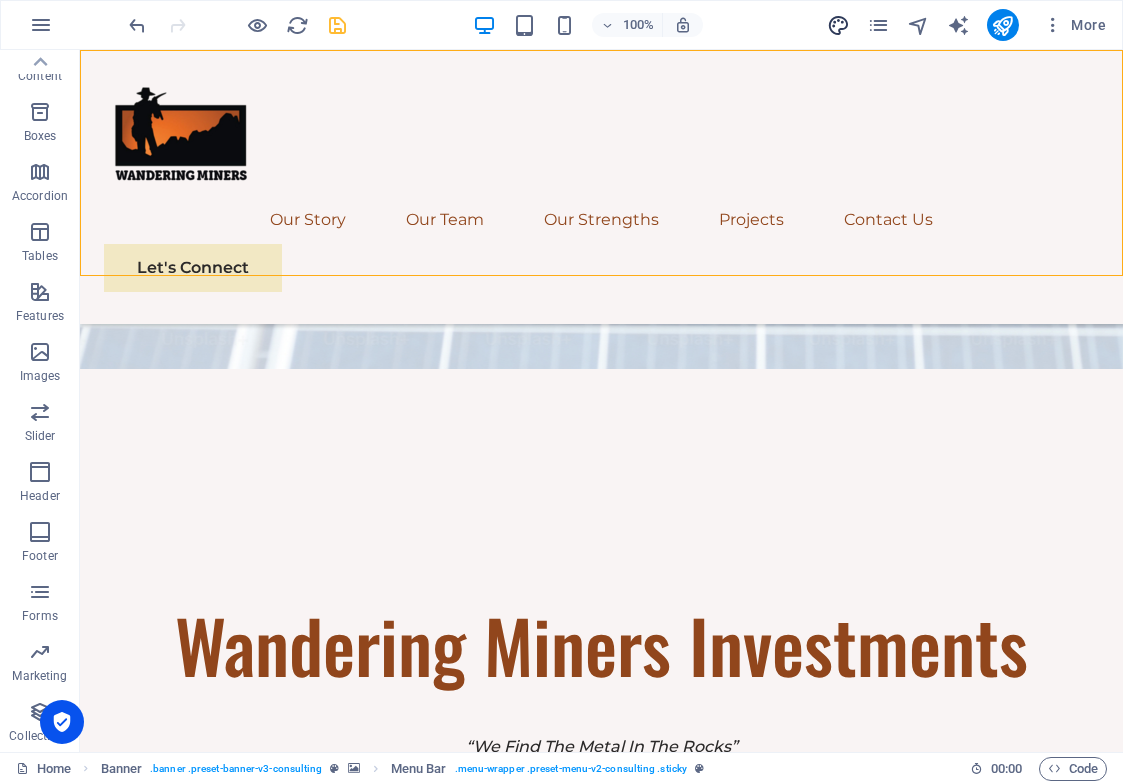 click at bounding box center [838, 25] 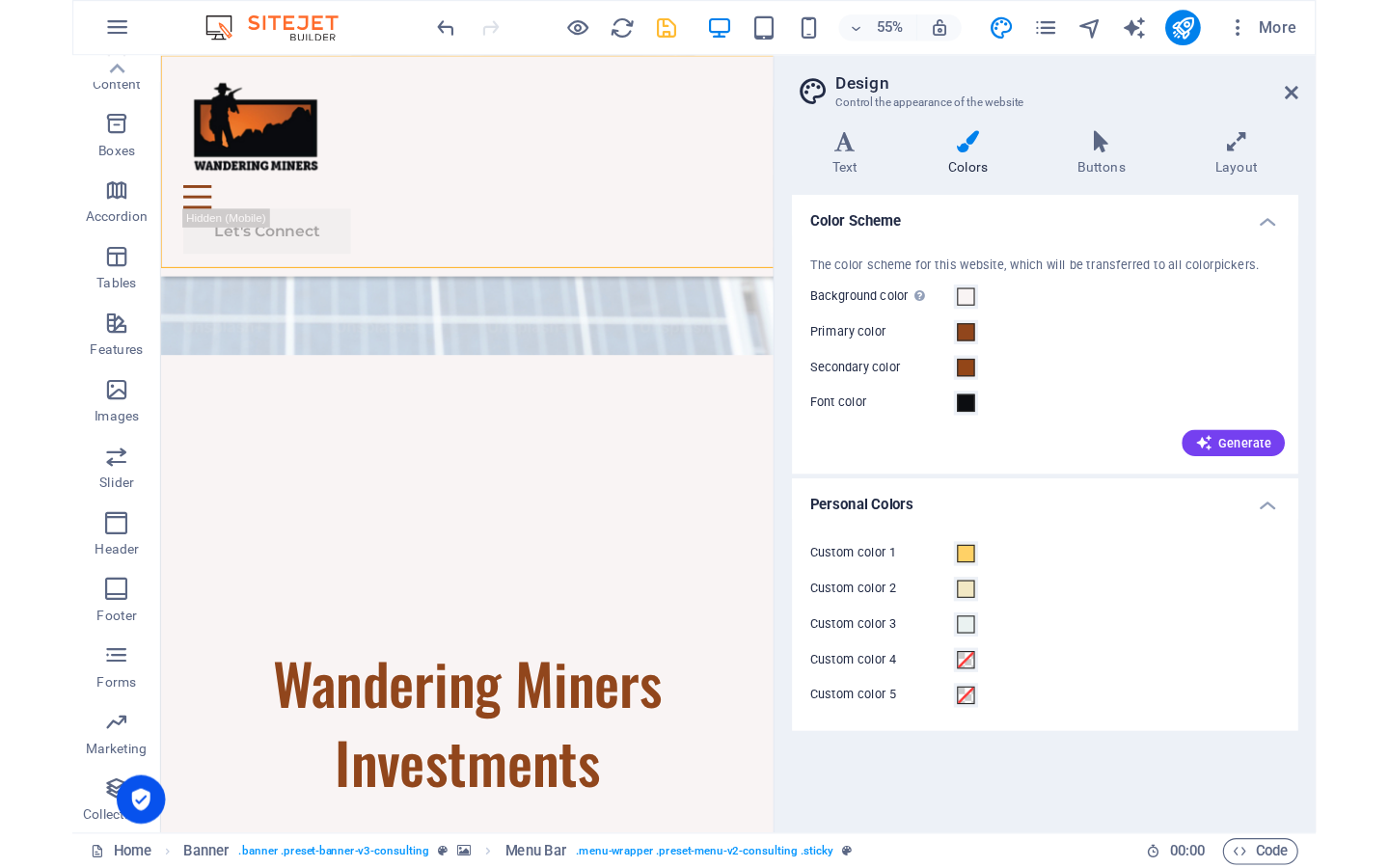 scroll, scrollTop: 79, scrollLeft: 0, axis: vertical 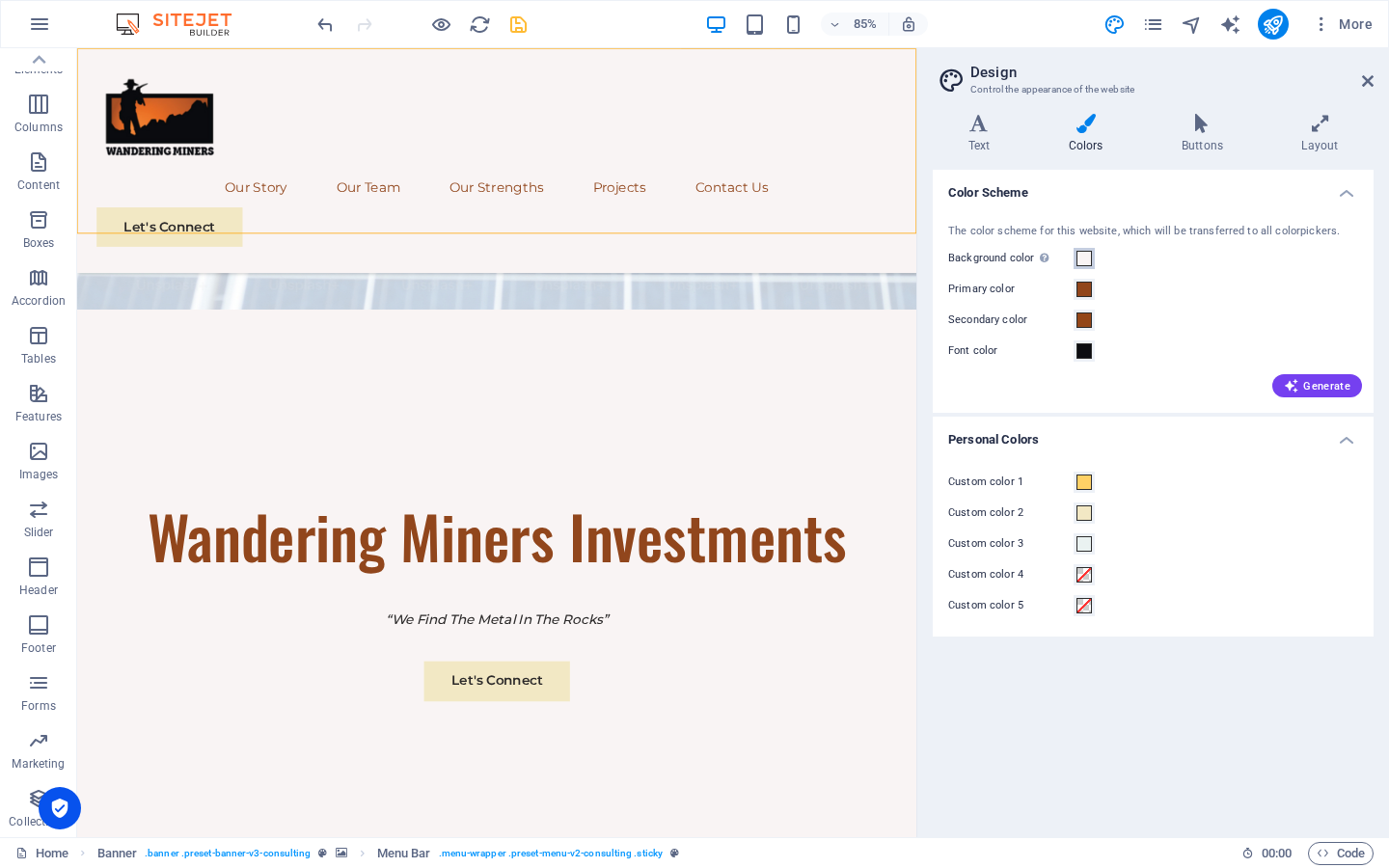click at bounding box center (1084, 258) 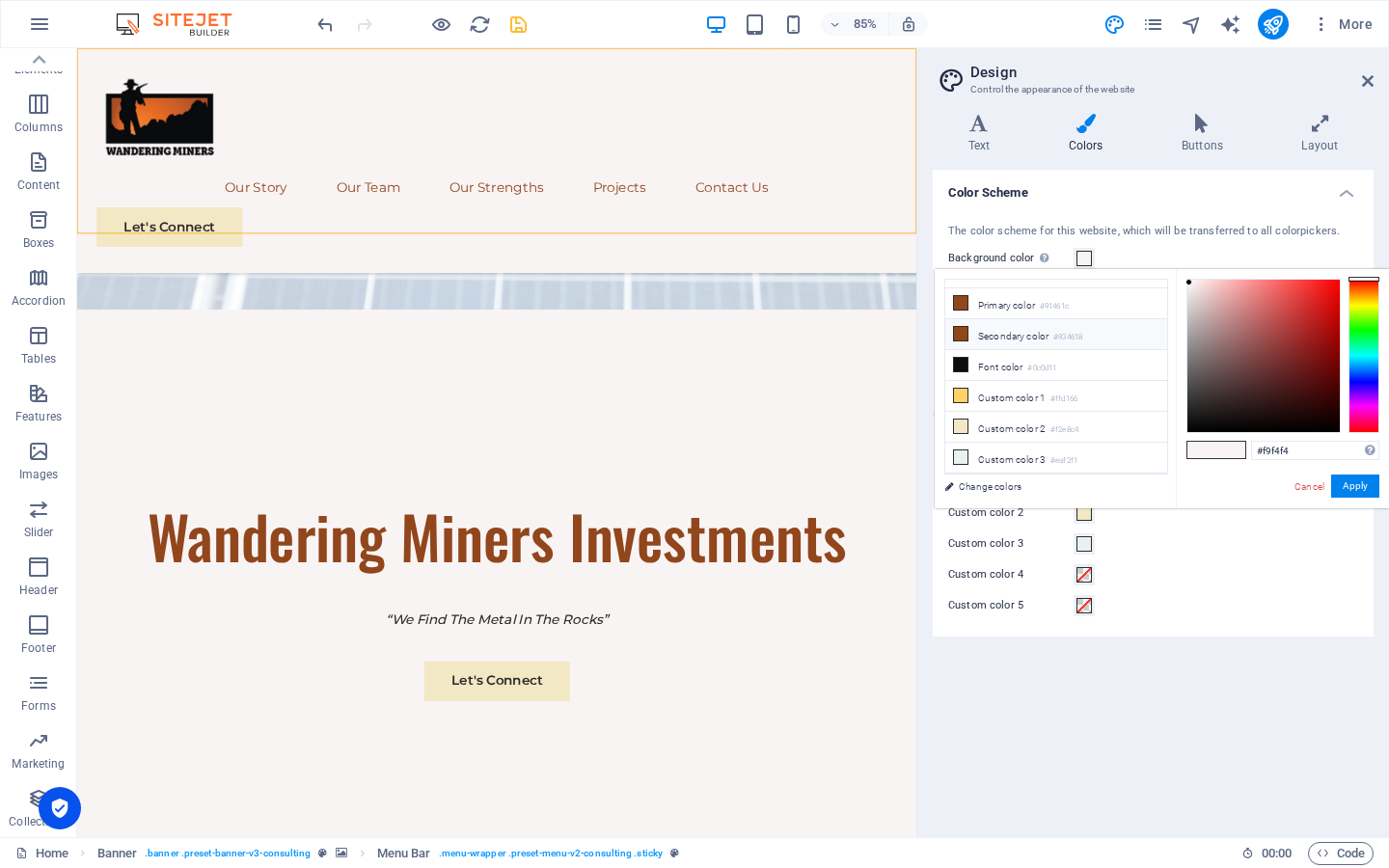 scroll, scrollTop: 0, scrollLeft: 0, axis: both 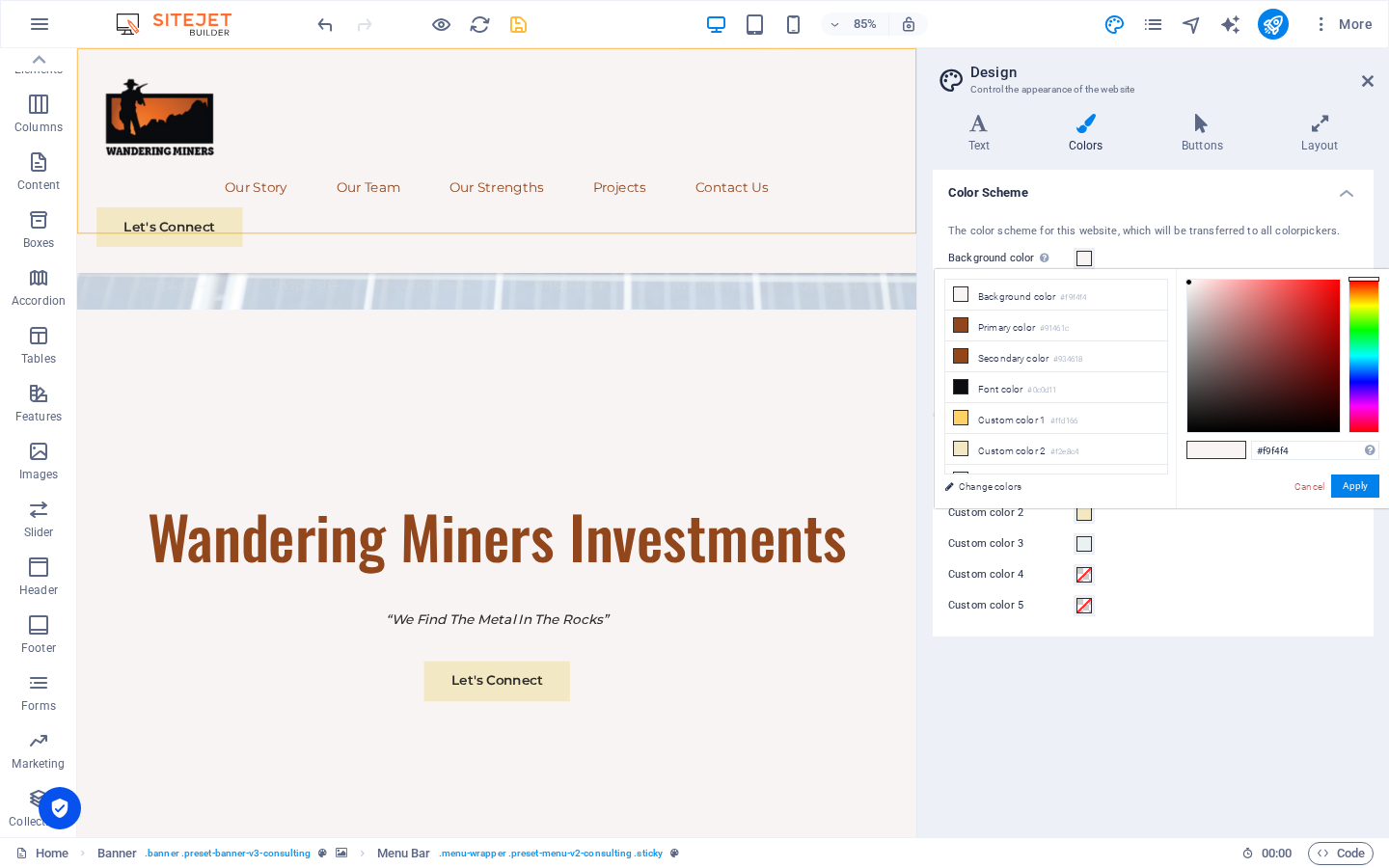 click at bounding box center [1202, 449] 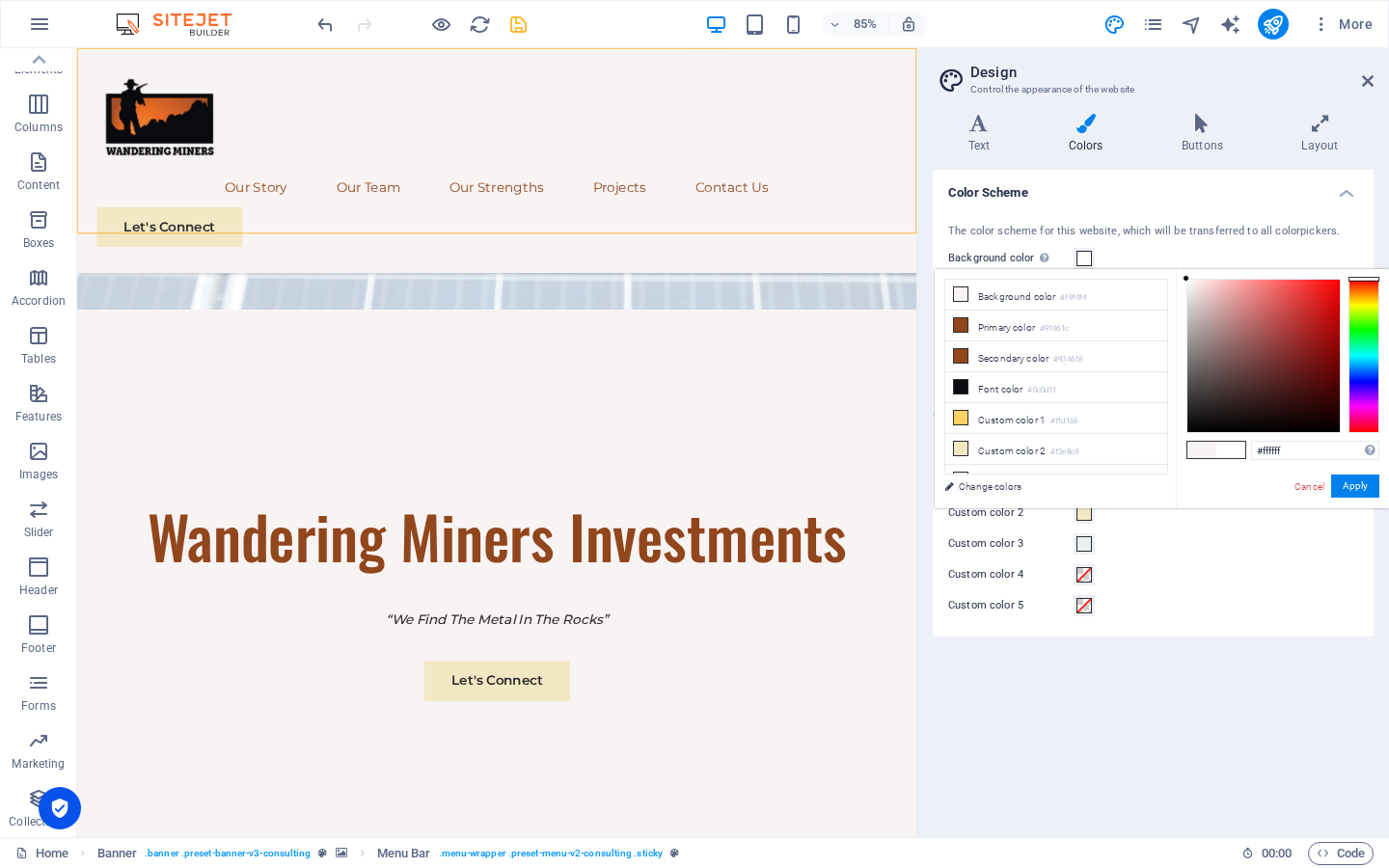 type on "#fefefe" 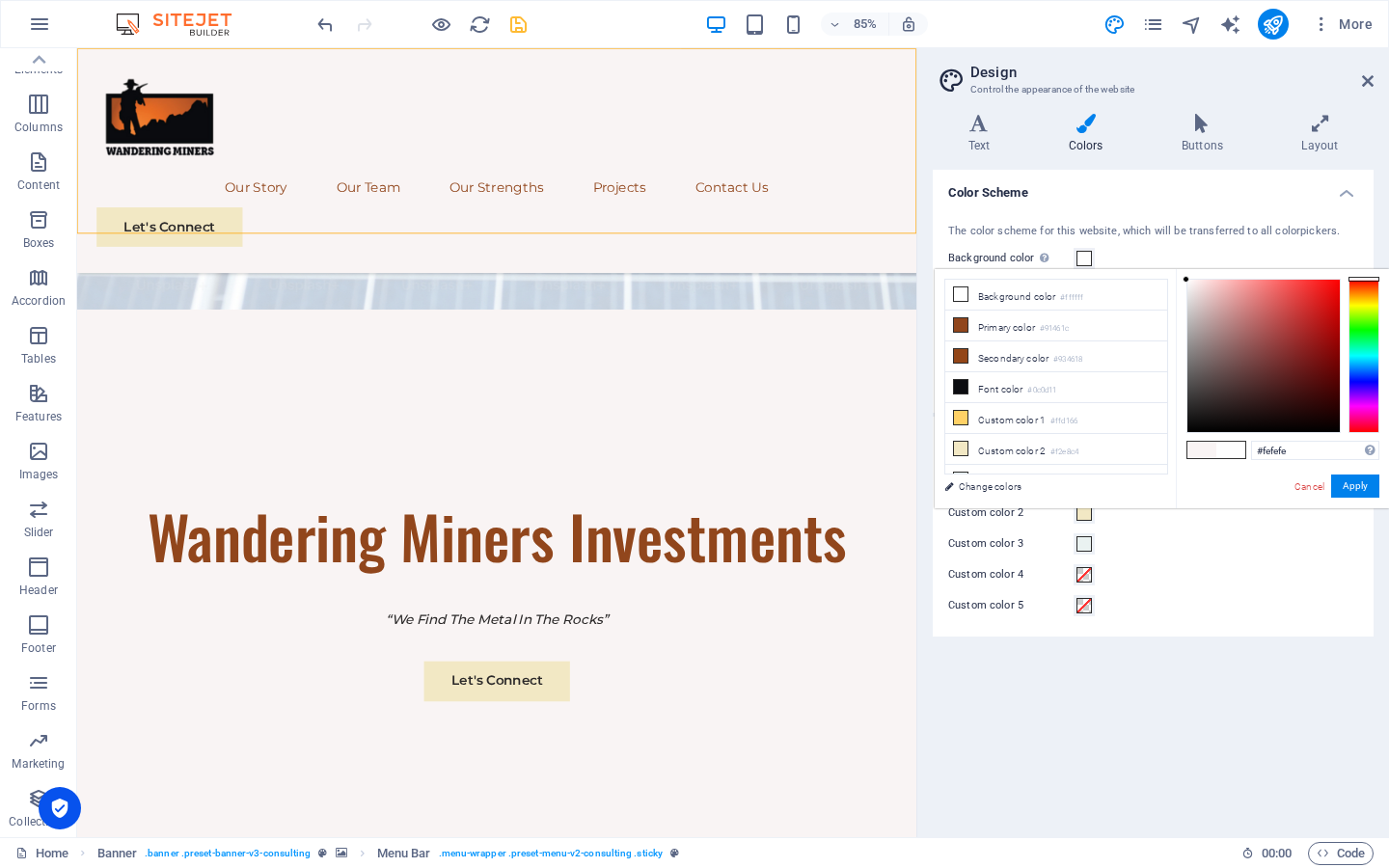 click on "#fefefe Supported formats #0852ed rgb(8, 82, 237) rgba(8, 82, 237, 90%) hsv(221,97,93) hsl(221, 93%, 48%) Cancel Apply" at bounding box center (1282, 529) 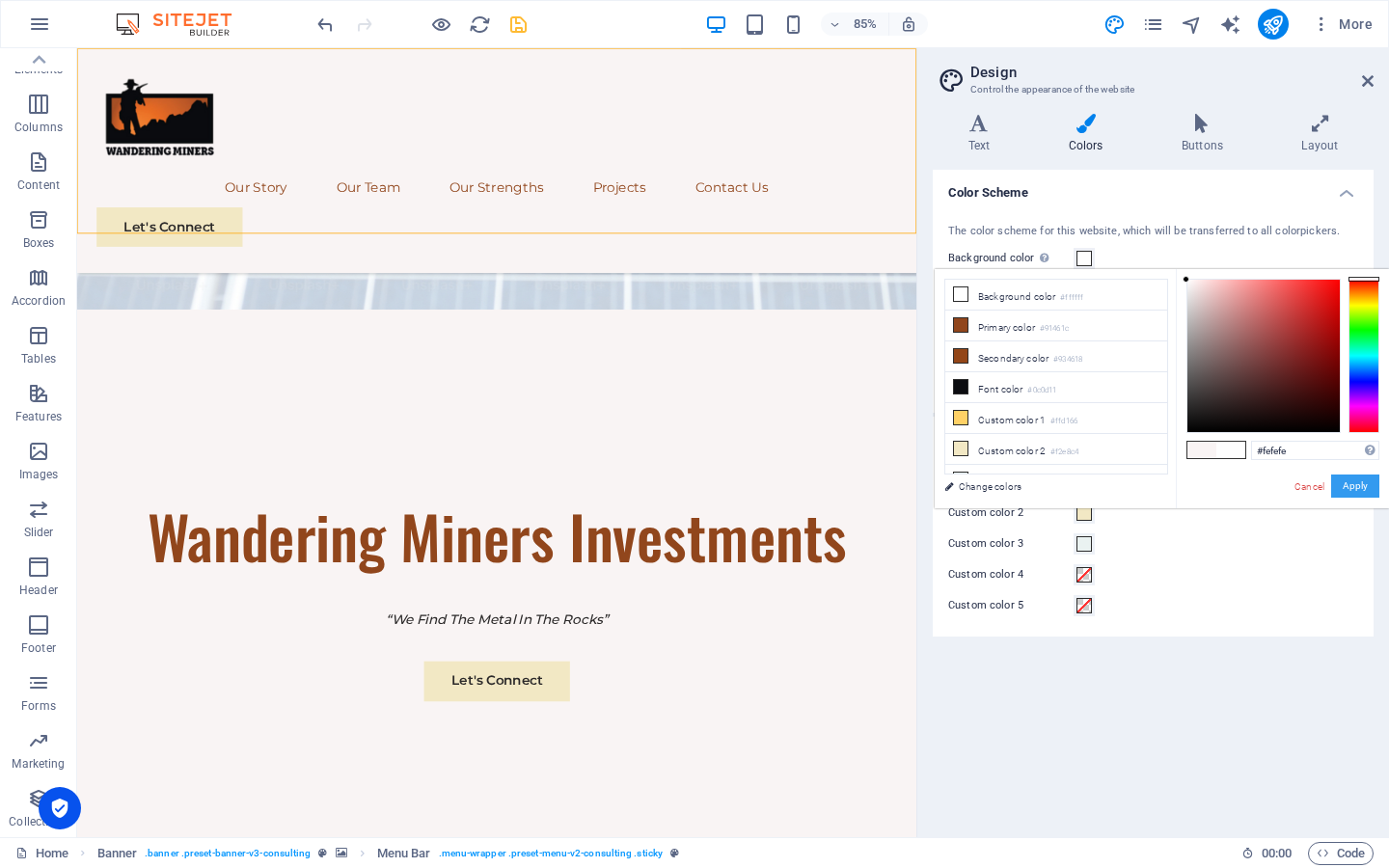 click on "Apply" at bounding box center (1355, 486) 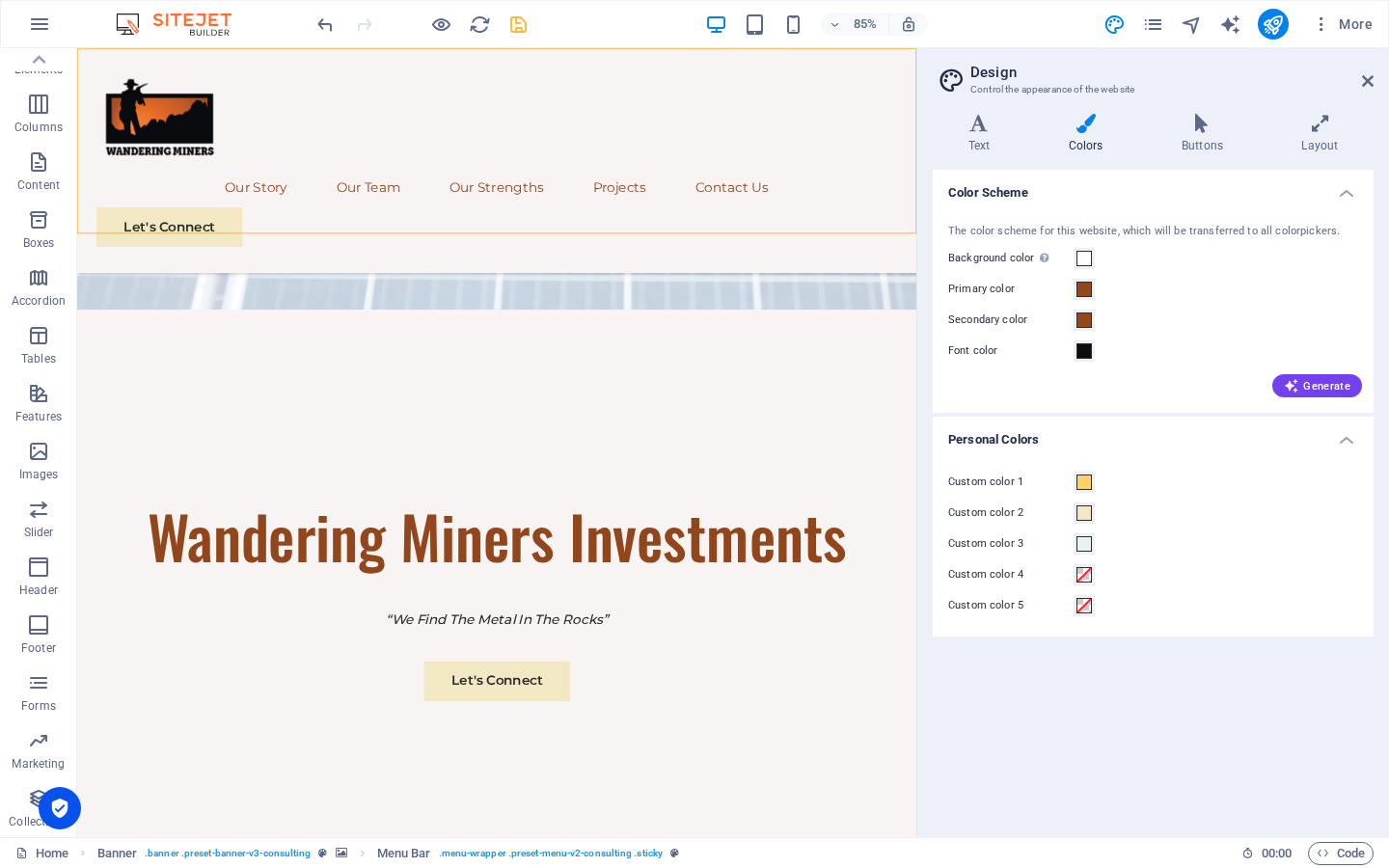 click on "Custom color 1" at bounding box center (1153, 482) 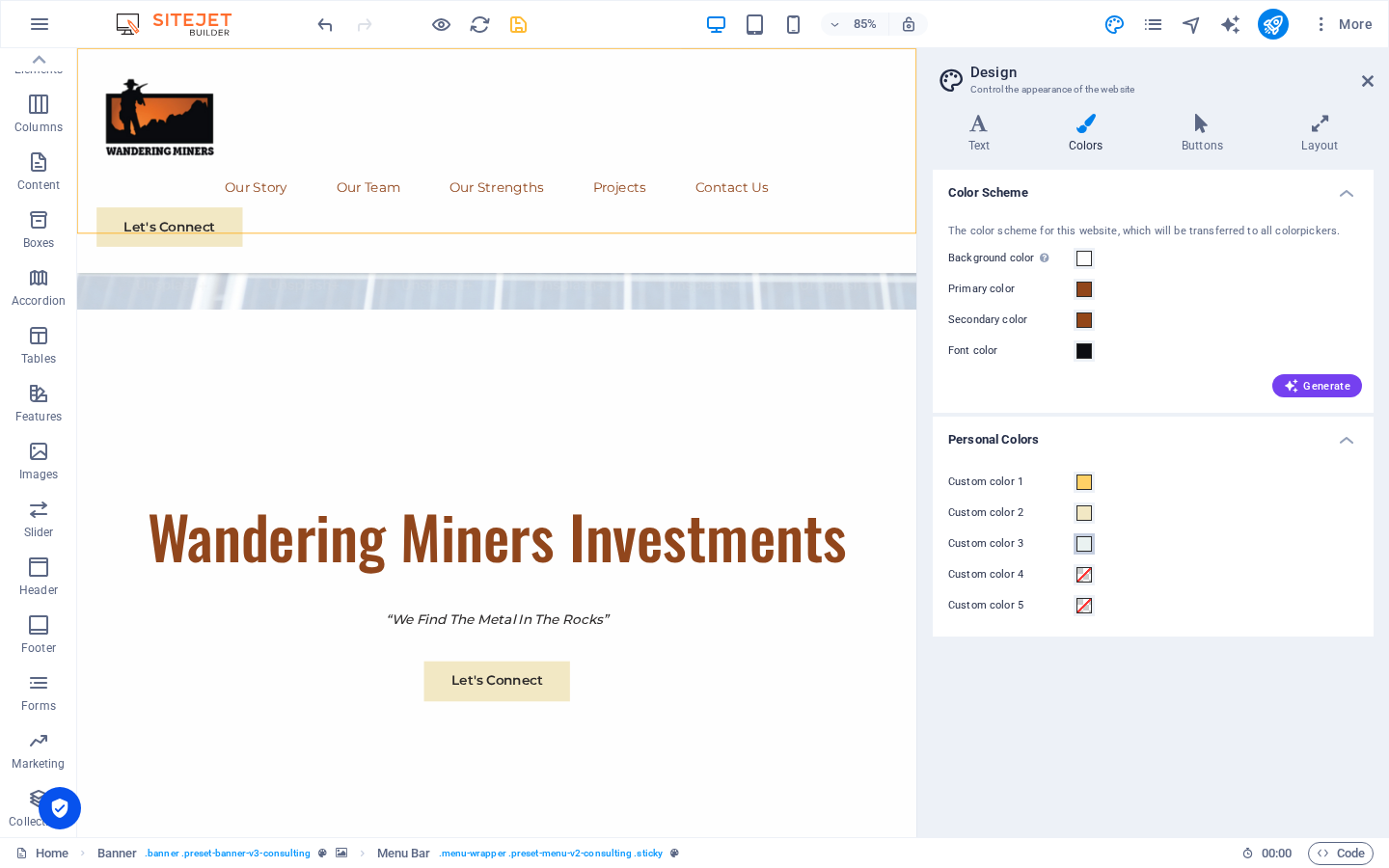 click at bounding box center [1084, 544] 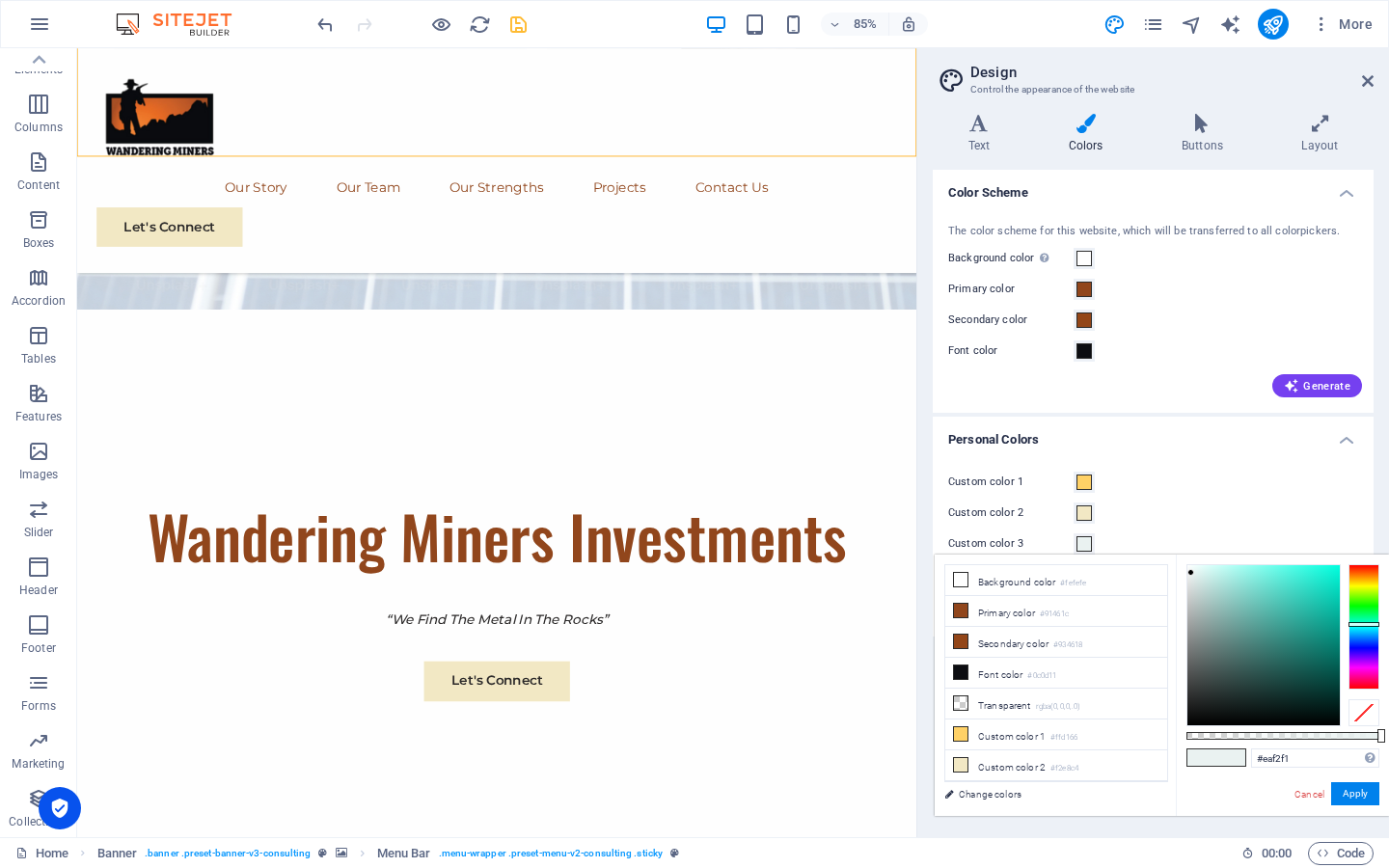 scroll, scrollTop: 651, scrollLeft: 0, axis: vertical 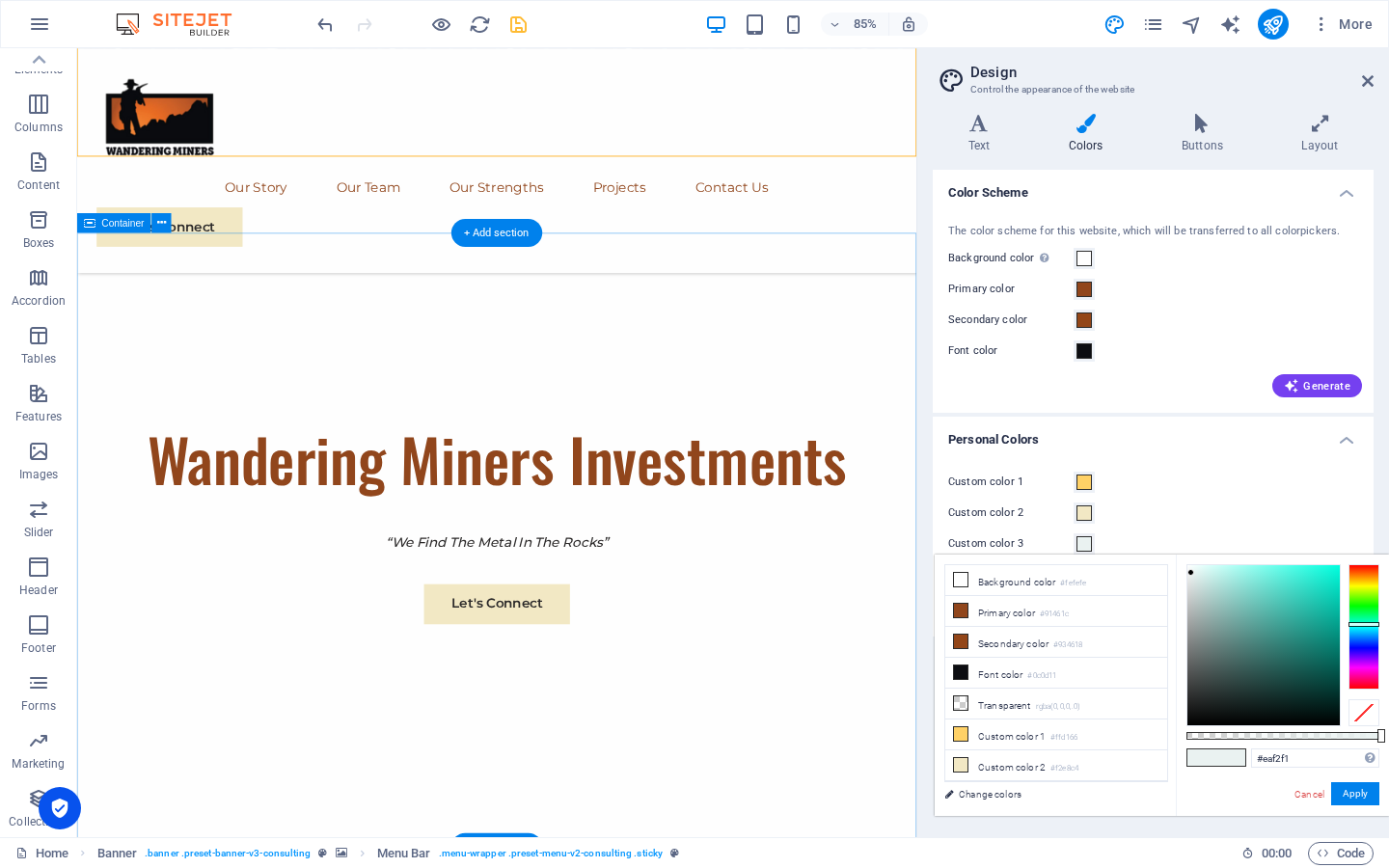 click on "Our Story Wandering Miners professionals are dedicated to providing the United States with essential minerals and elements needed to restore its global competitiveness. WHAT WE DO We collaborate through partnerships and joint ventures to explore and develop significant mining projects using a systematic, informed, and multi-stage approach. Our process ranges from exploration to preliminary economic assessments and feasibility studies, enabling us to effectively market turn-key projects to end-users. Expertise For Results Our primary commodities are copper and rare earth elements ([PERSON_NAME]). We operate in [US_STATE], known as the “Copper State,” which is the nation's largest supplier of copper and a promising producer of rare earth elements. “We Find The Metal In The Rocks”" at bounding box center (571, 1672) 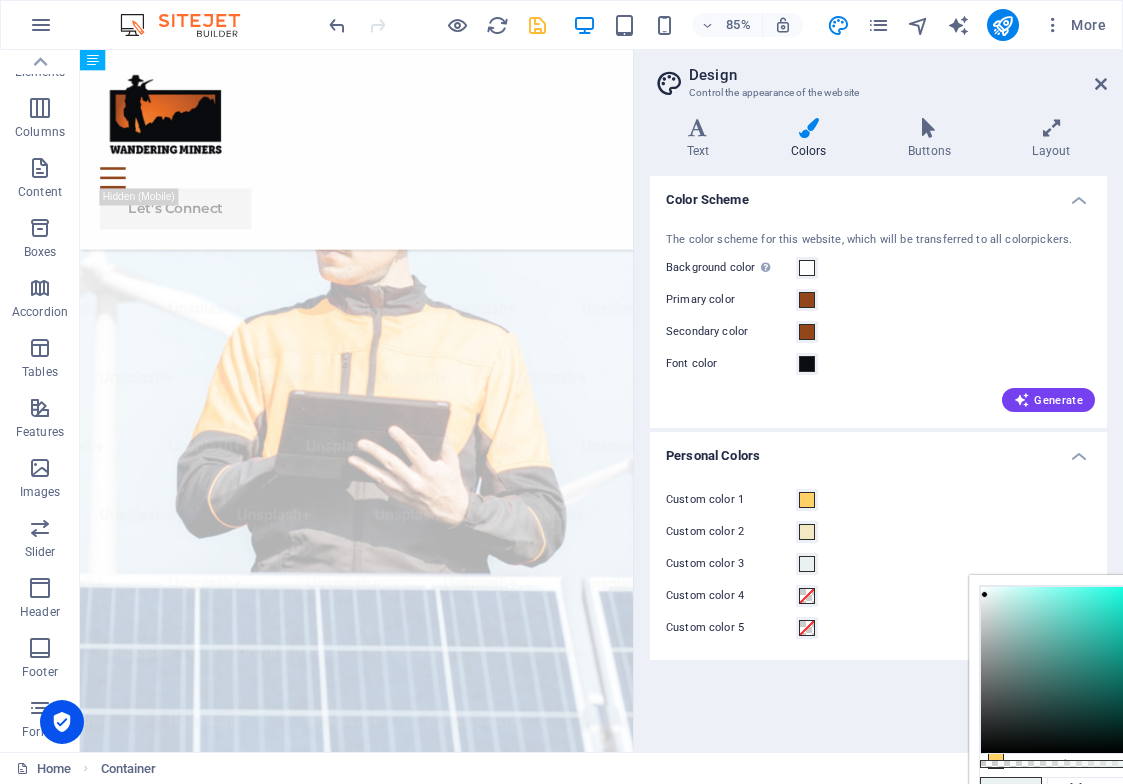 scroll, scrollTop: 845, scrollLeft: 0, axis: vertical 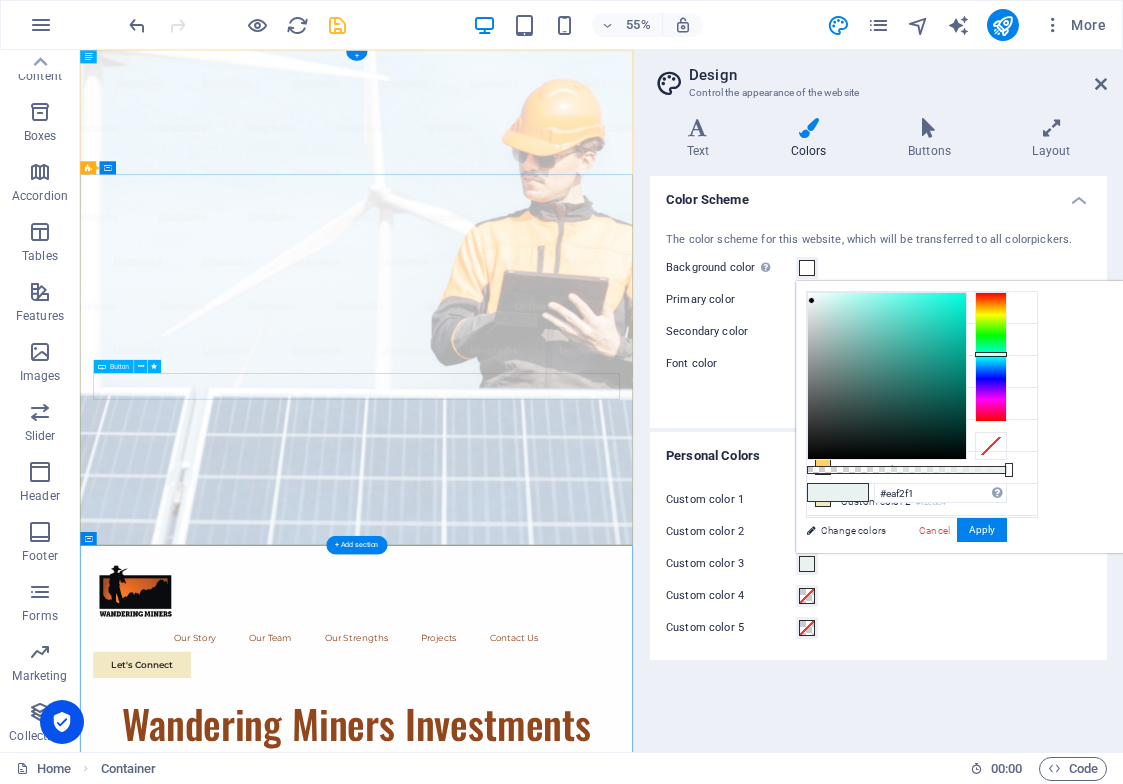 click on "Wandering Miners Investments “We Find The Metal In The Rocks” Let's Connect" at bounding box center (582, 1404) 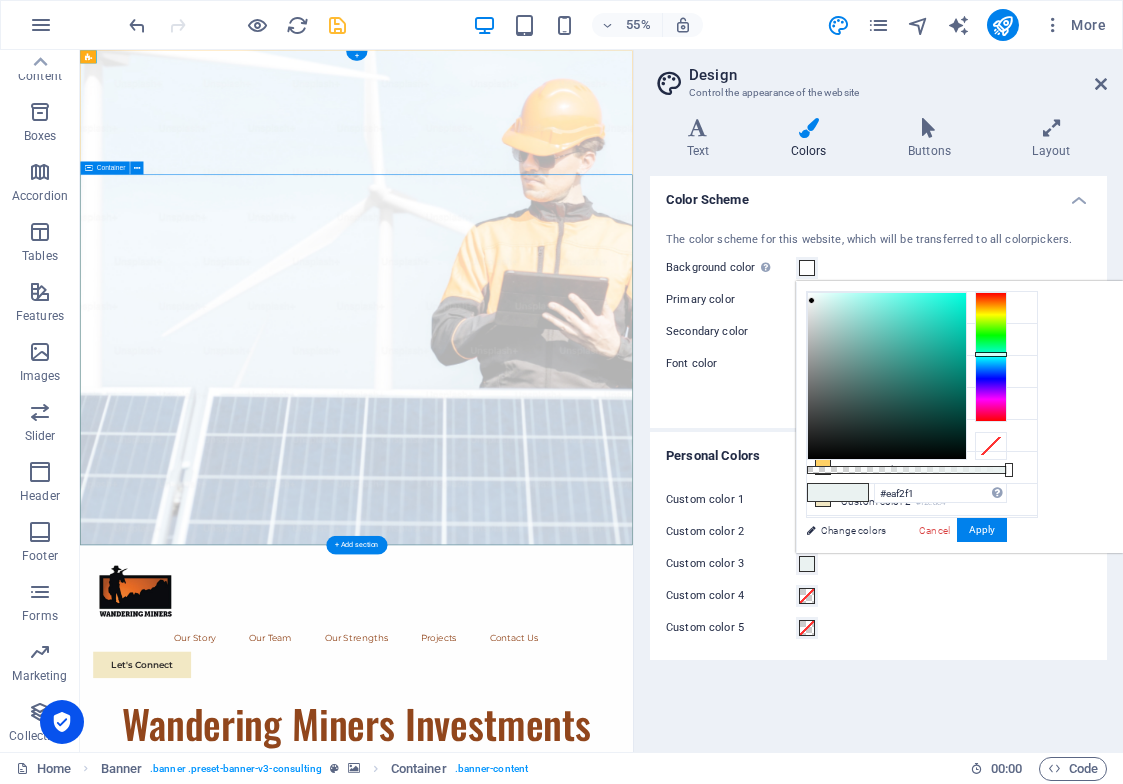 click on "Wandering Miners Investments “We Find The Metal In The Rocks” Let's Connect" at bounding box center [582, 1404] 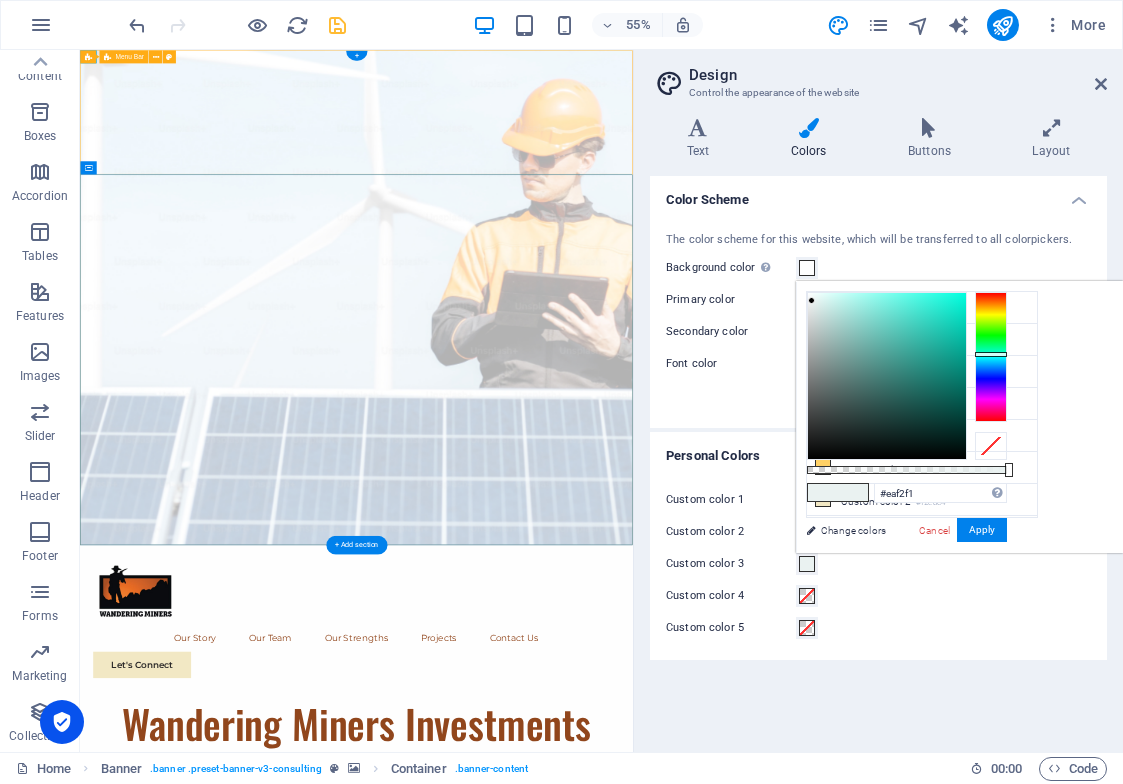 click on "Our Story Our Team Our Strengths Projects Contact Us Let's Connect" at bounding box center [582, 1087] 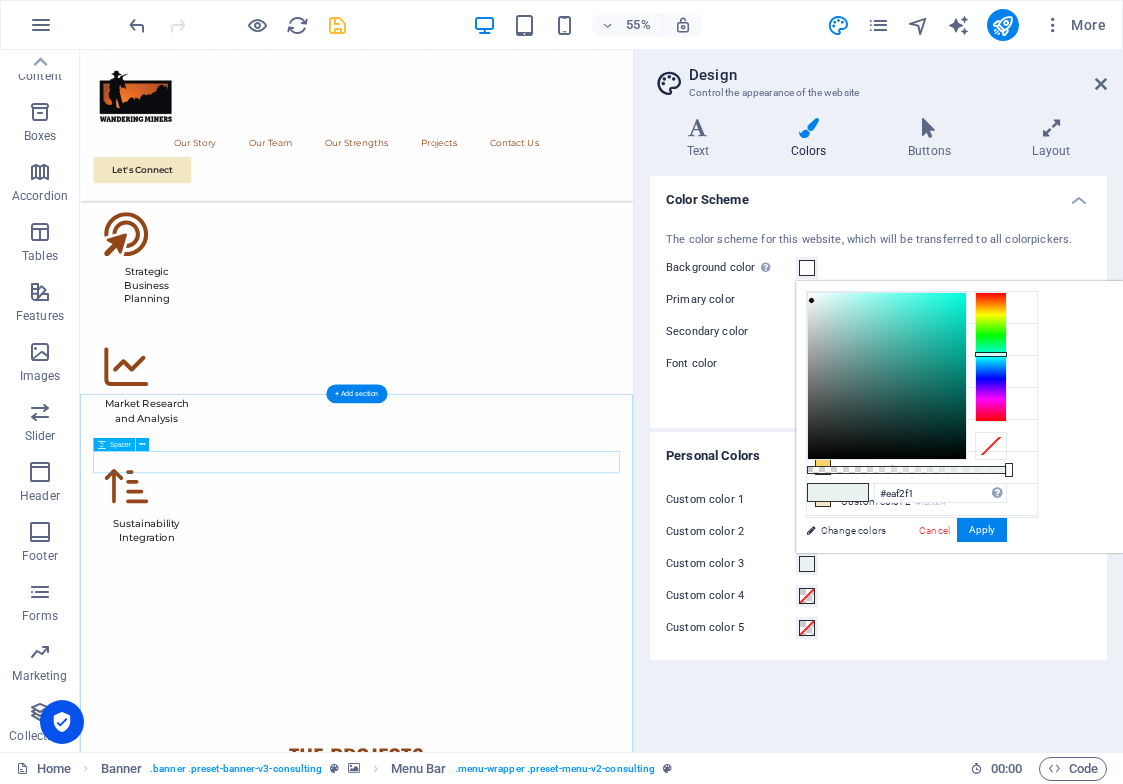 scroll, scrollTop: 5861, scrollLeft: 0, axis: vertical 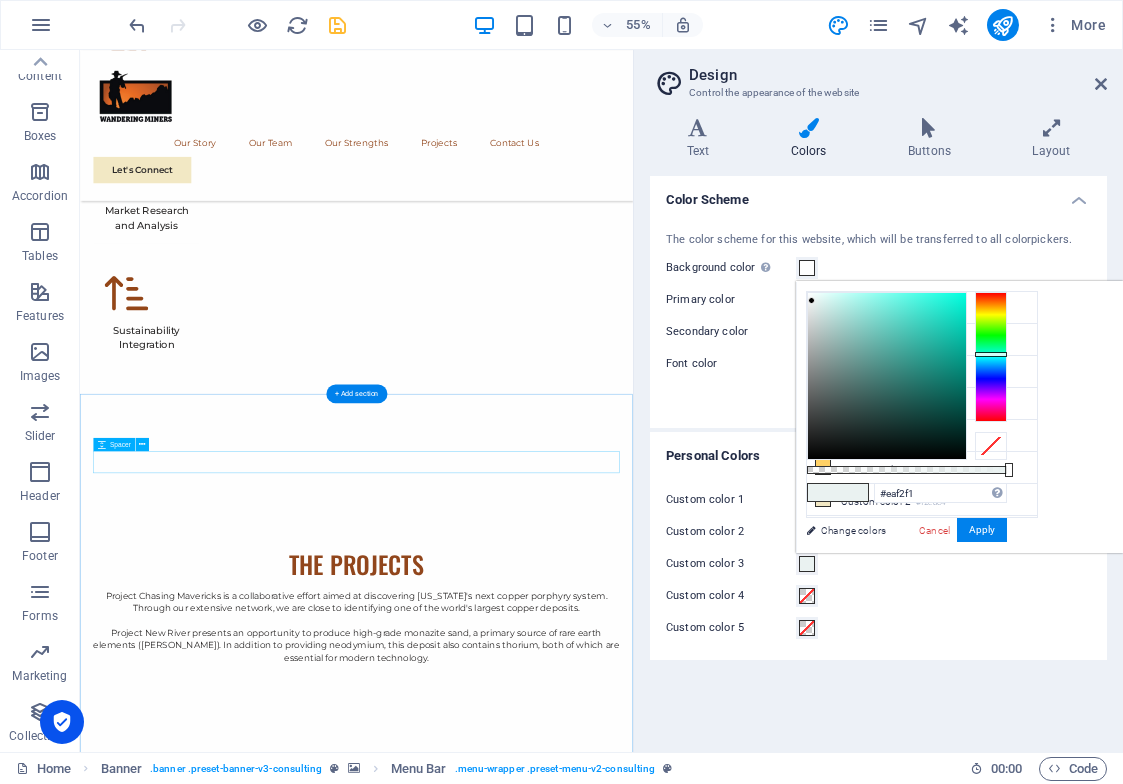 click on "At Wandering Miners Investments, we believe in the power of collaboration and innovation to drive positive change. Let's work together to make a difference and shape a brighter, more sustainable future." at bounding box center [339, 5733] 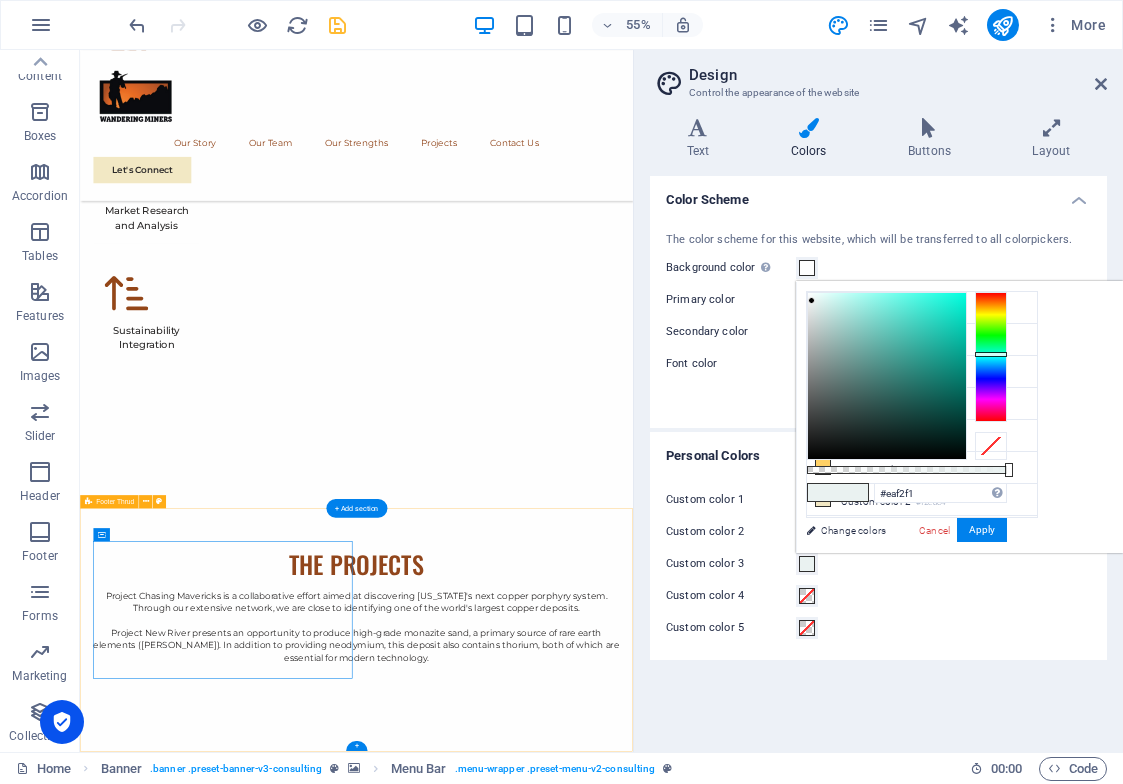 click on "At Wandering Miners Investments, we believe in the power of collaboration and innovation to drive positive change. Let's work together to make a difference and shape a brighter, more sustainable future. Our Story Our Team Our Strengths Projects Contact Us Stay connected with us: Stay connected with us: [EMAIL_ADDRESS][DOMAIN_NAME] [EMAIL_ADDRESS][DOMAIN_NAME]
Privacy Policy Terms of Service Wandering Miners Investments" at bounding box center (582, 5975) 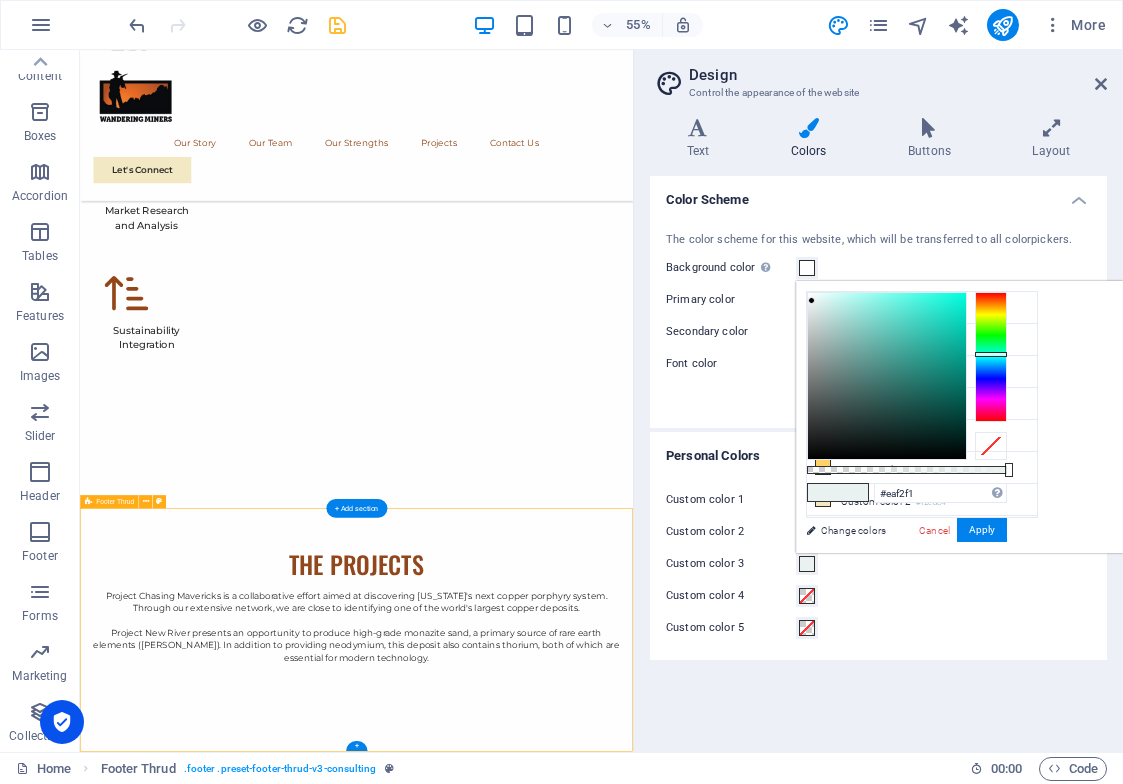 click on "At Wandering Miners Investments, we believe in the power of collaboration and innovation to drive positive change. Let's work together to make a difference and shape a brighter, more sustainable future. Our Story Our Team Our Strengths Projects Contact Us Stay connected with us: Stay connected with us: [EMAIL_ADDRESS][DOMAIN_NAME] [EMAIL_ADDRESS][DOMAIN_NAME]
Privacy Policy Terms of Service Wandering Miners Investments" at bounding box center (582, 5975) 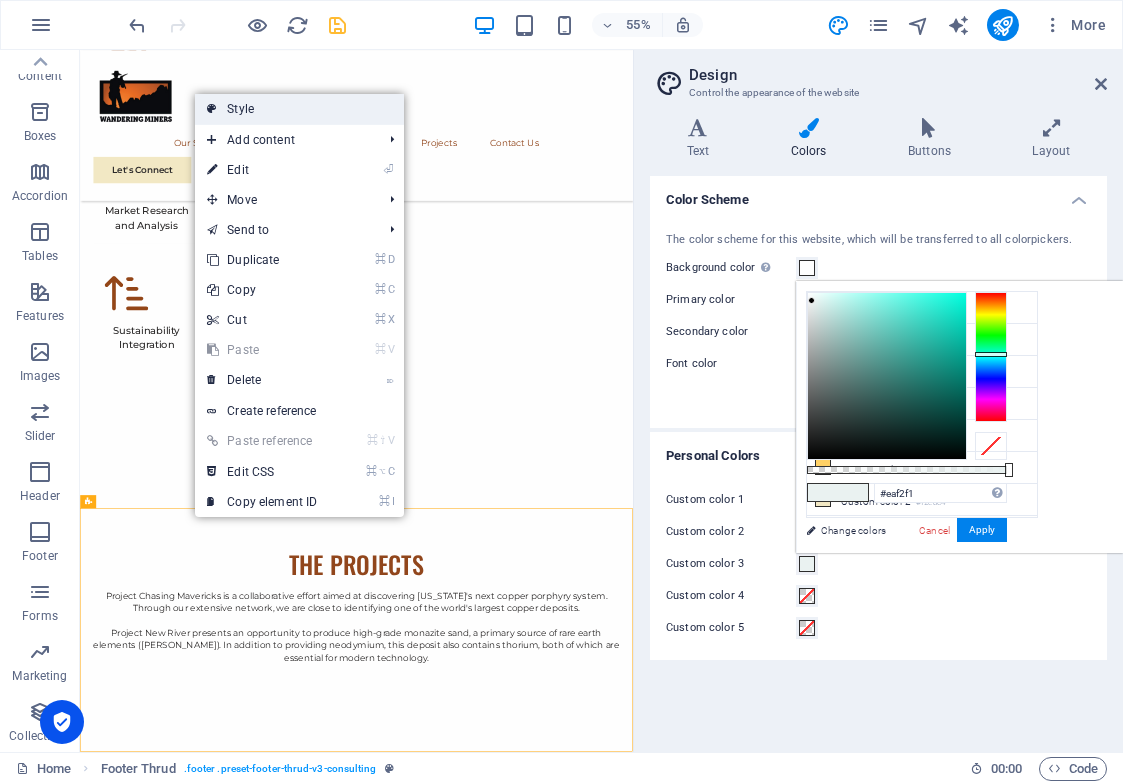 click on "Style" at bounding box center [299, 109] 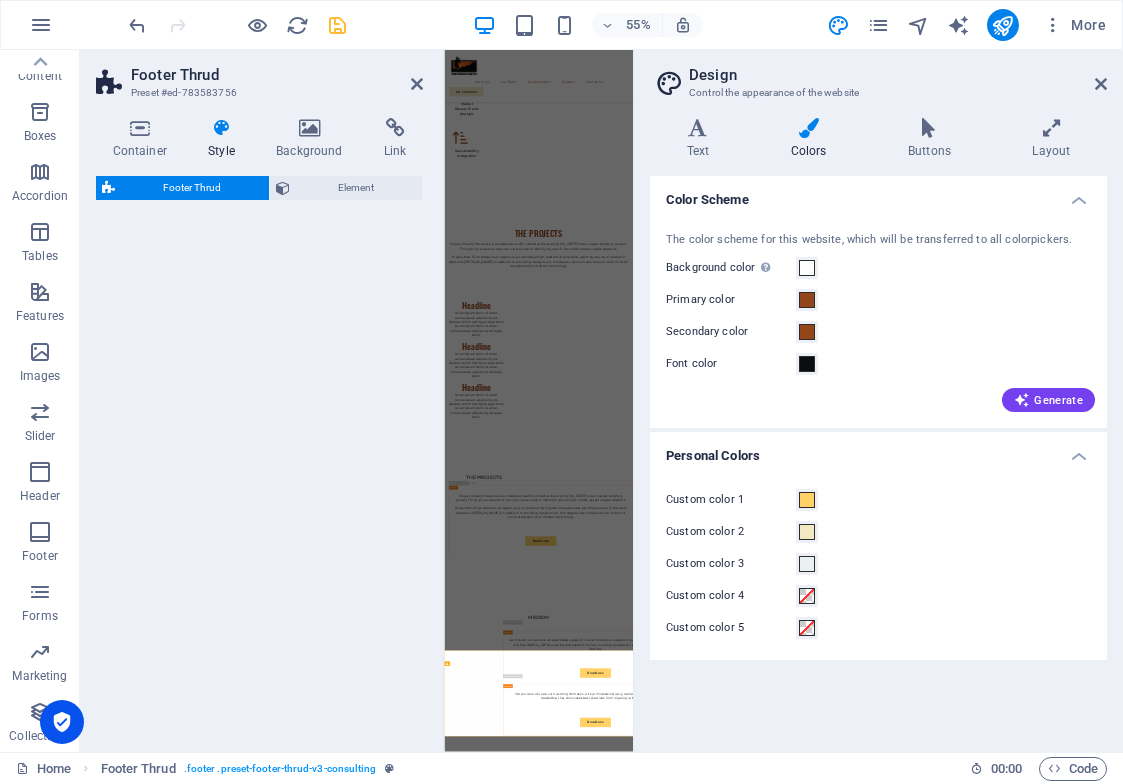 scroll, scrollTop: 3591, scrollLeft: 0, axis: vertical 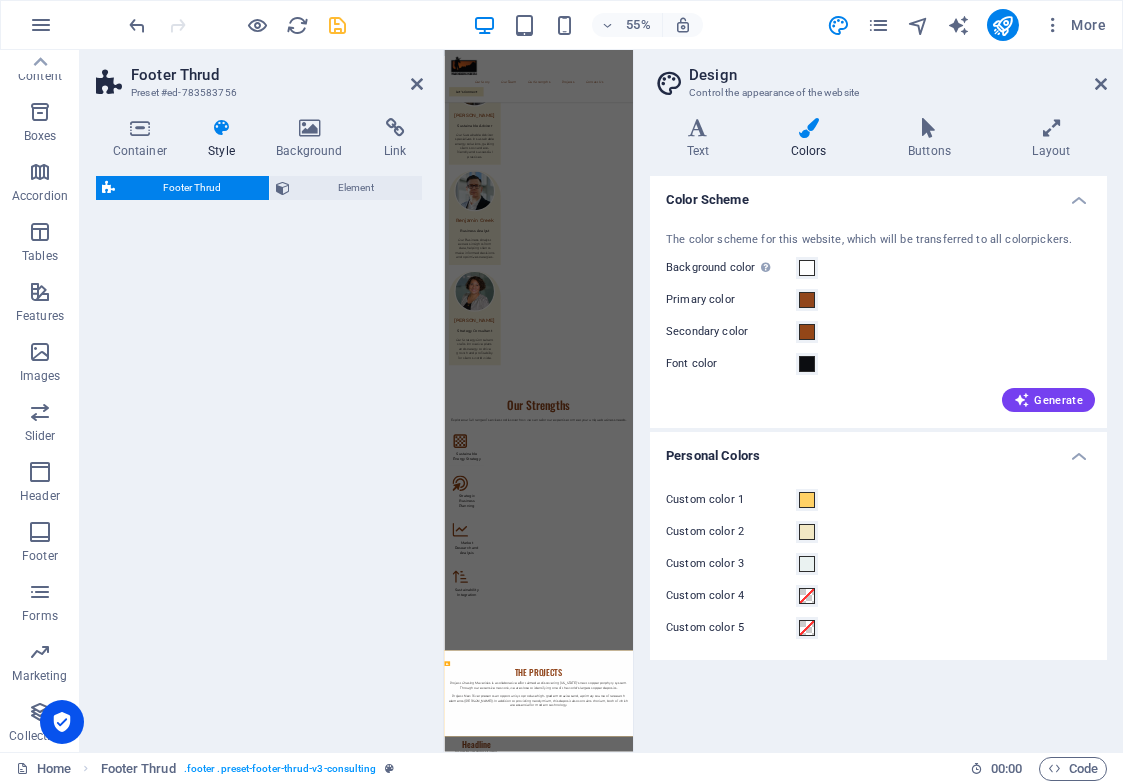 select on "rem" 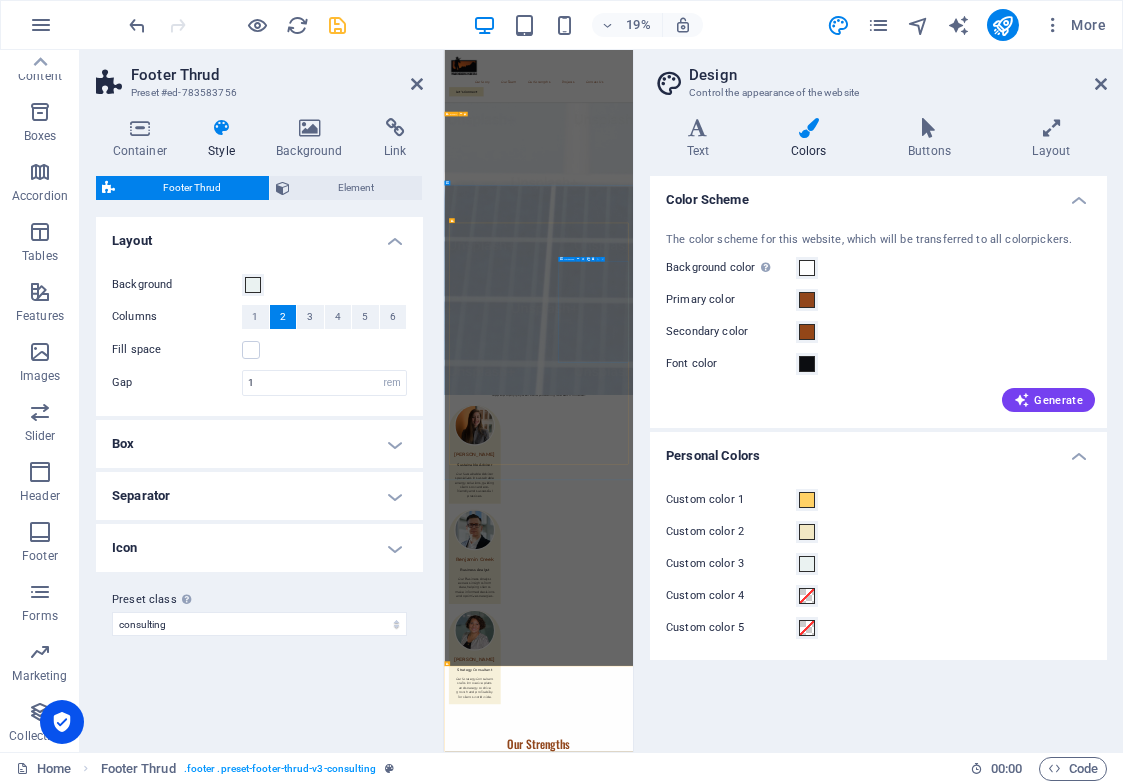 scroll, scrollTop: 3591, scrollLeft: 0, axis: vertical 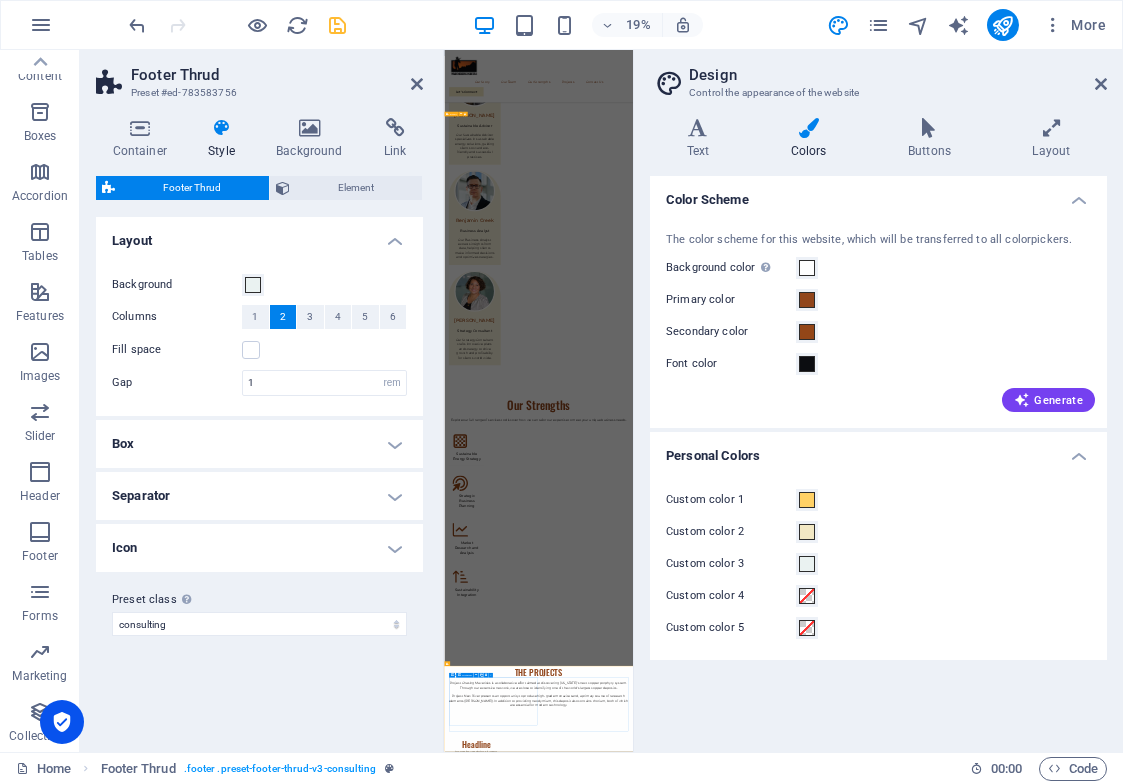click on "At Wandering Miners Investments, we believe in the power of collaboration and innovation to drive positive change. Let's work together to make a difference and shape a brighter, more sustainable future." at bounding box center [696, 8085] 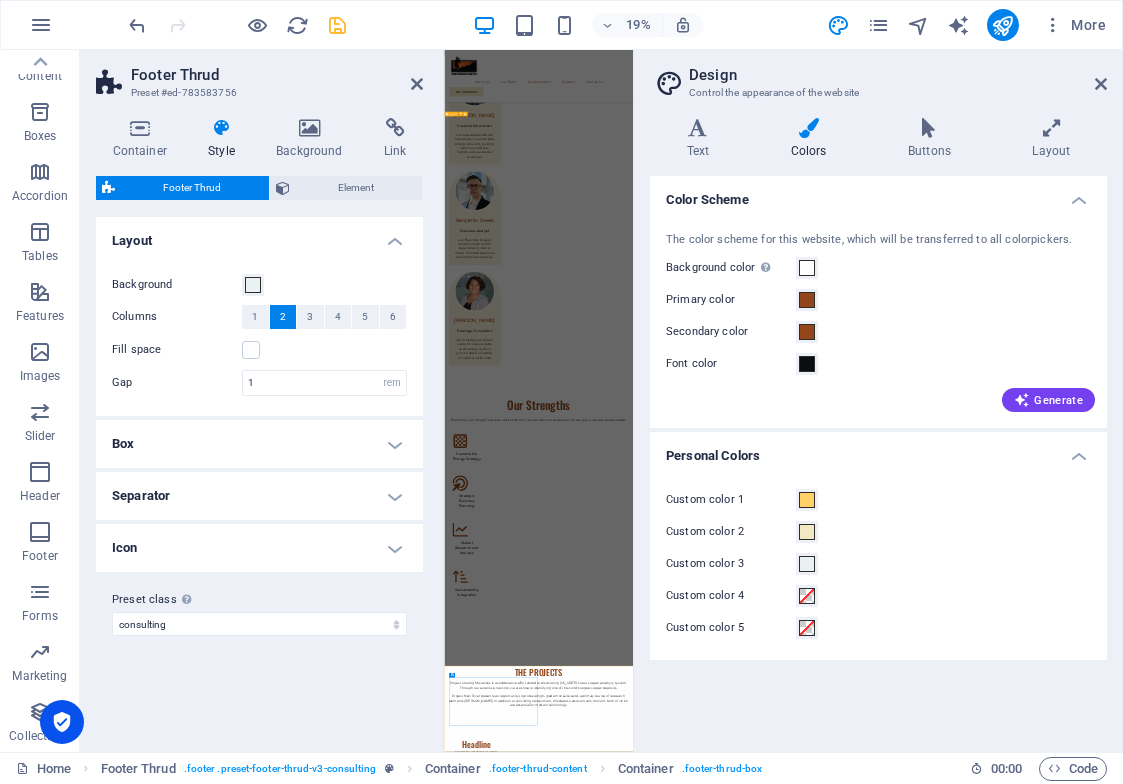 click on "Colors" at bounding box center [812, 139] 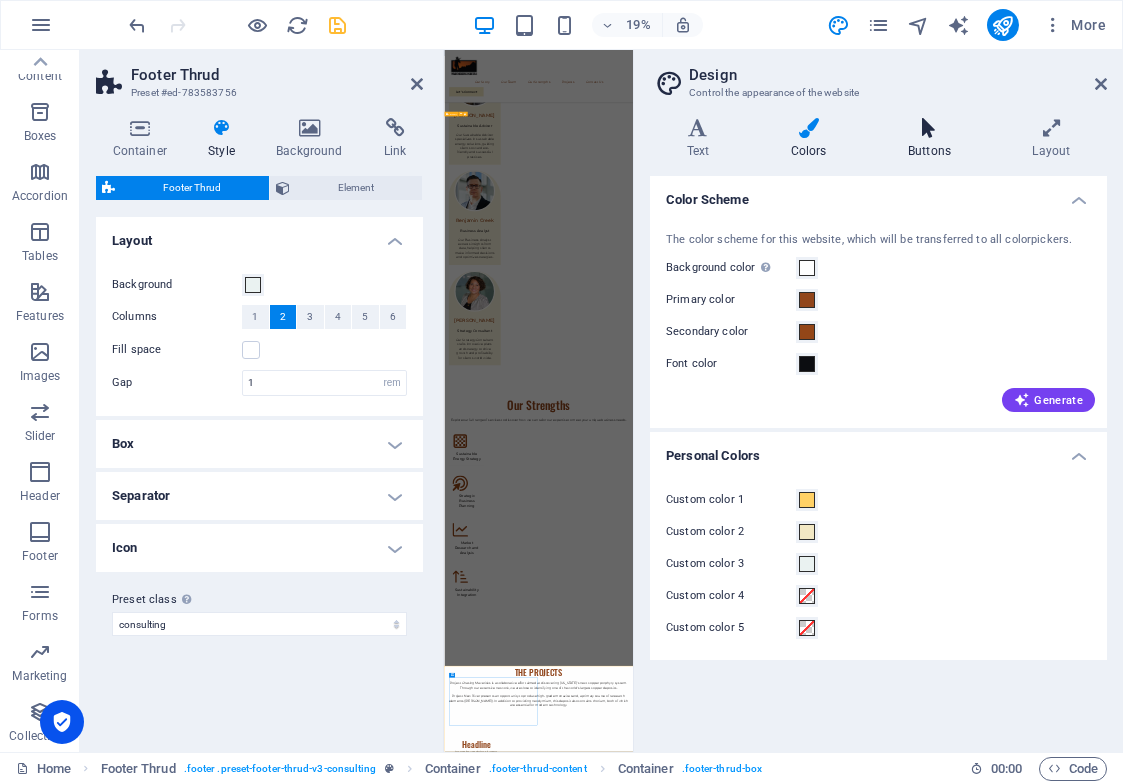 click on "Buttons" at bounding box center (933, 139) 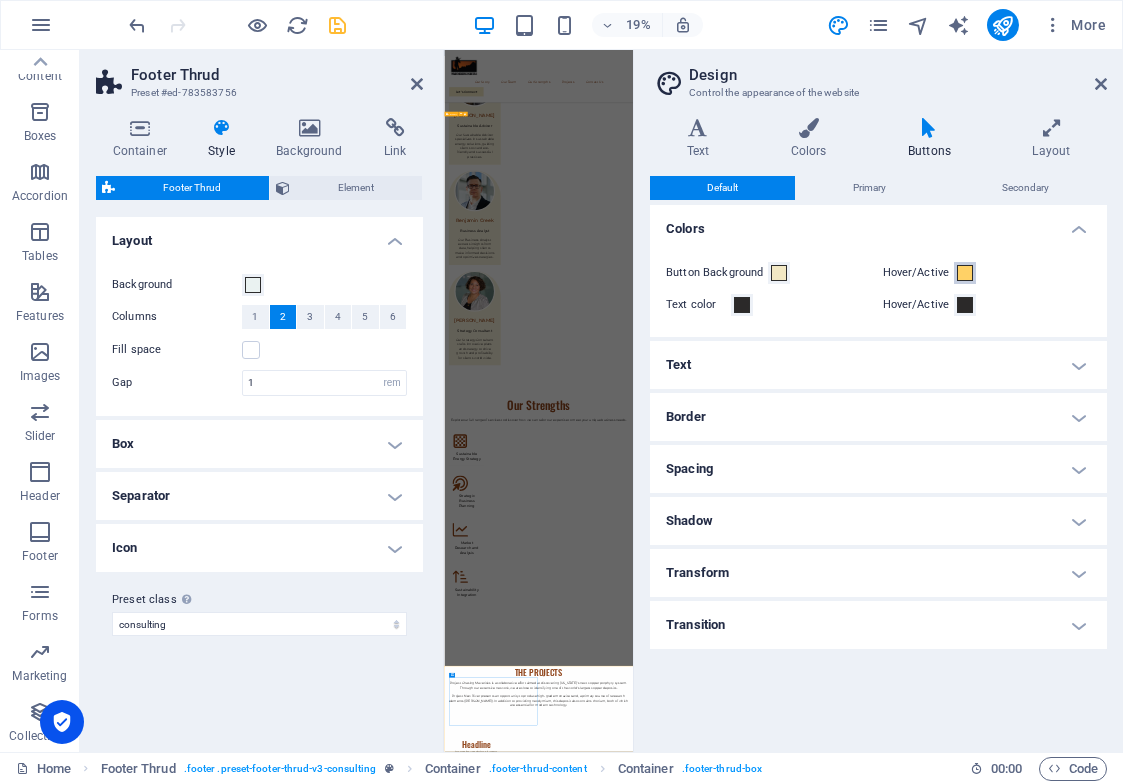 click at bounding box center (965, 273) 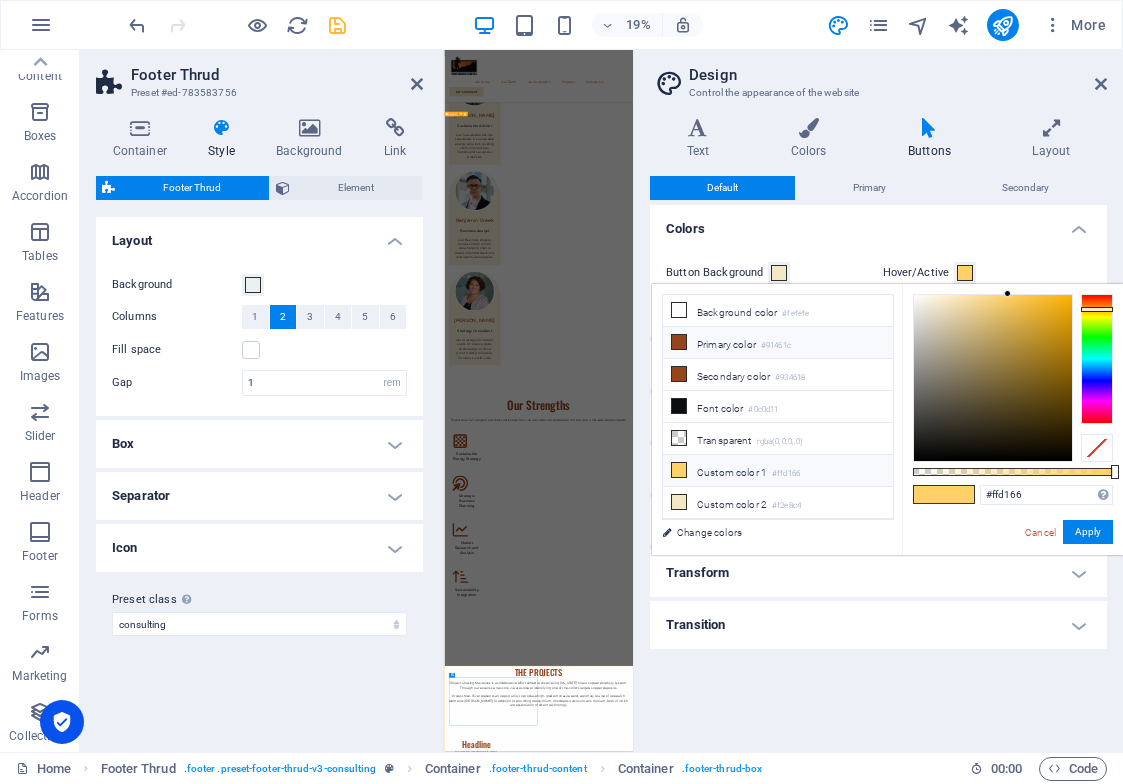 click at bounding box center (679, 342) 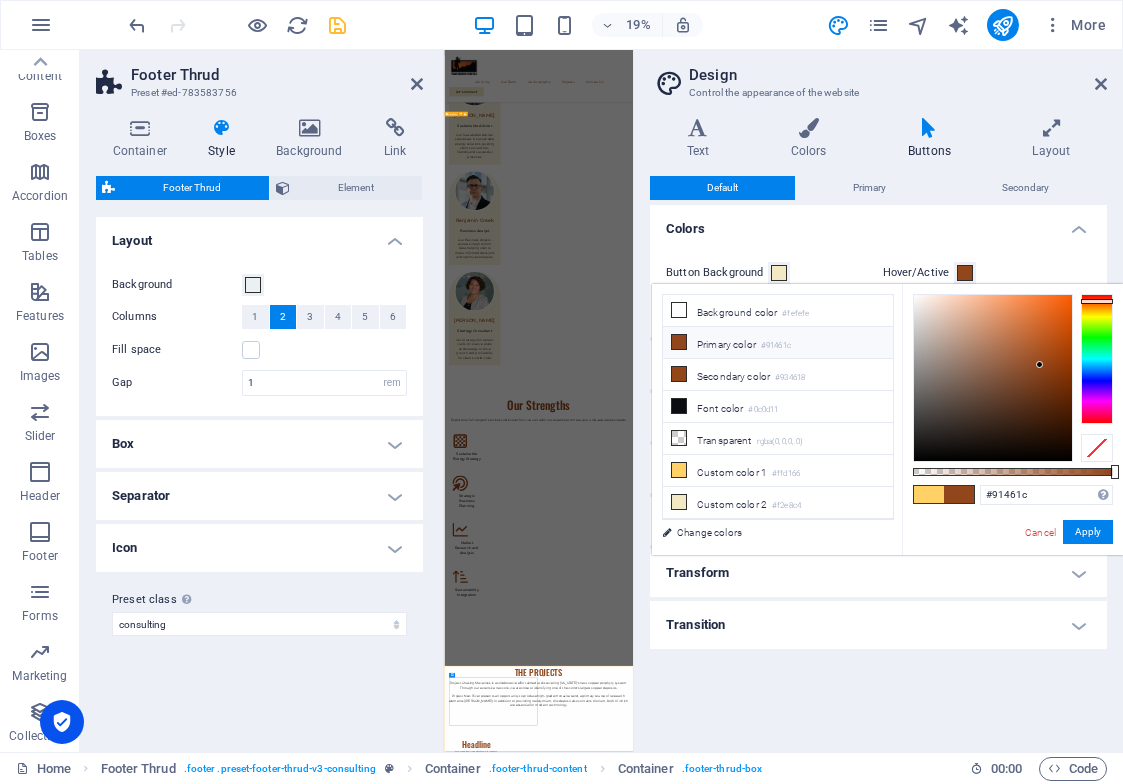drag, startPoint x: 1114, startPoint y: 473, endPoint x: 1135, endPoint y: 451, distance: 30.413813 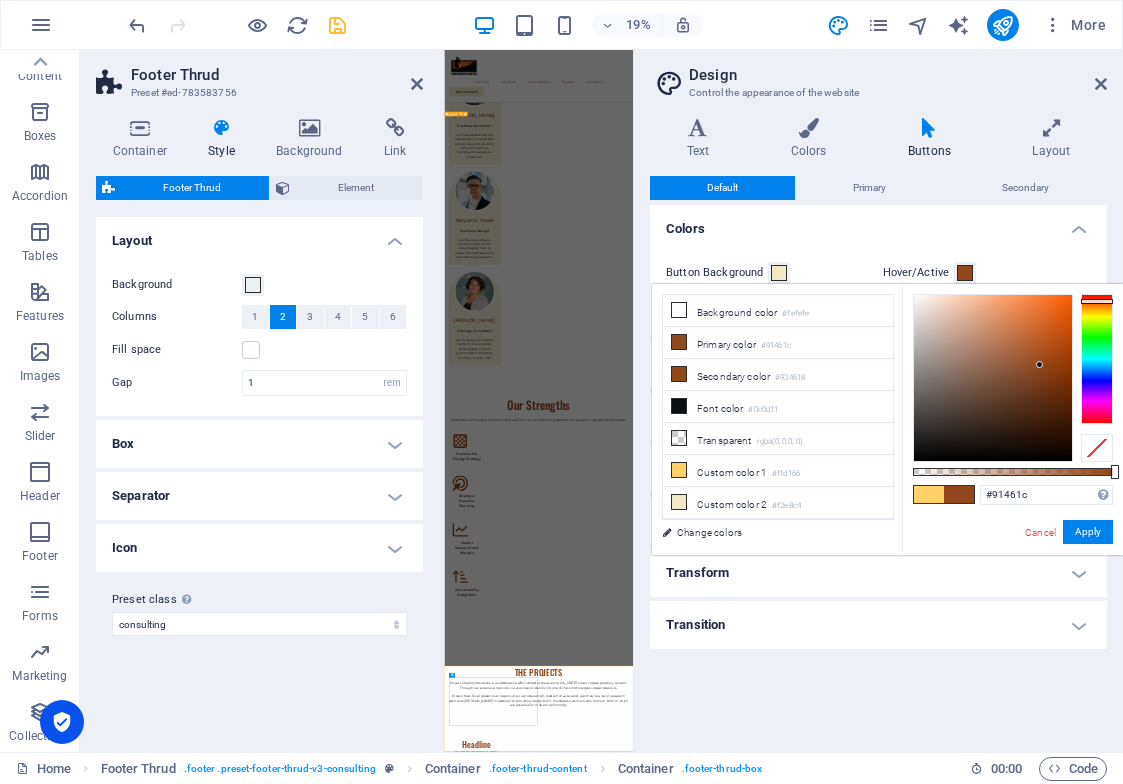 click at bounding box center (929, 494) 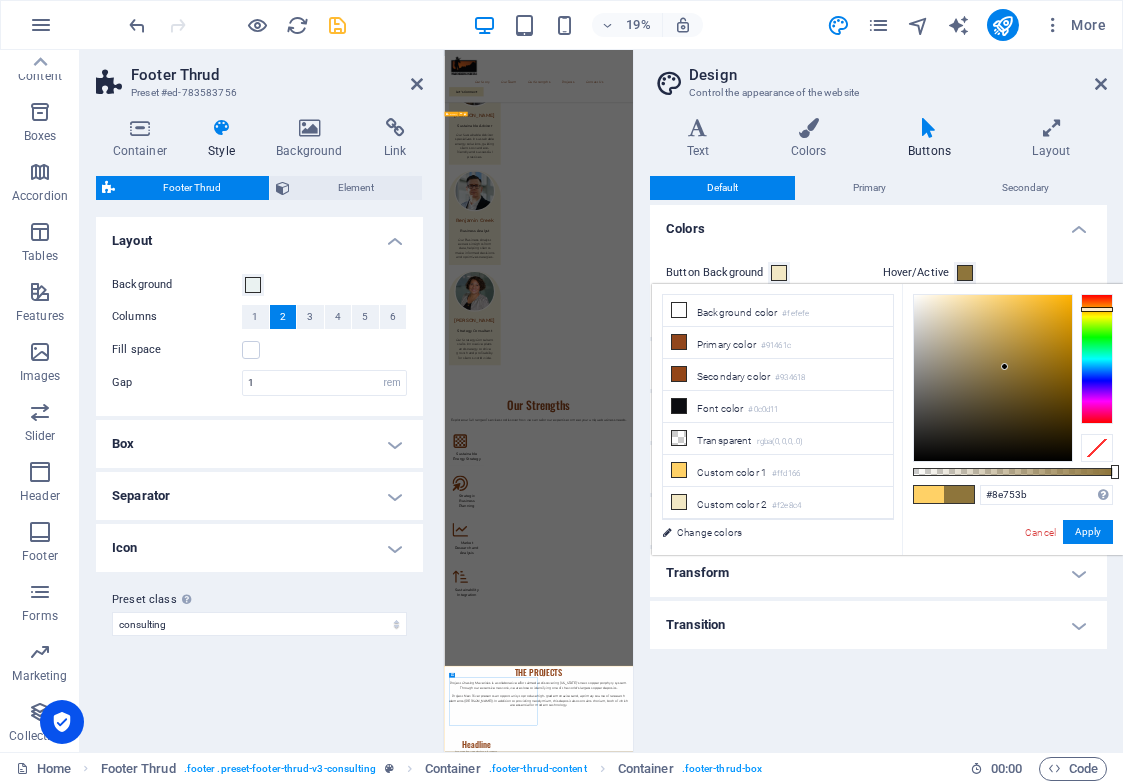 click at bounding box center (993, 378) 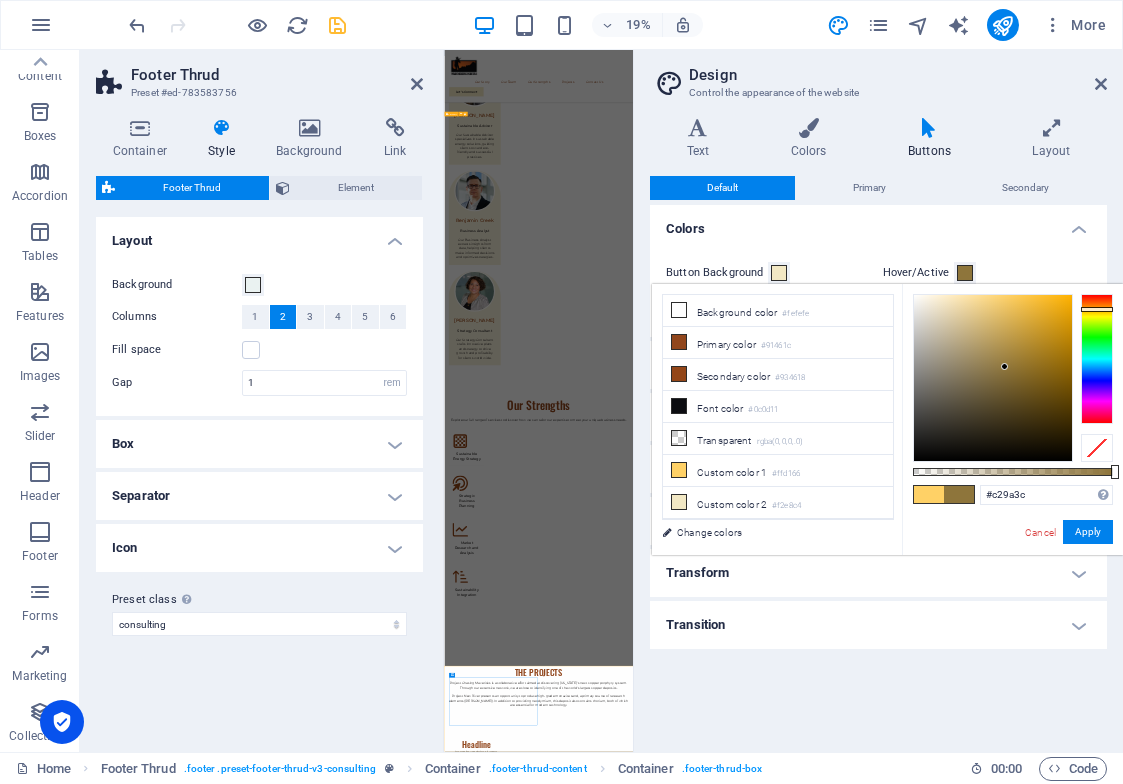 click at bounding box center (993, 378) 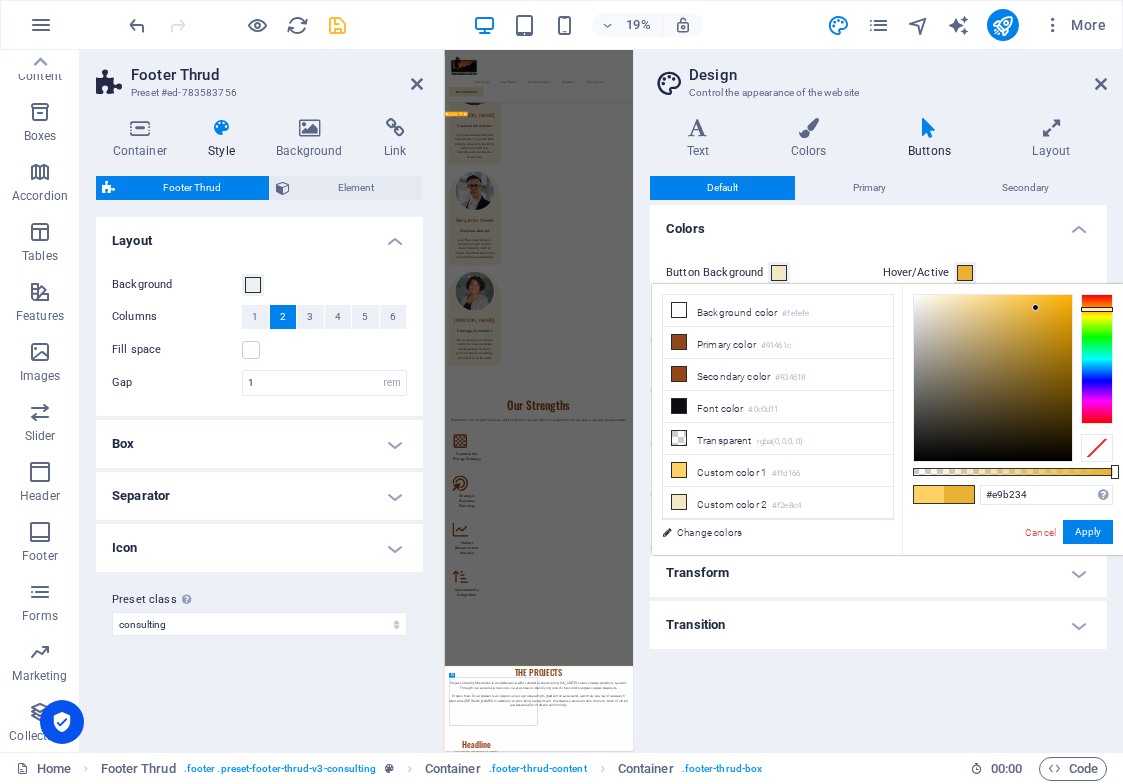 click at bounding box center [993, 378] 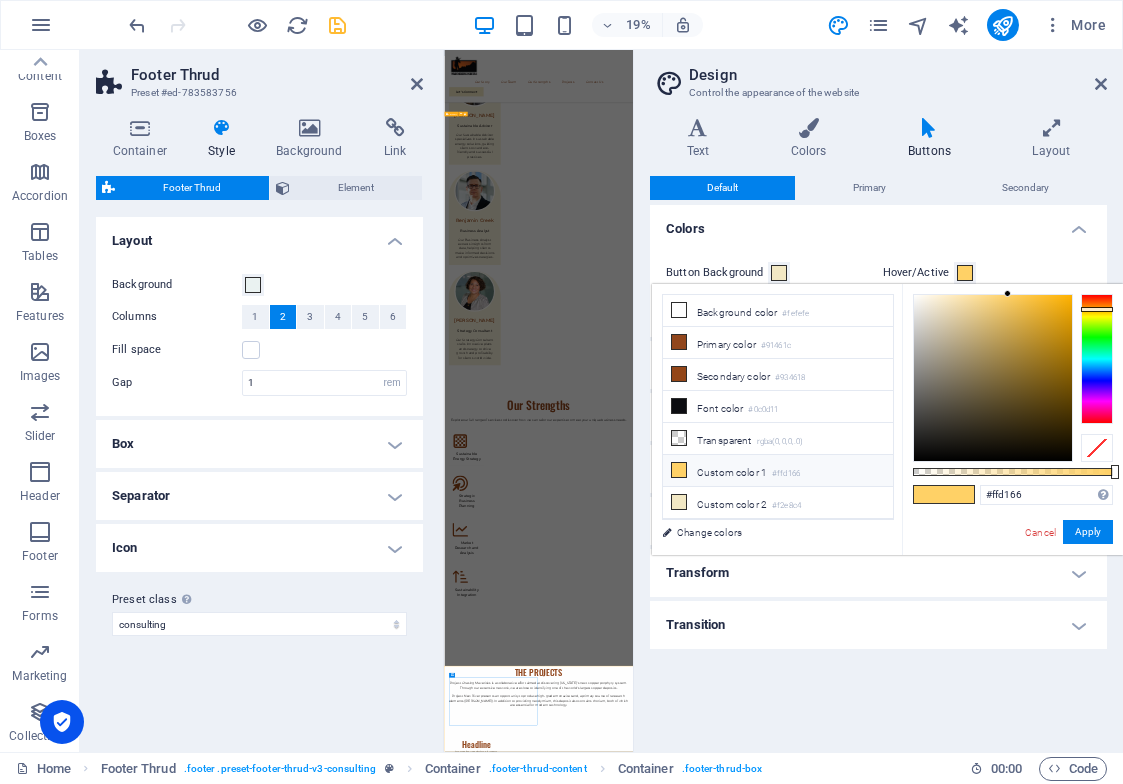 click at bounding box center (929, 128) 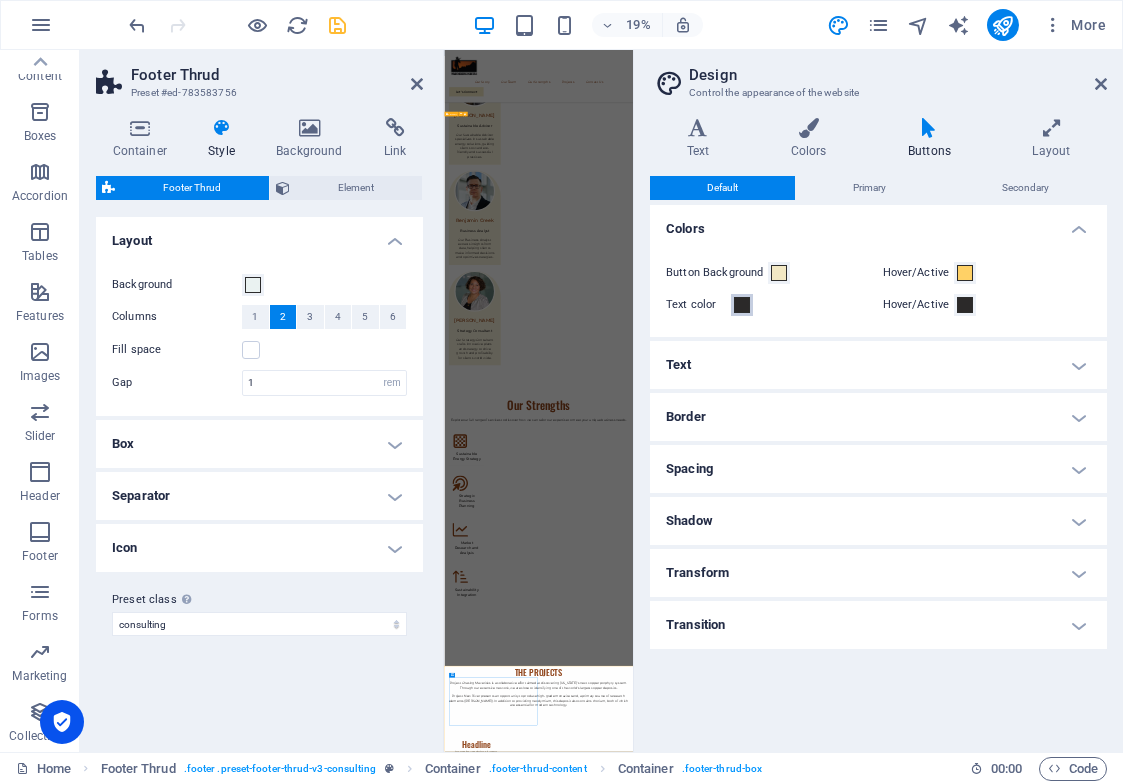 click on "Text color" at bounding box center (742, 305) 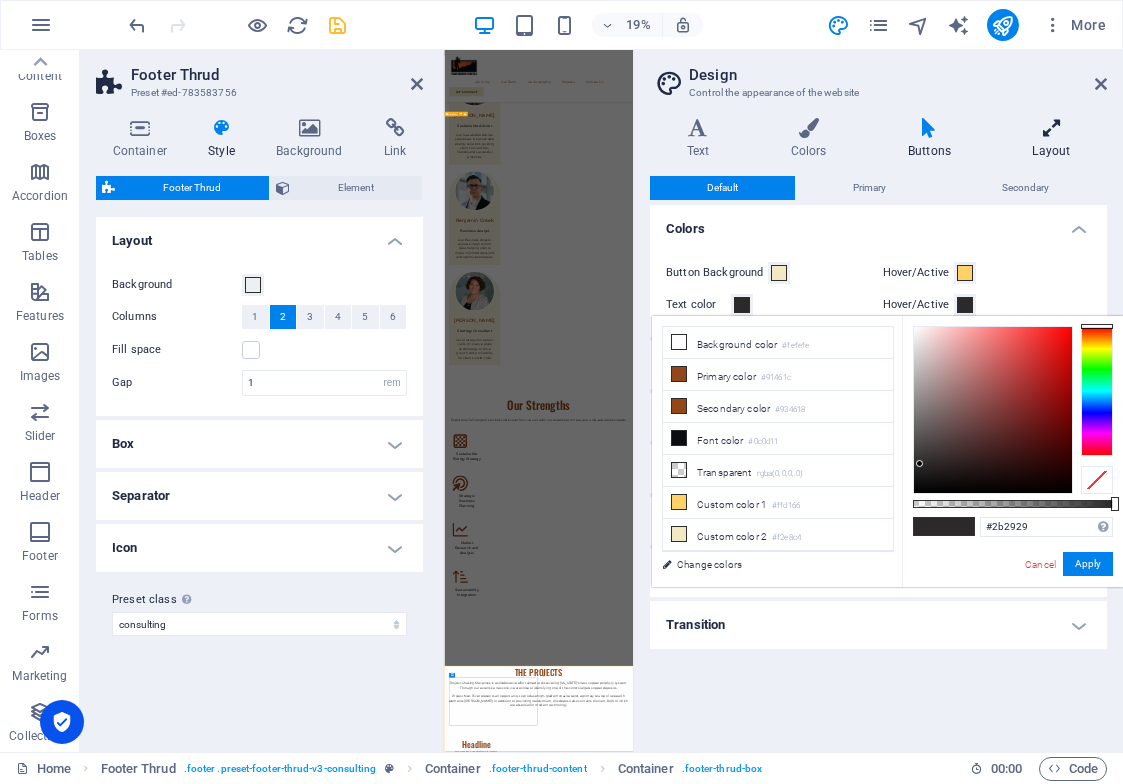 click at bounding box center (1051, 128) 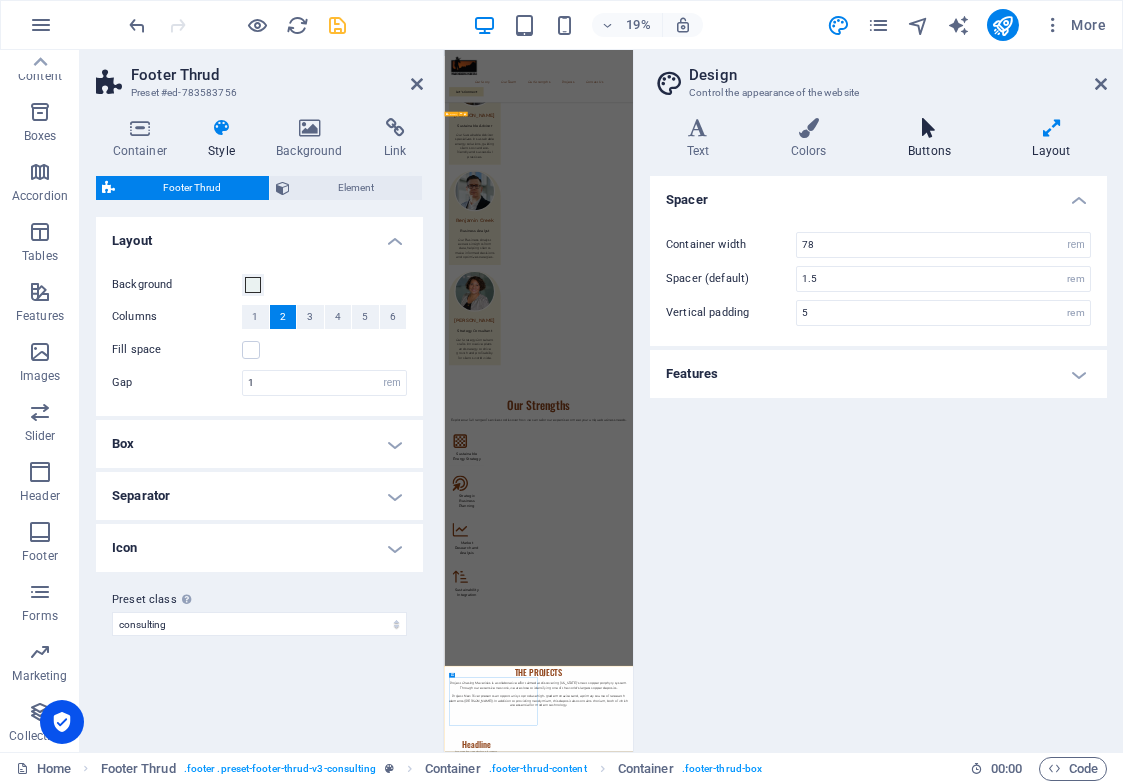 click on "Buttons" at bounding box center [933, 139] 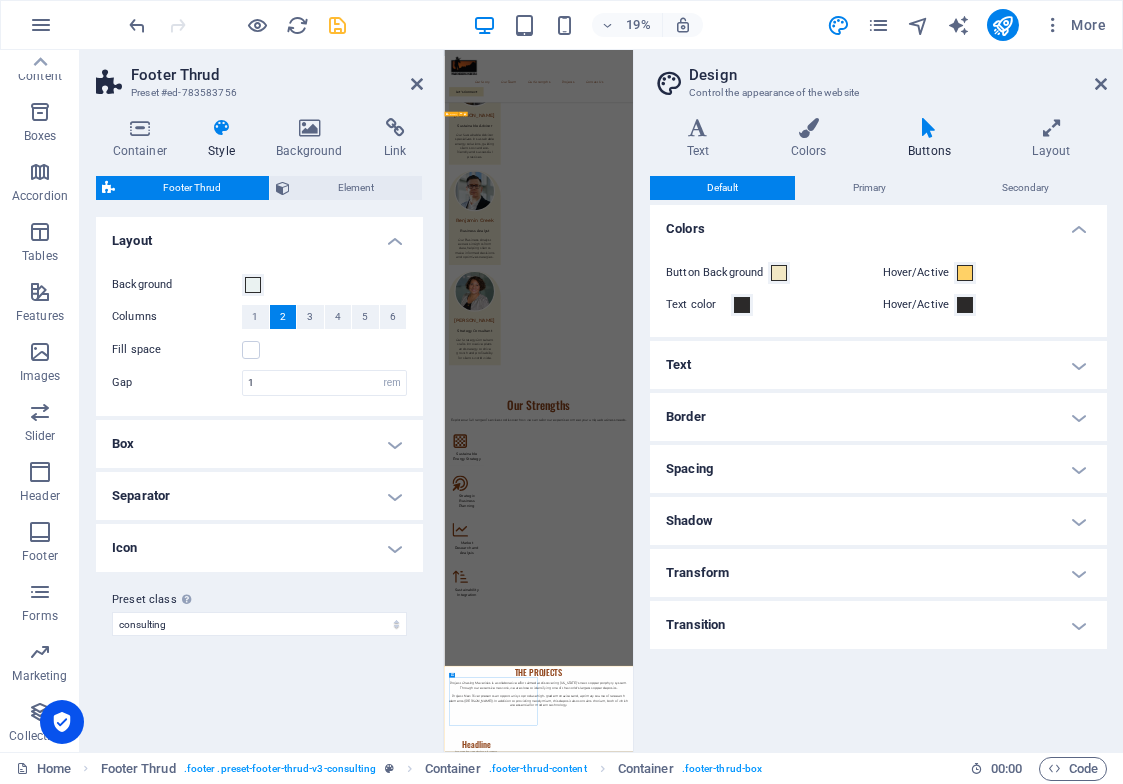 click on "Button Background Hover/Active Text color Hover/Active" at bounding box center [878, 289] 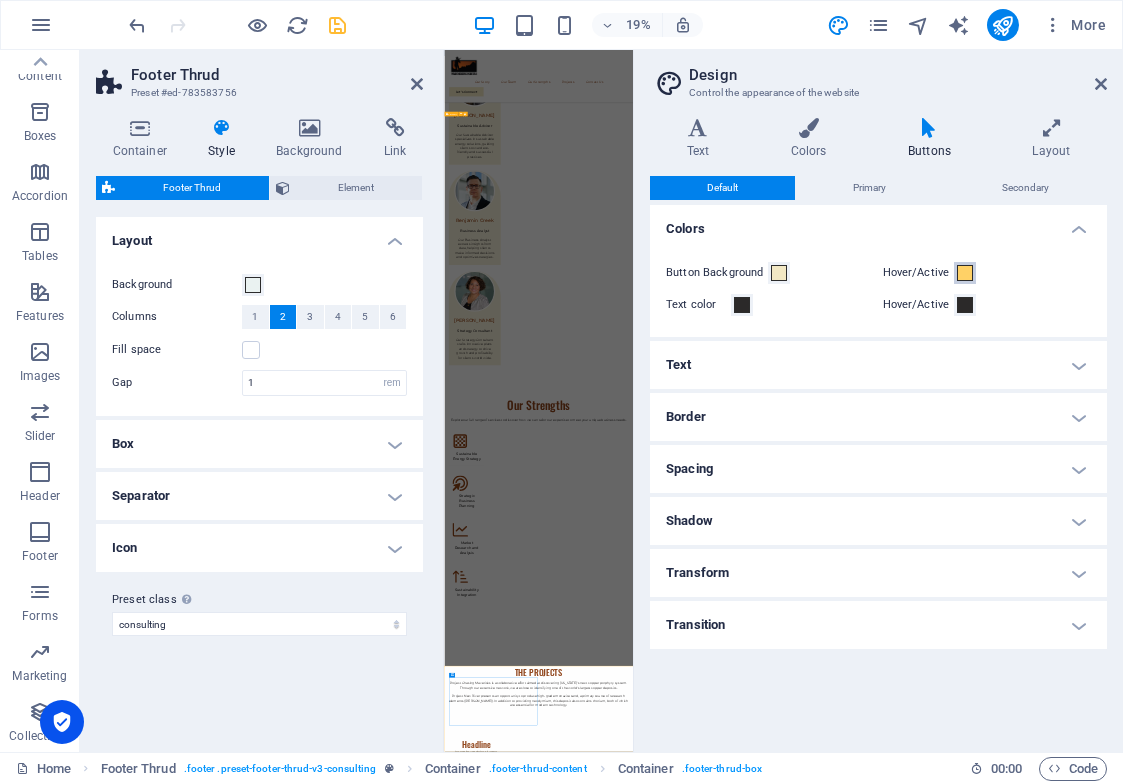 click at bounding box center (965, 273) 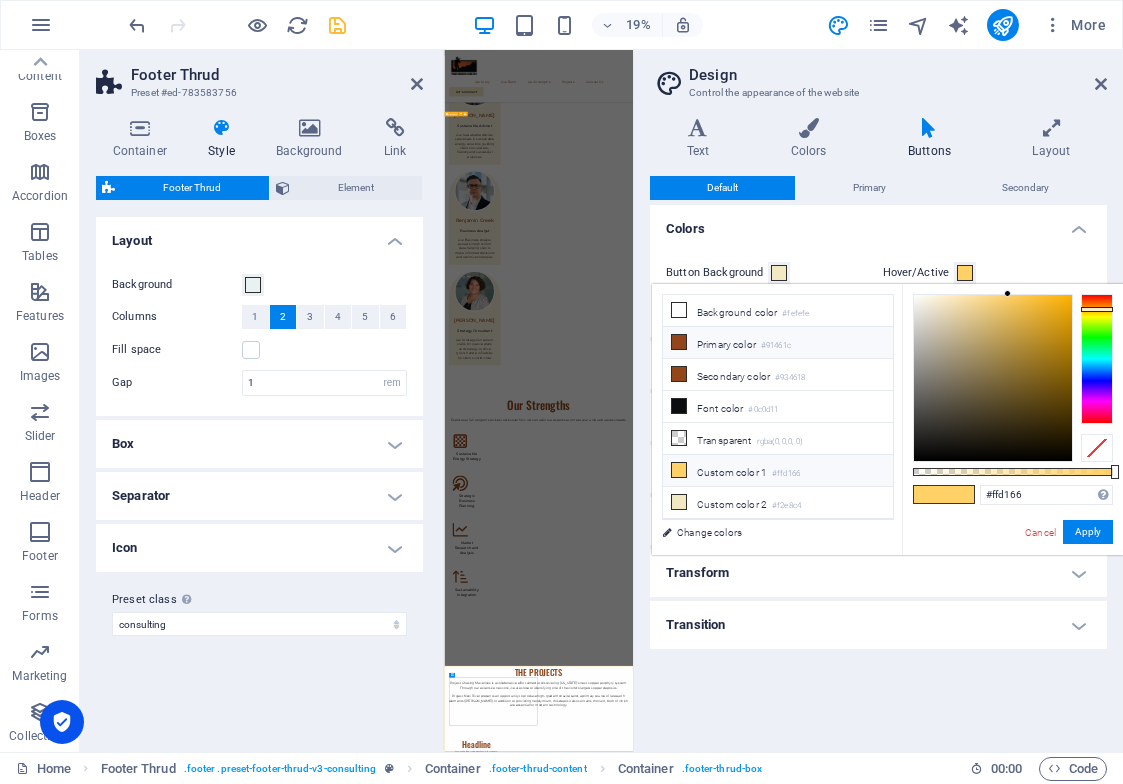 click at bounding box center [679, 342] 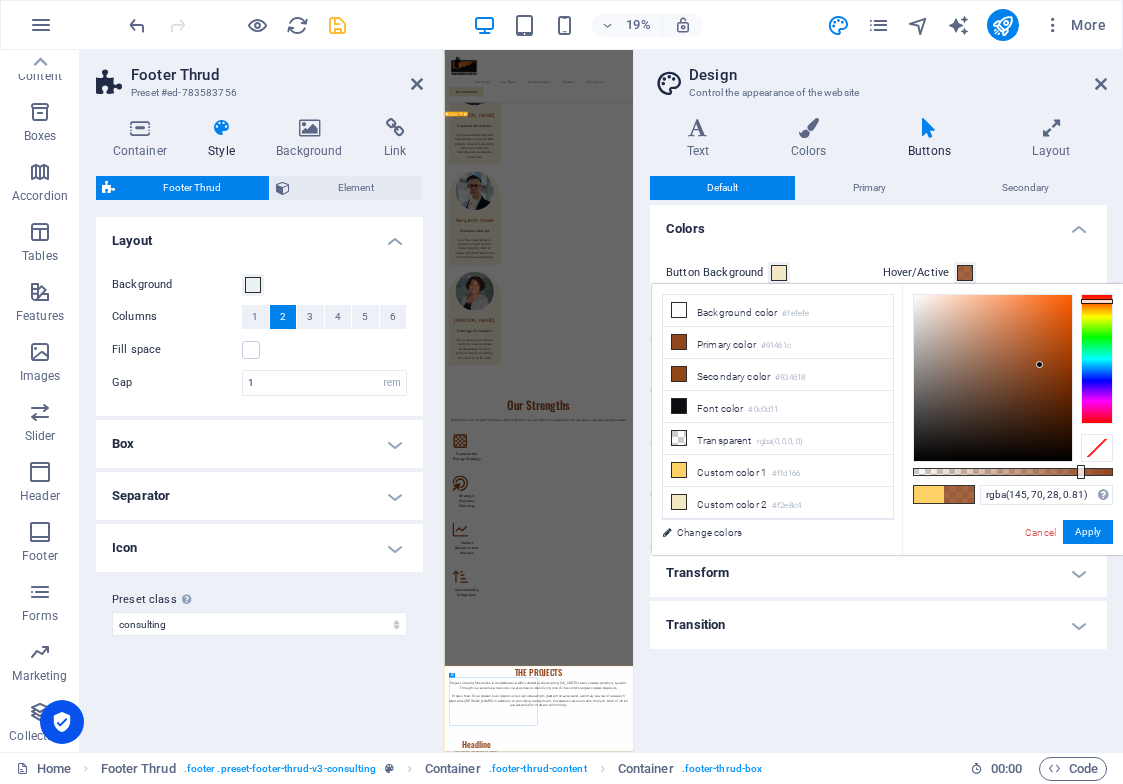 type on "rgba(145, 70, 28, 0.83)" 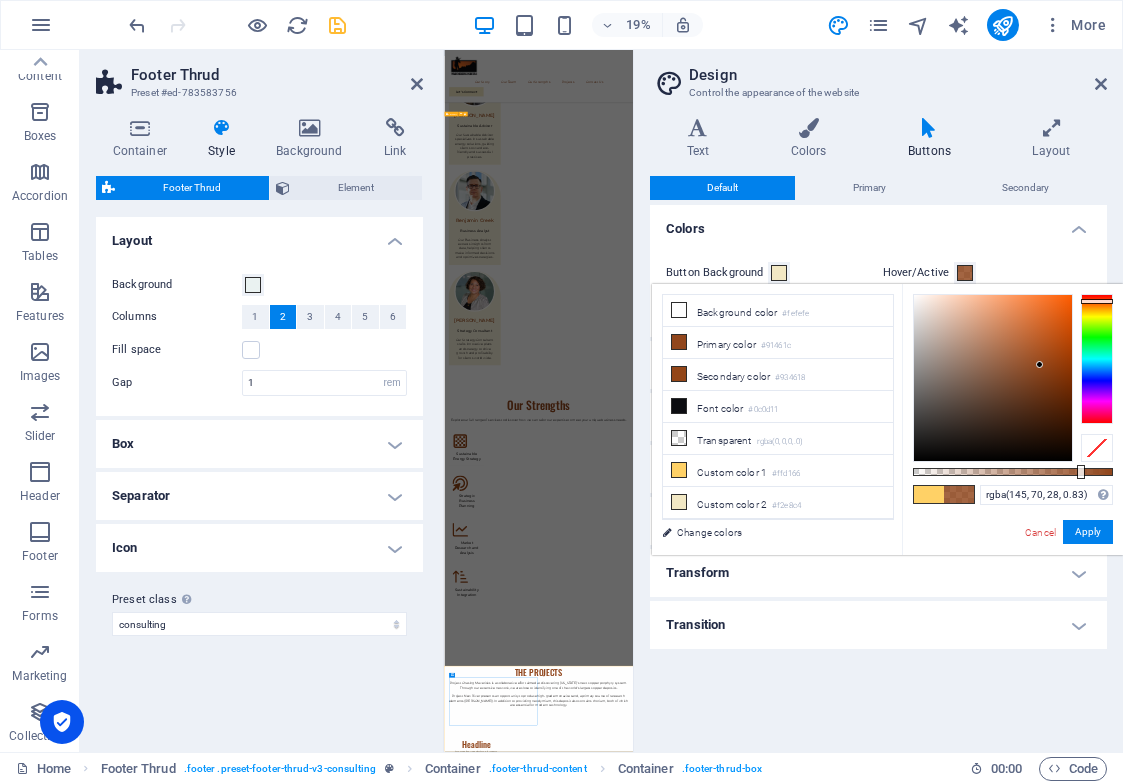 drag, startPoint x: 1114, startPoint y: 473, endPoint x: 1079, endPoint y: 469, distance: 35.22783 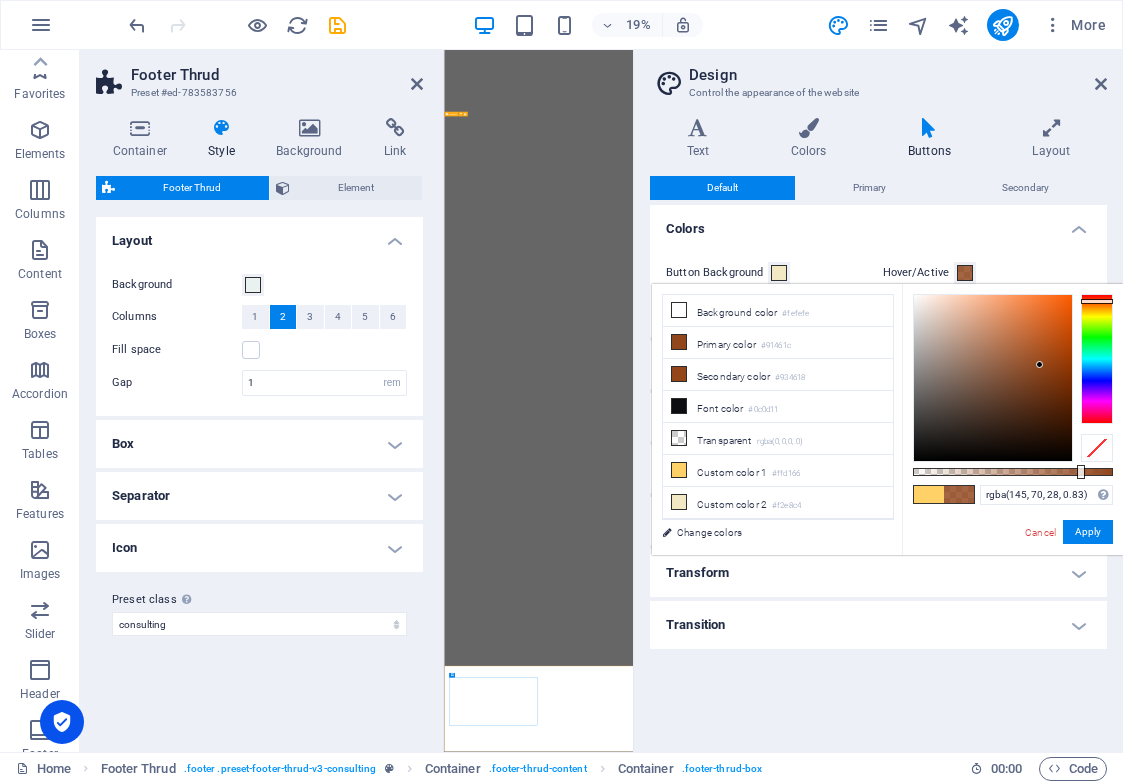 select on "rem" 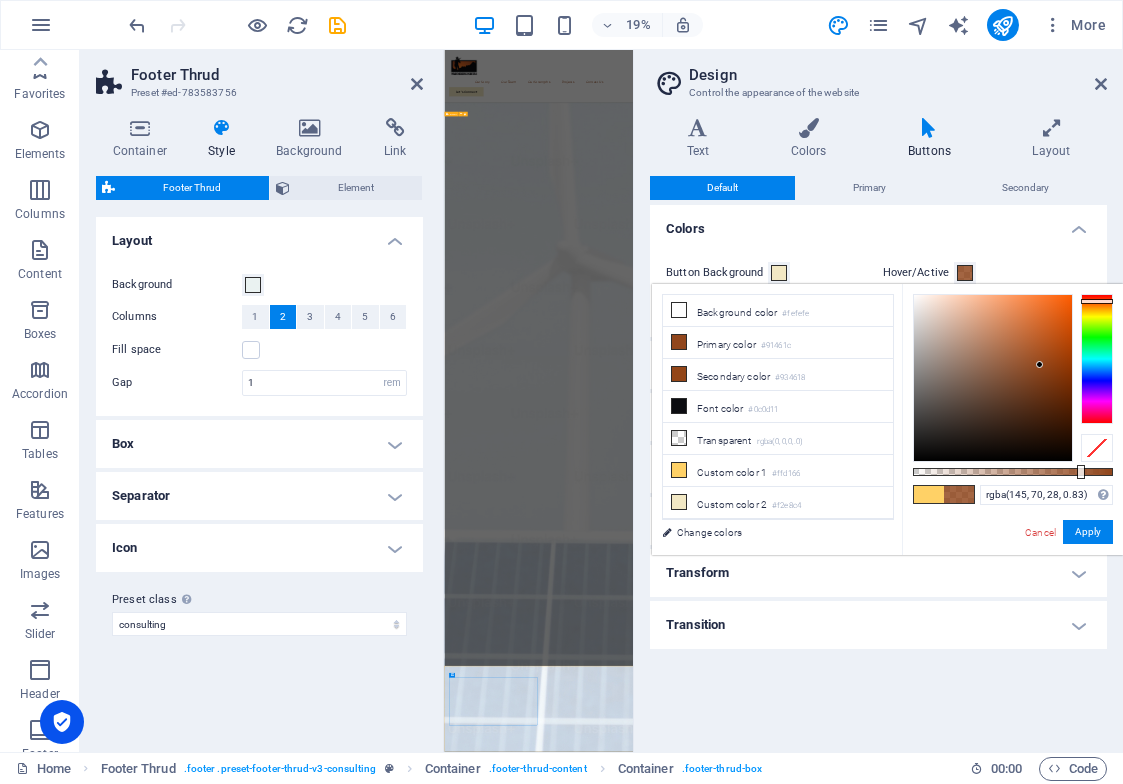 scroll, scrollTop: 198, scrollLeft: 0, axis: vertical 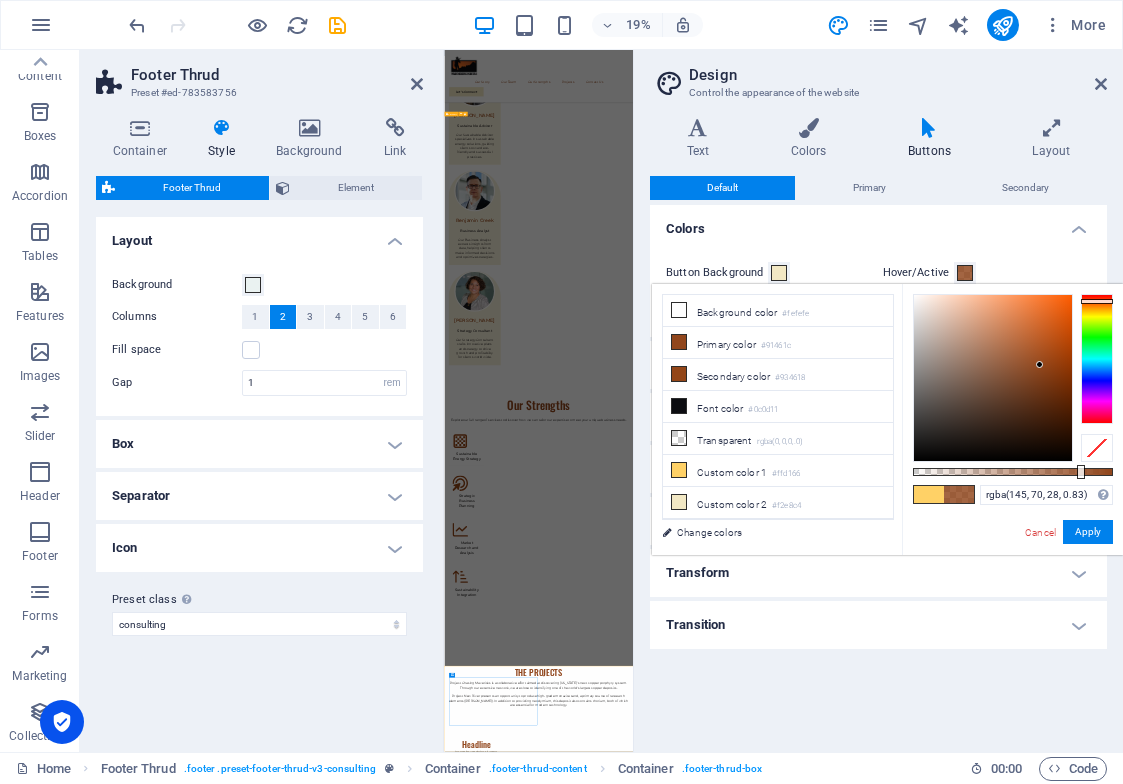 click on "Cancel Apply" at bounding box center (1068, 532) 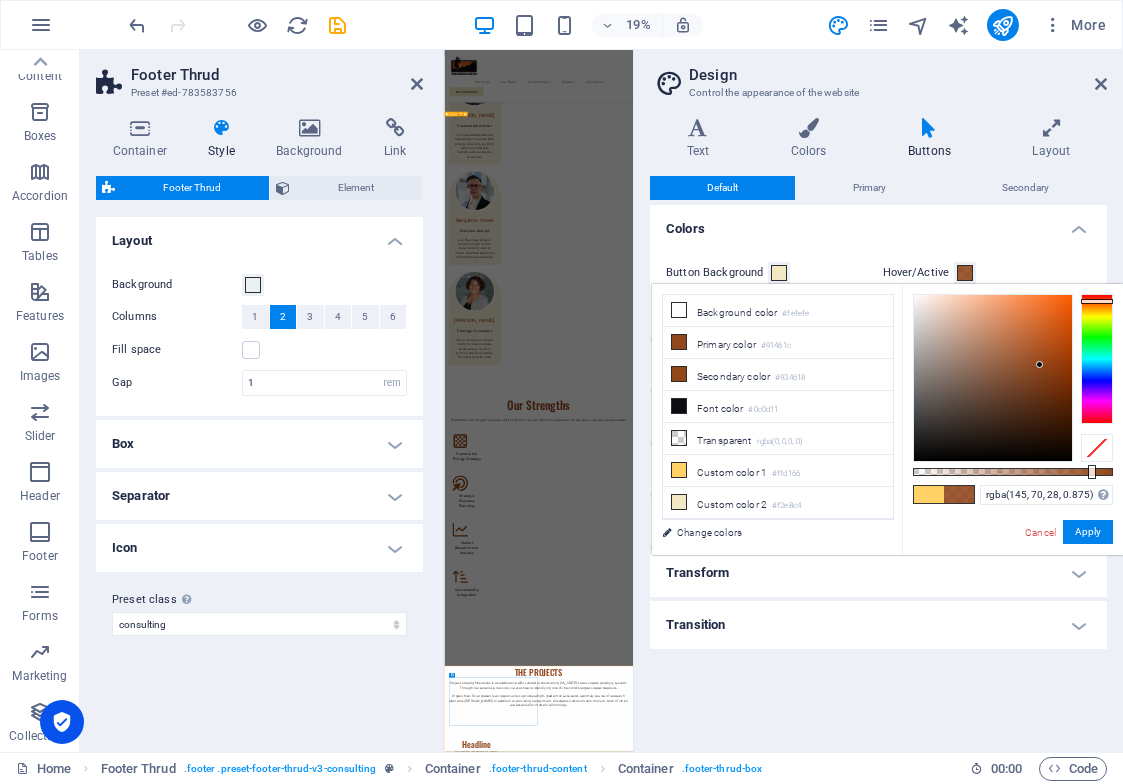 type on "rgba(145, 70, 28, 0.885)" 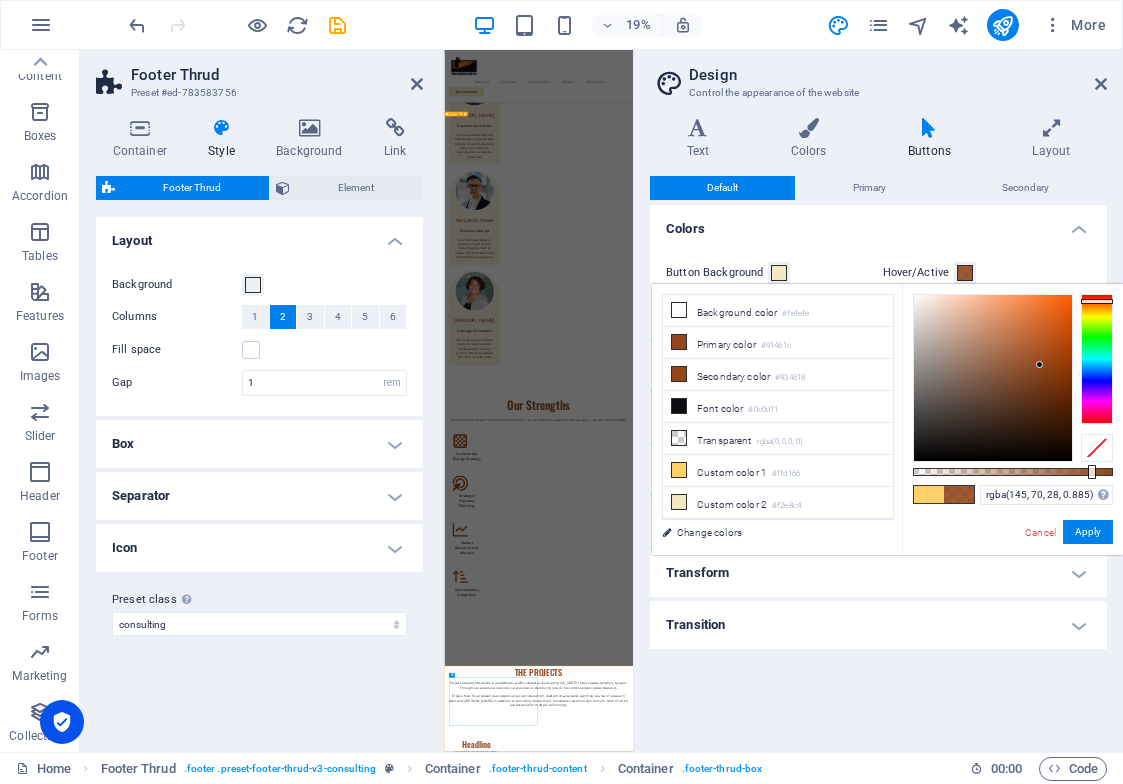 click at bounding box center (1092, 472) 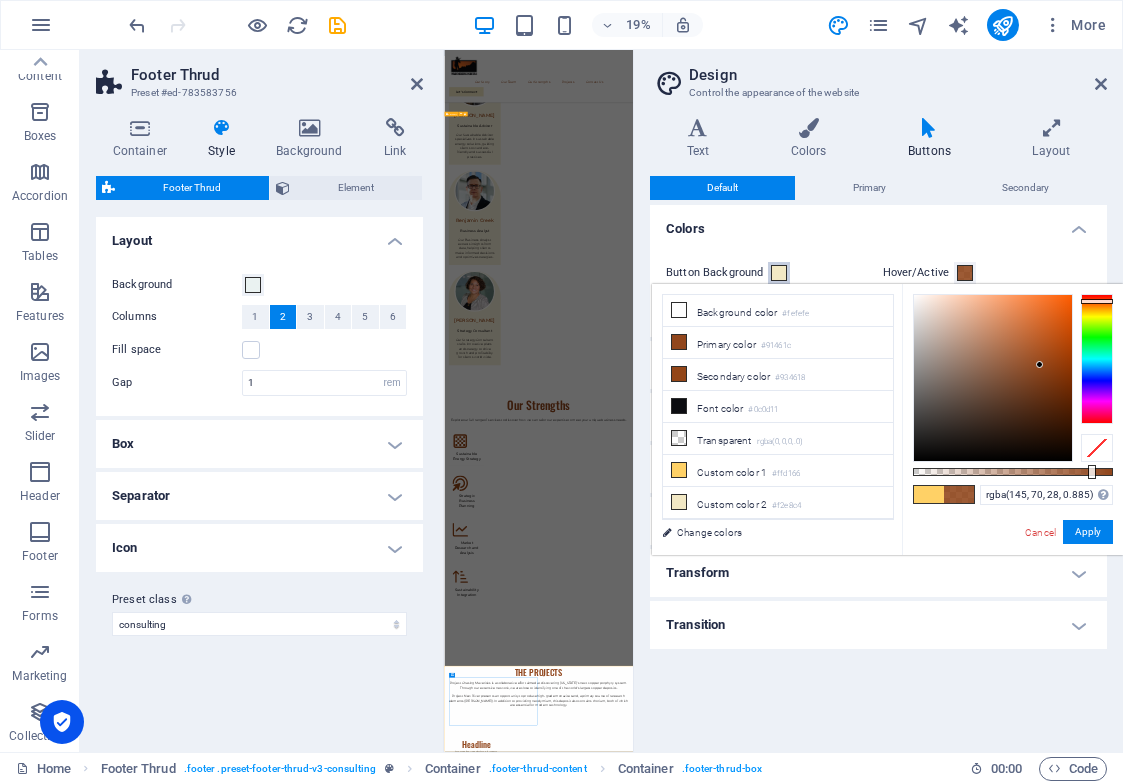 click at bounding box center (779, 273) 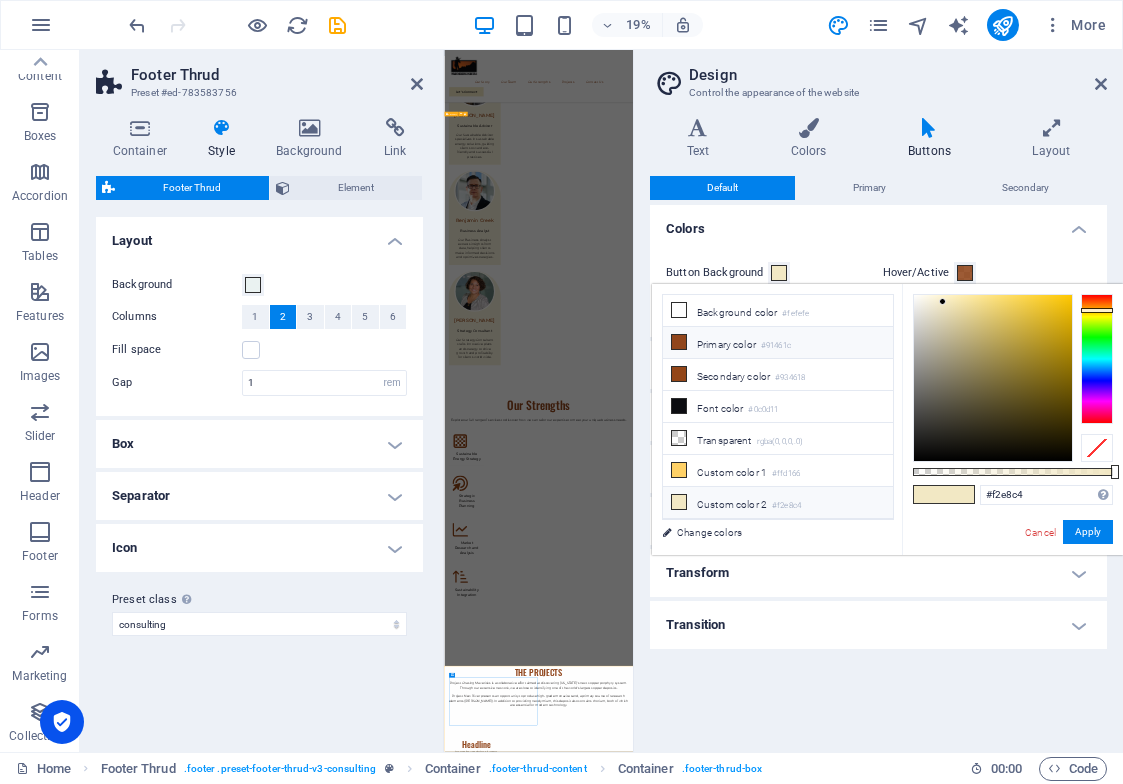 click on "#91461c" at bounding box center [776, 346] 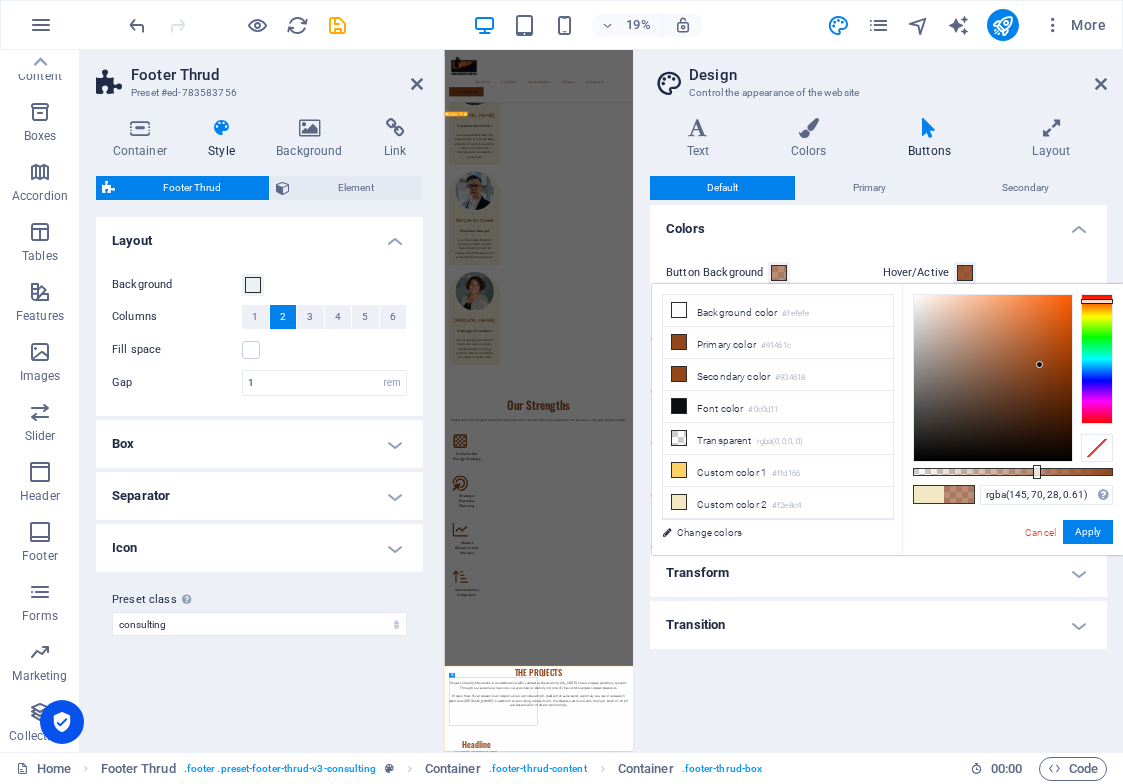 drag, startPoint x: 1113, startPoint y: 472, endPoint x: 1035, endPoint y: 471, distance: 78.00641 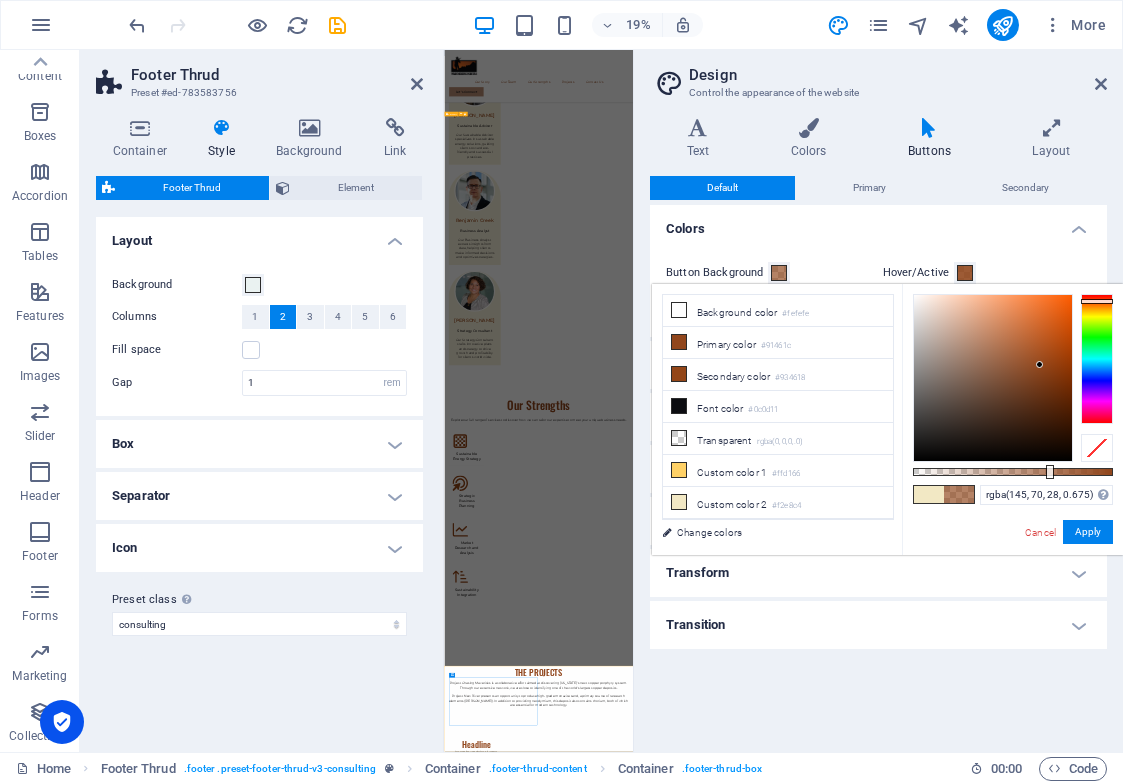 type on "rgba(145, 70, 28, 0.67)" 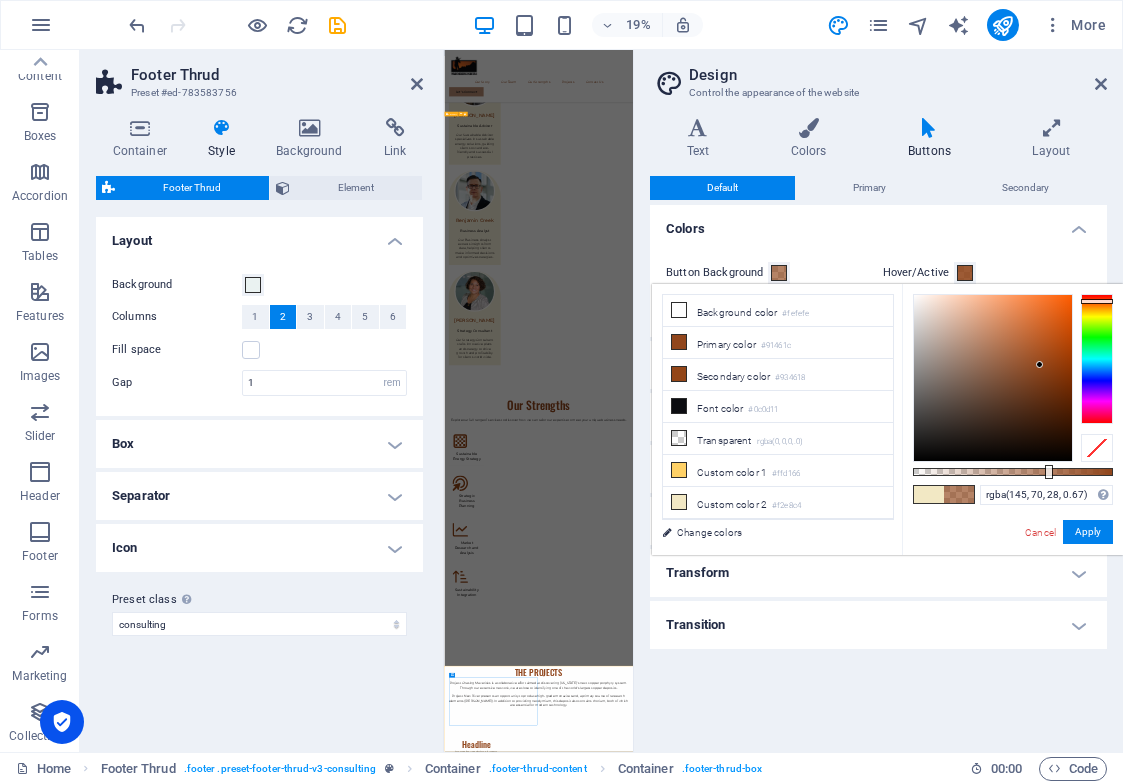 click at bounding box center (1049, 472) 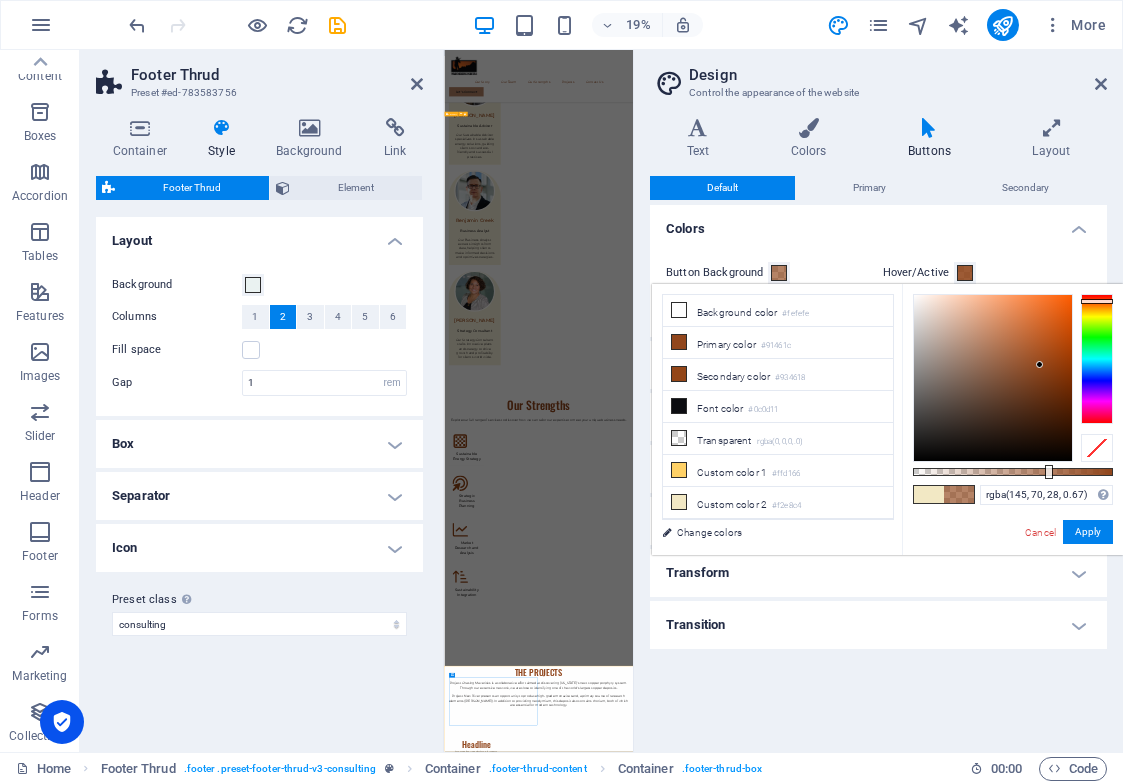 click at bounding box center [1049, 472] 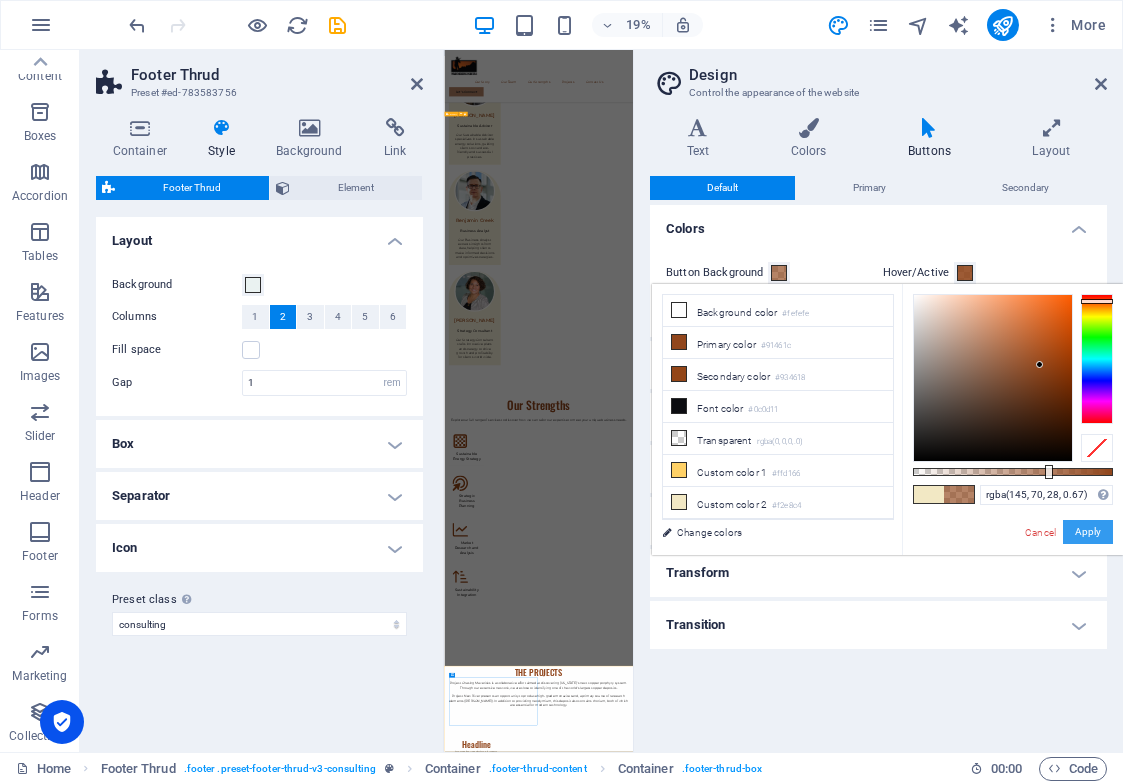 click on "Apply" at bounding box center [1088, 532] 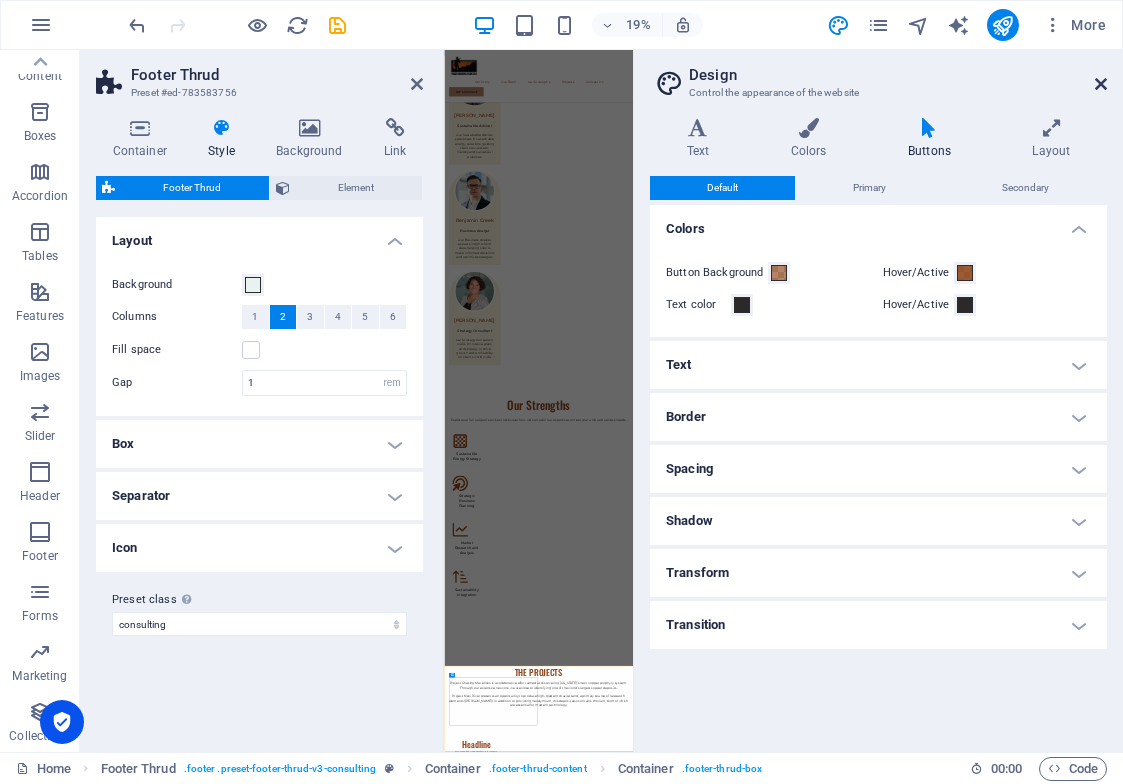 click at bounding box center [1101, 84] 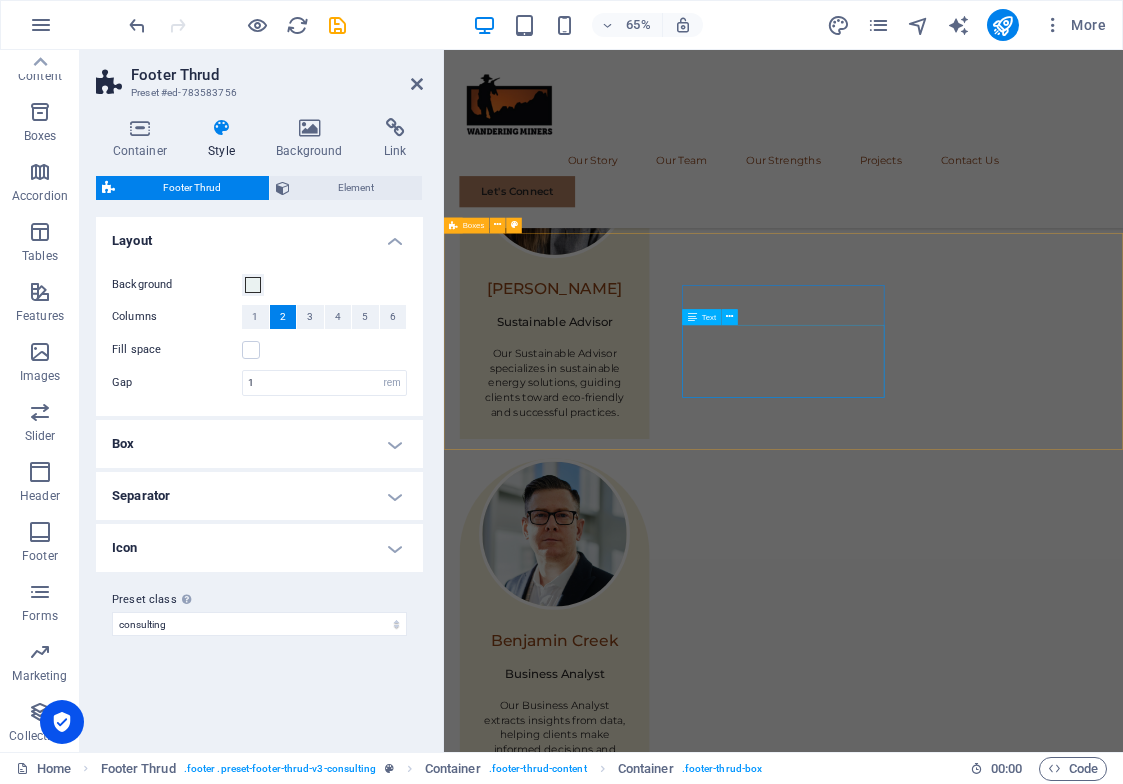 scroll, scrollTop: 3577, scrollLeft: 0, axis: vertical 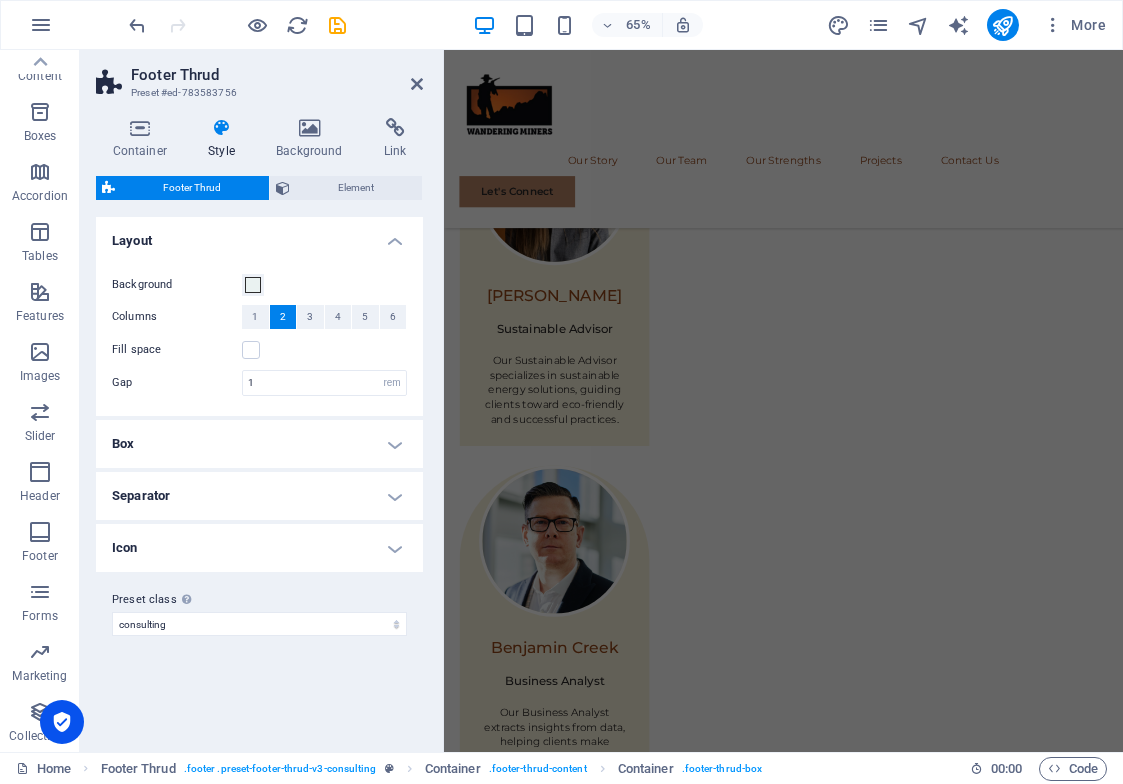 click on "Footer Thrud Preset #ed-783583756
Container Style Background Link Size Height Default px rem % vh vw Min. height None px rem % vh vw Width Default px rem % em vh vw Min. width None px rem % vh vw Content width Default Custom width Width Default px rem % em vh vw Min. width None px rem % vh vw Default padding Custom spacing Default content width and padding can be changed under Design. Edit design Layout (Flexbox) Alignment Determines the flex direction. Default Main axis Determine how elements should behave along the main axis inside this container (justify content). Default Side axis Control the vertical direction of the element inside of the container (align items). Default Wrap Default On Off Fill Controls the distances and direction of elements on the y-axis across several lines (align content). Default Accessibility ARIA helps assistive technologies (like screen readers) to understand the role, state, and behavior of web elements Role The ARIA role defines the purpose of an element.  Fan" at bounding box center [262, 401] 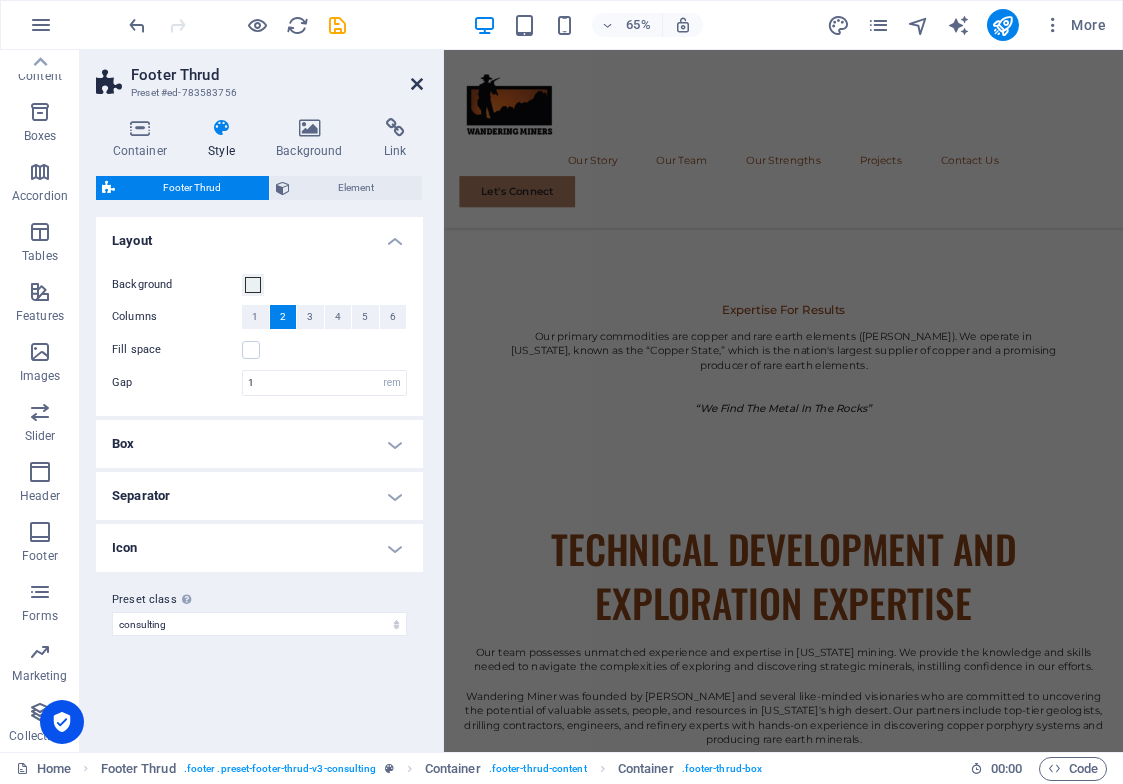 click at bounding box center (417, 84) 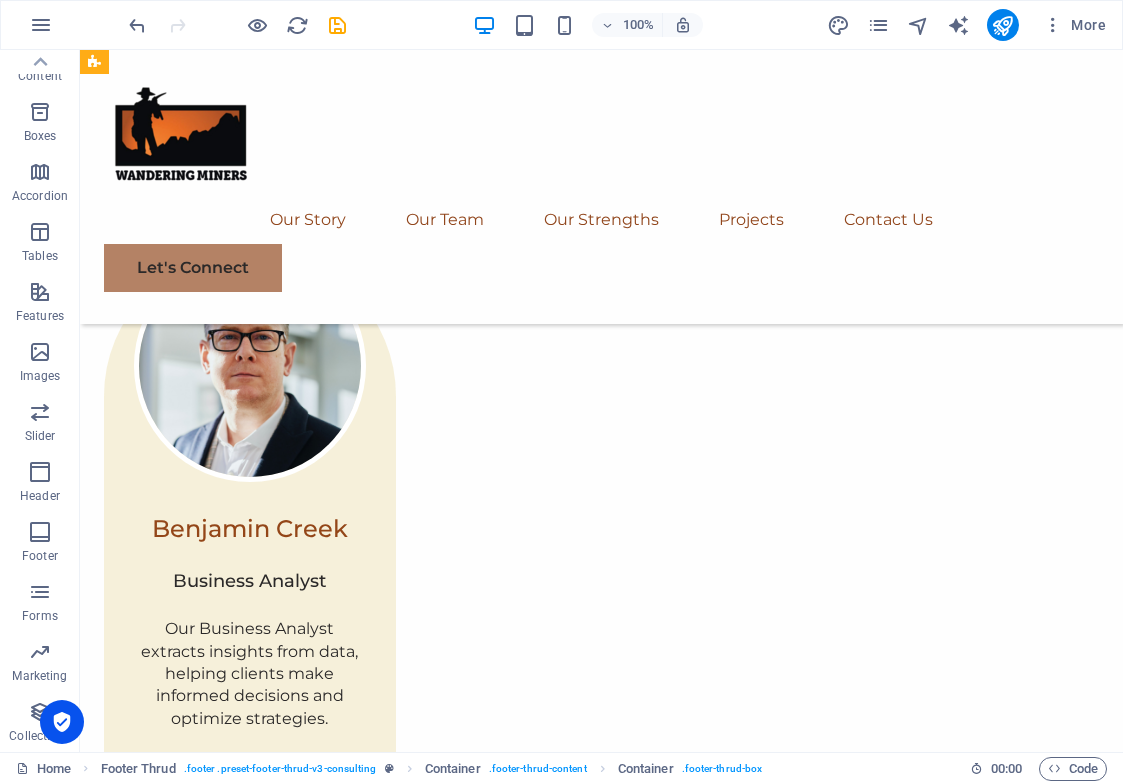 scroll, scrollTop: 4124, scrollLeft: 0, axis: vertical 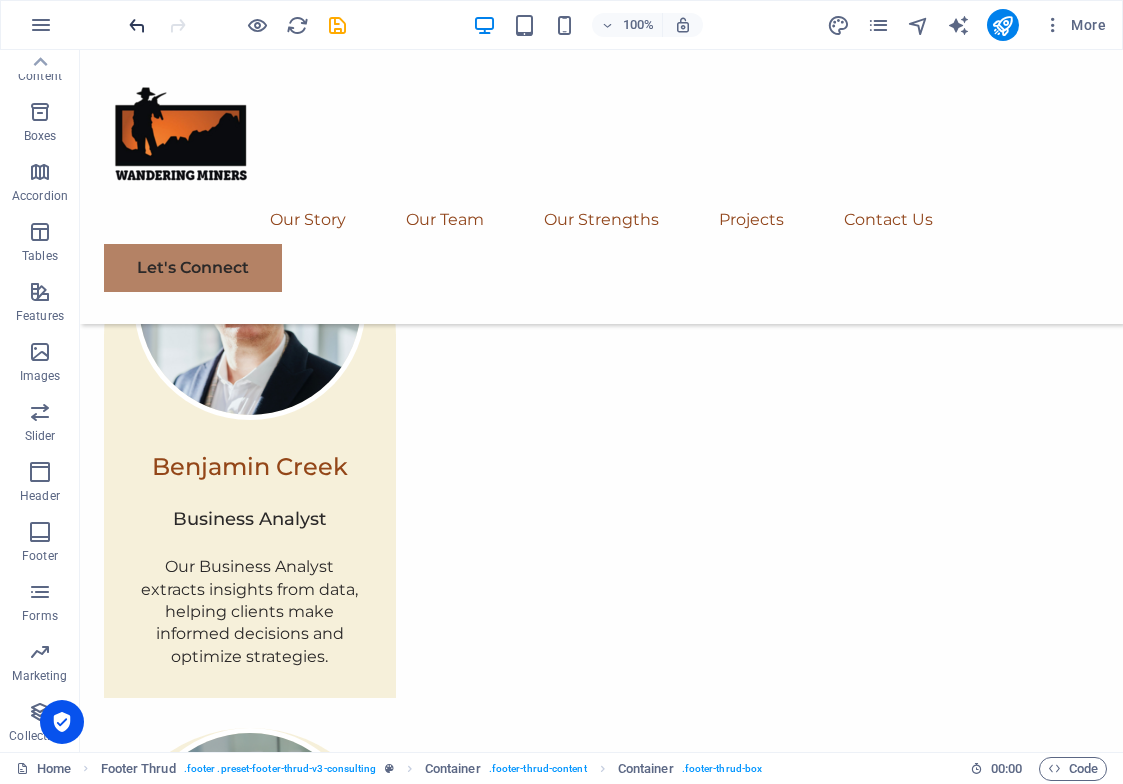 click at bounding box center (137, 25) 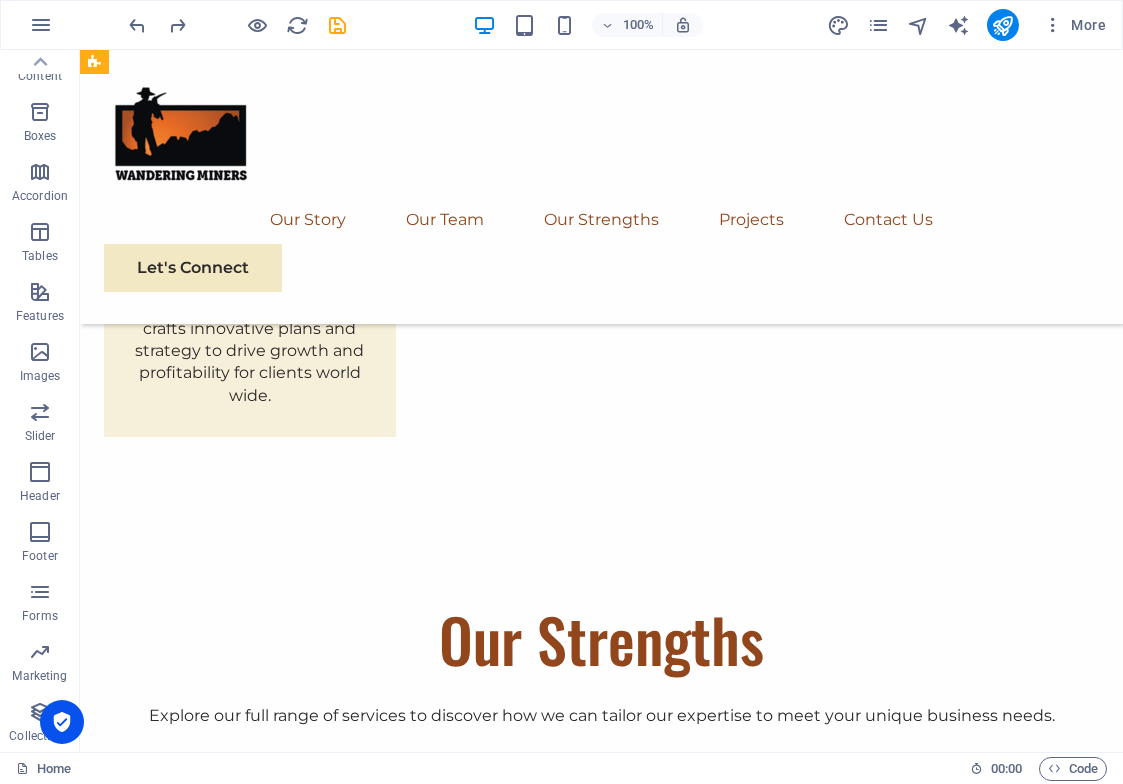 scroll, scrollTop: 4925, scrollLeft: 0, axis: vertical 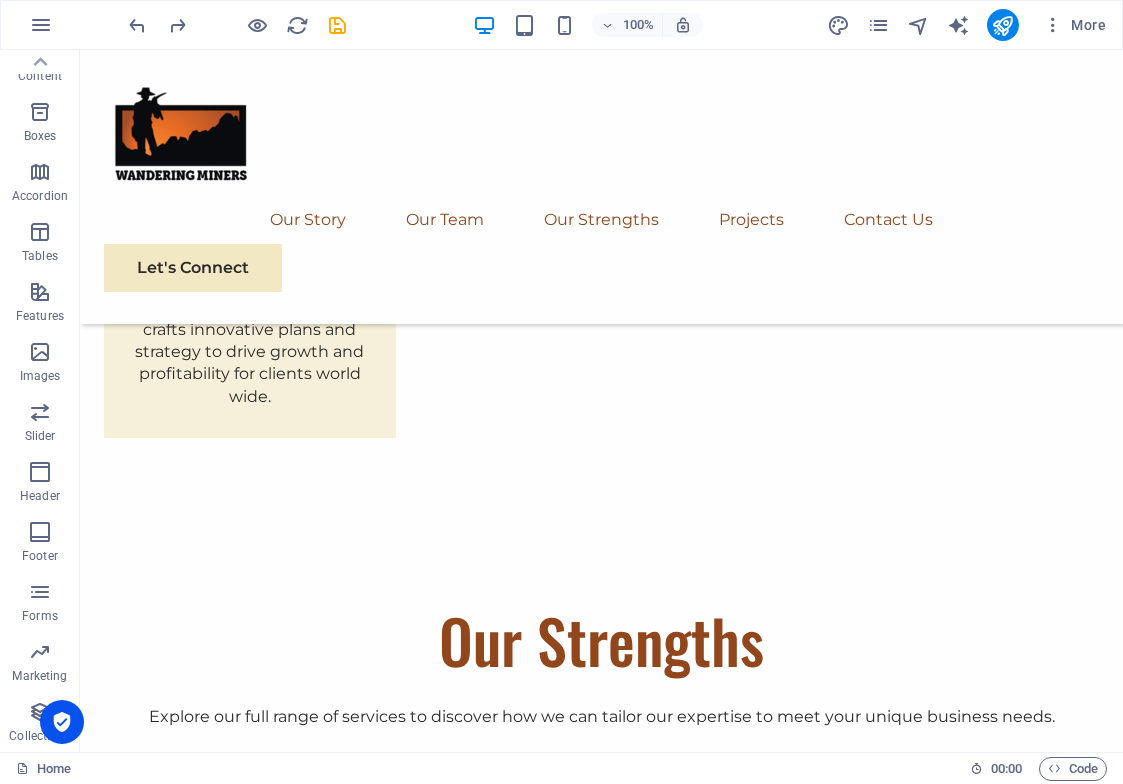 click at bounding box center (237, 25) 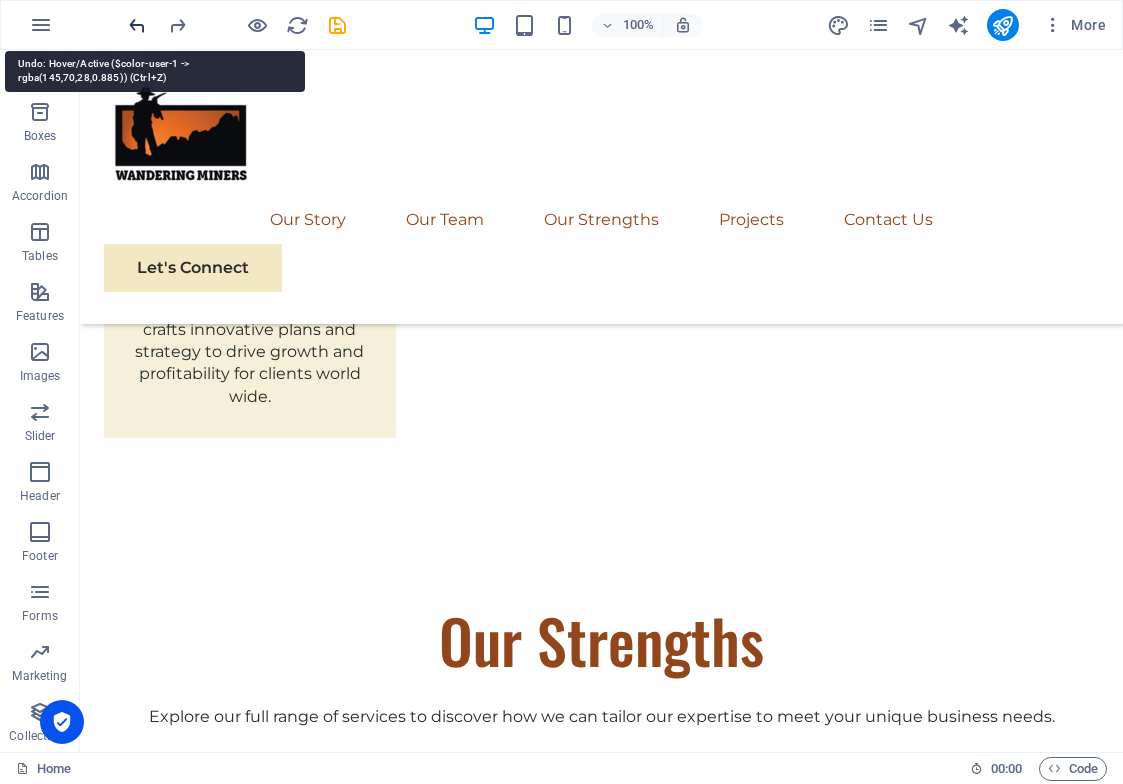 click at bounding box center [137, 25] 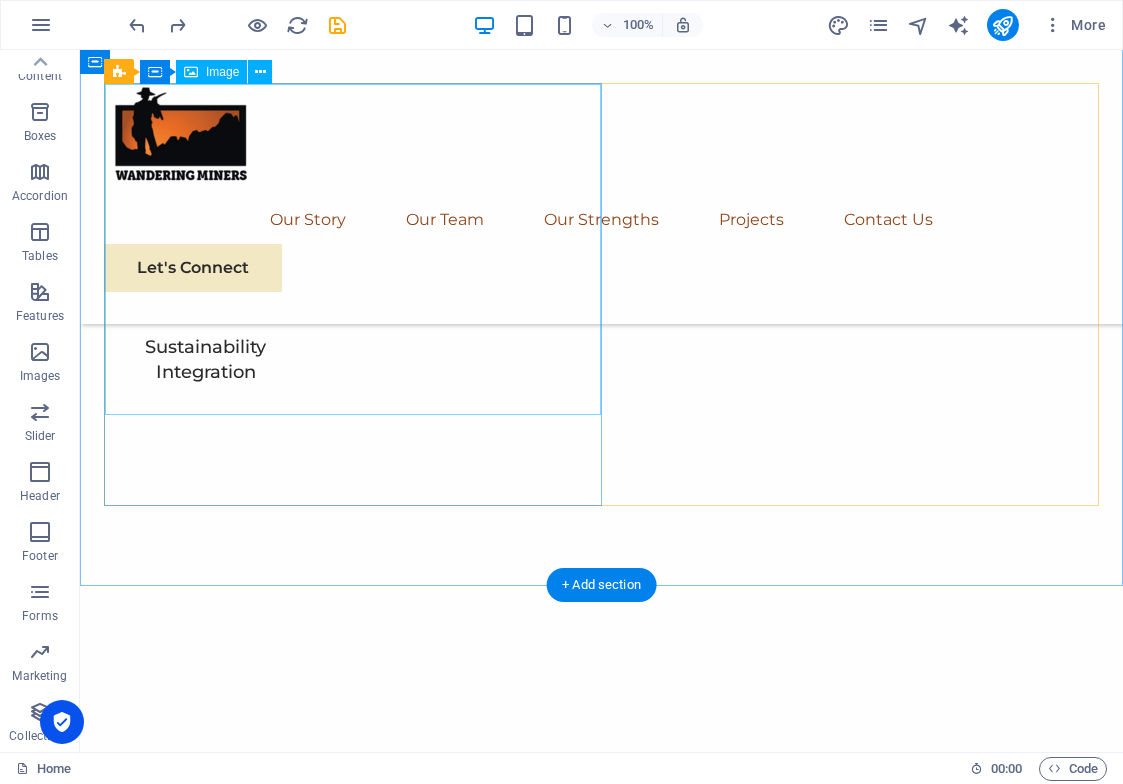 scroll, scrollTop: 5547, scrollLeft: 0, axis: vertical 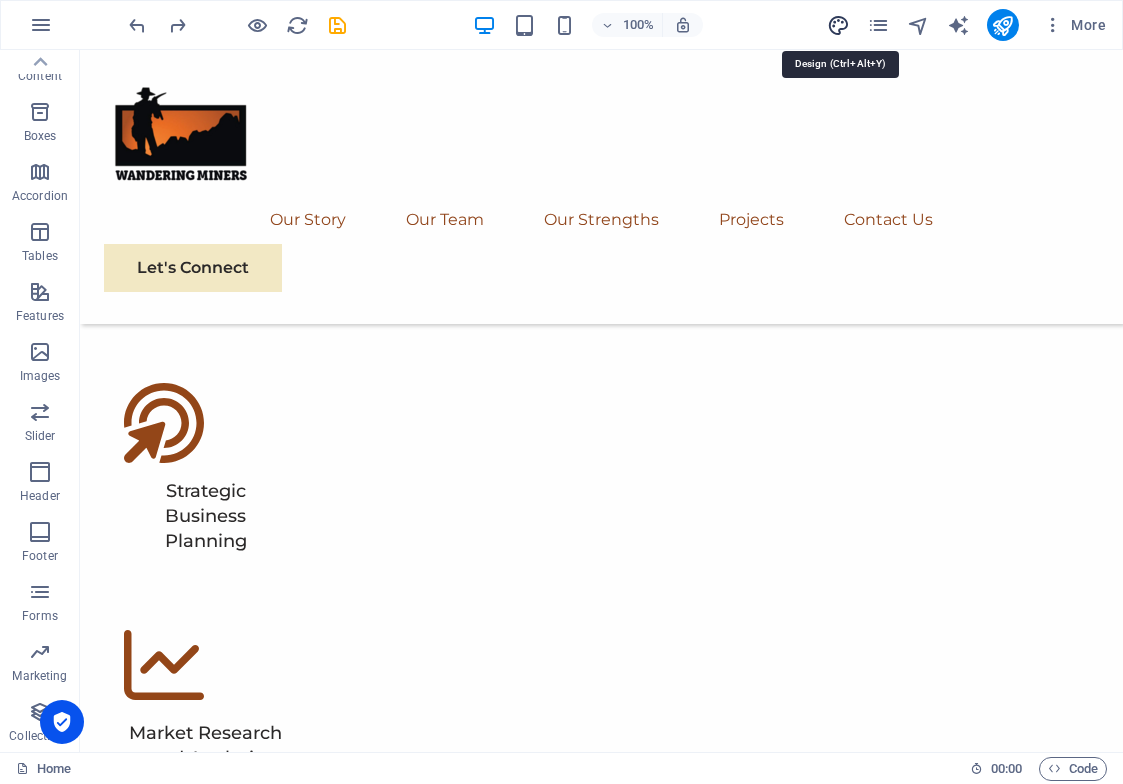 click at bounding box center (838, 25) 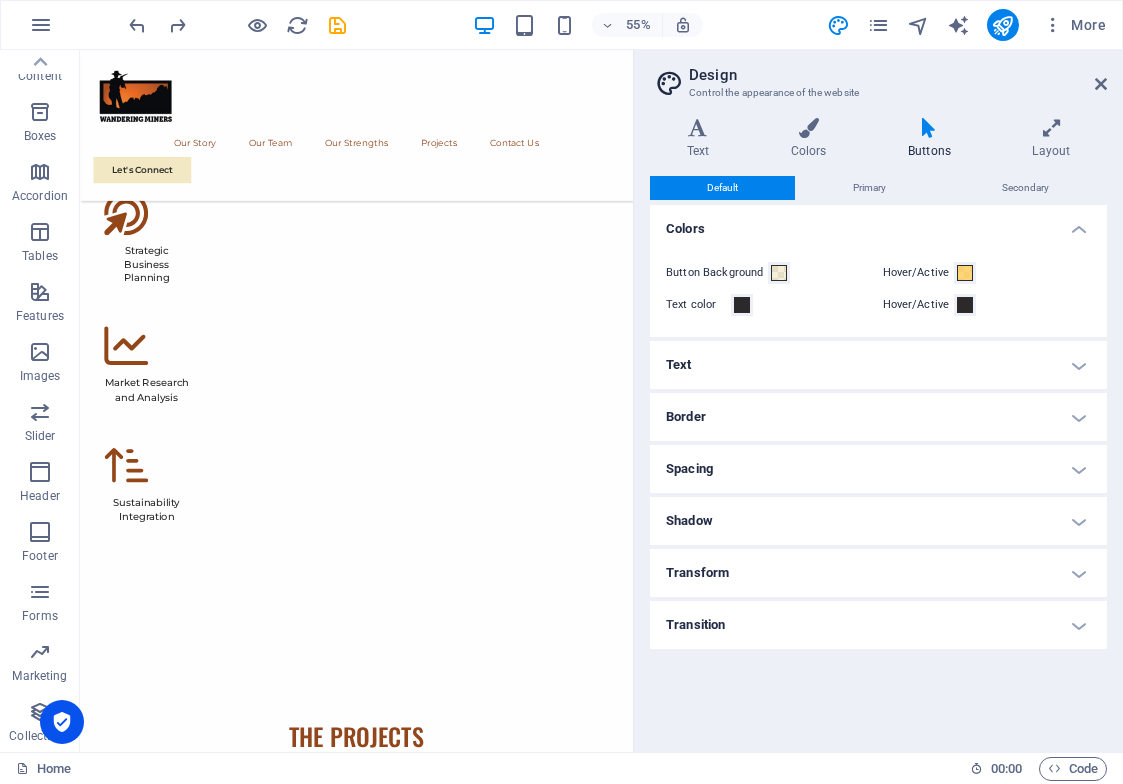 scroll, scrollTop: 4677, scrollLeft: 0, axis: vertical 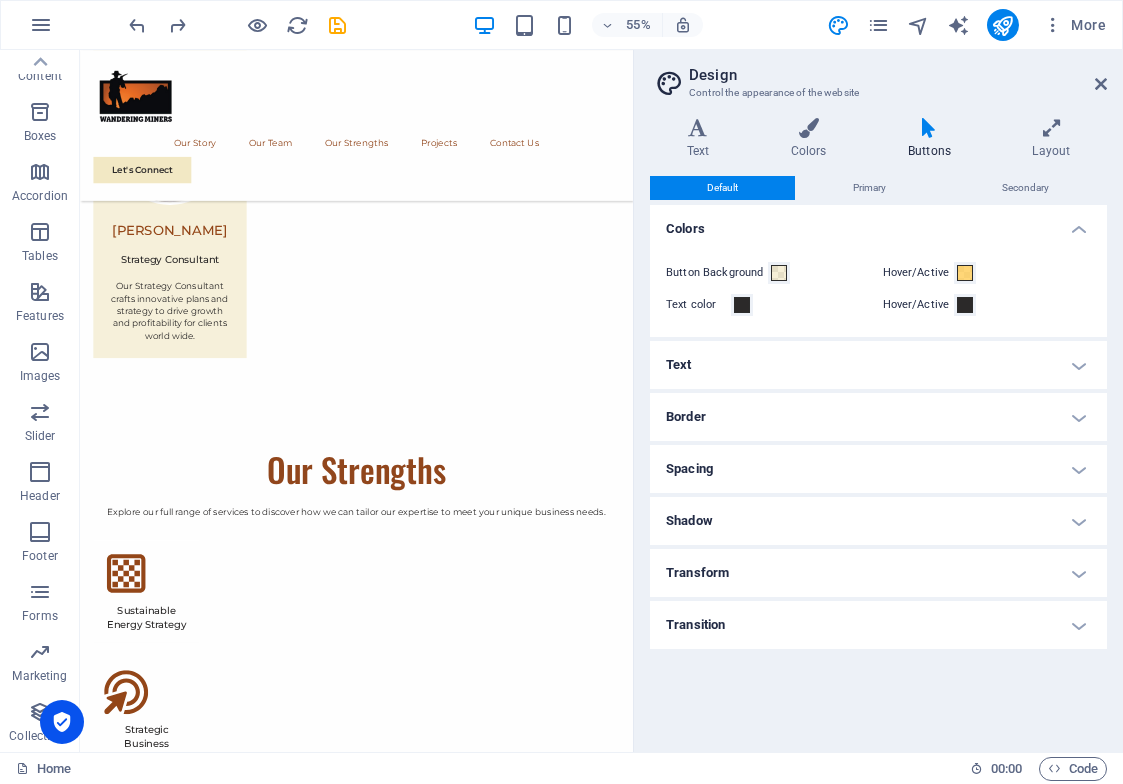 click on "Colors" at bounding box center [878, 223] 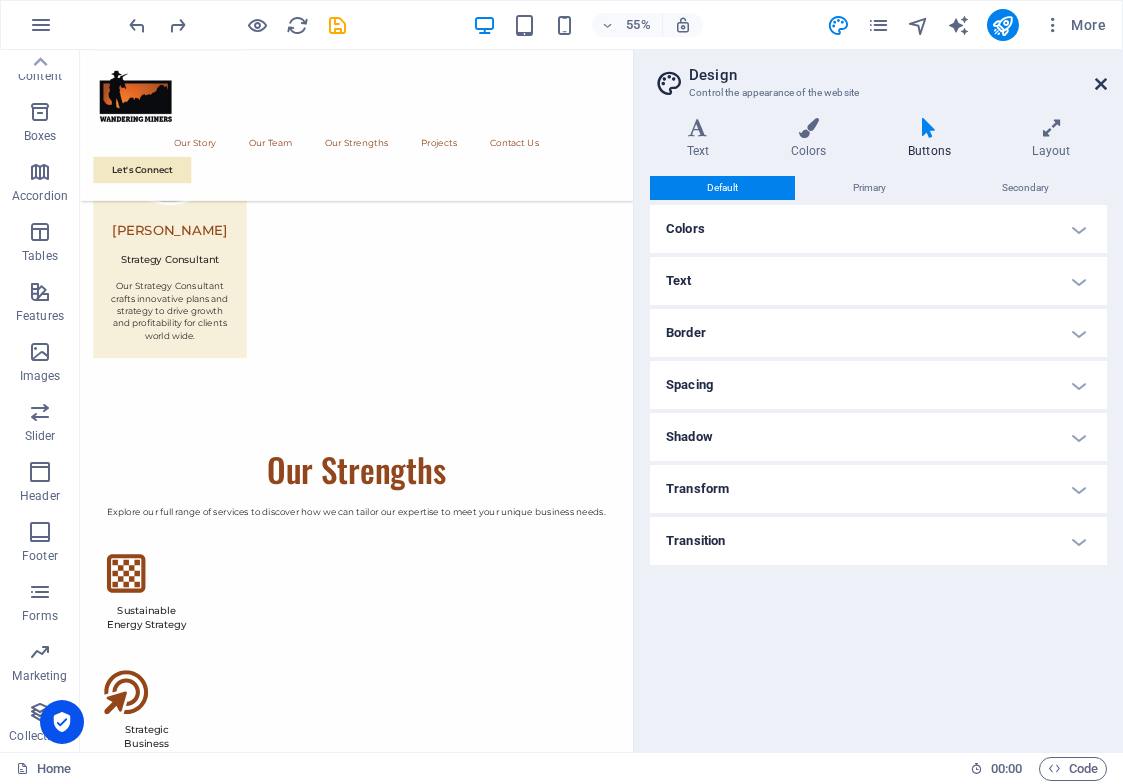 click on "Design" at bounding box center [898, 75] 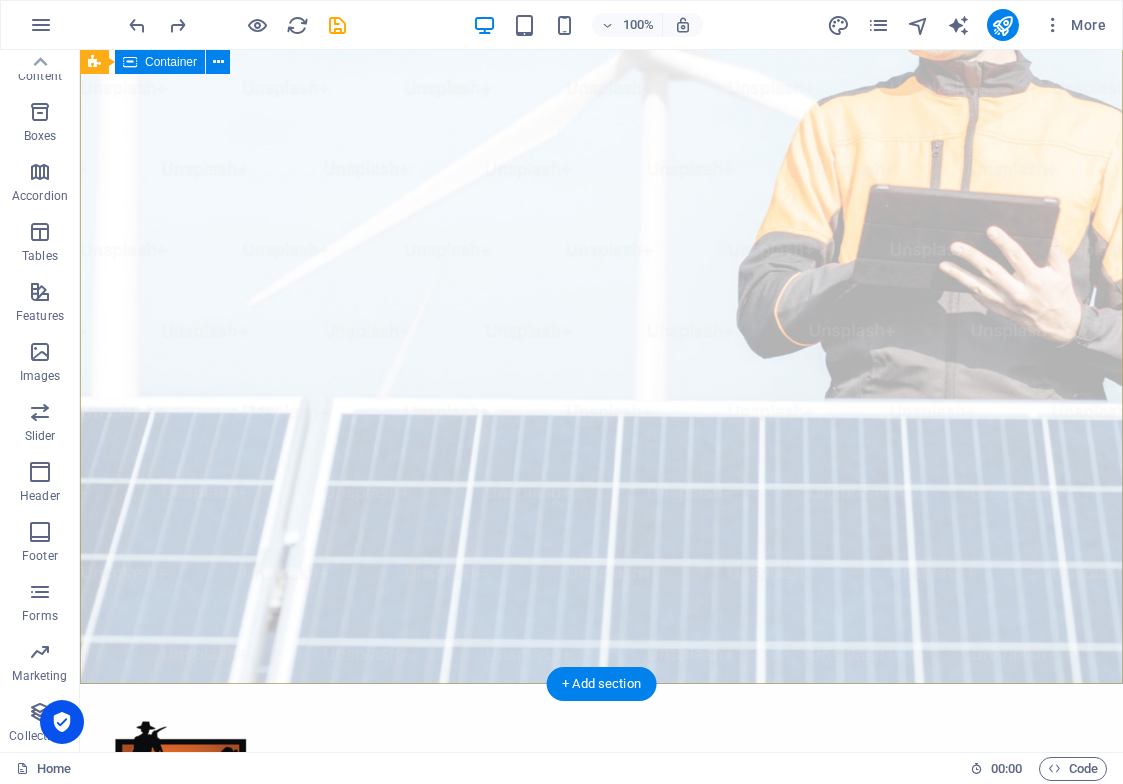 scroll, scrollTop: 59, scrollLeft: 0, axis: vertical 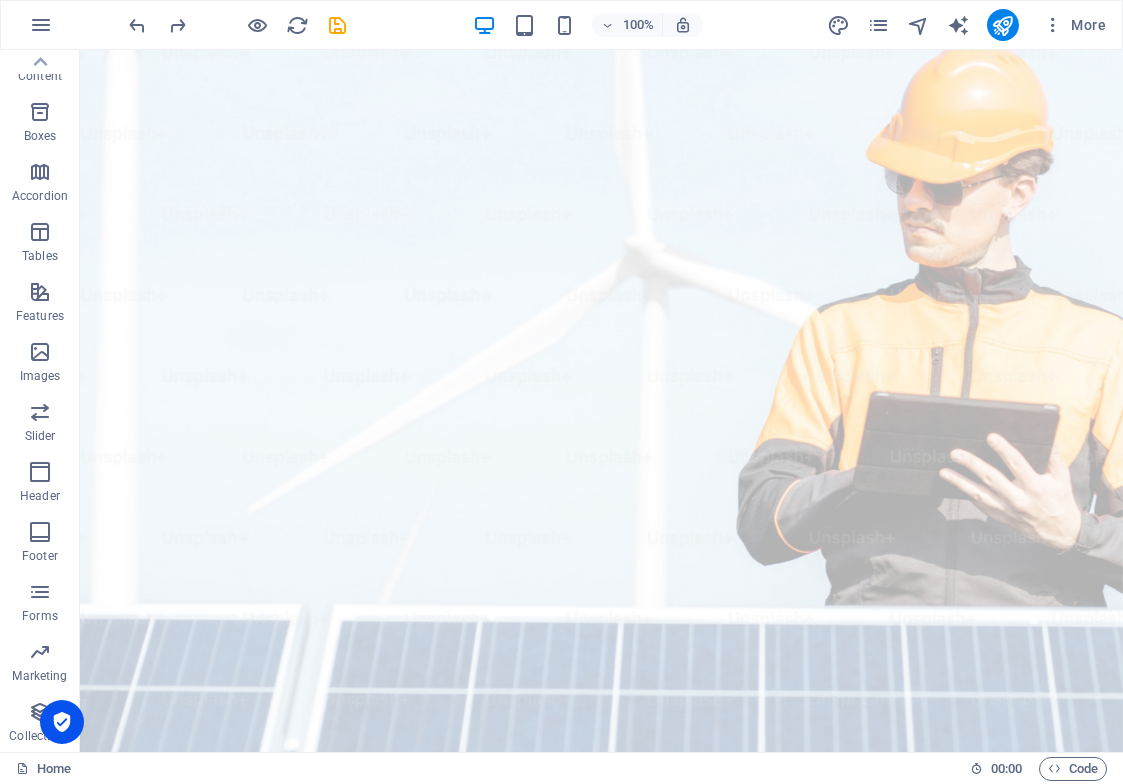 click on "100% More" at bounding box center (619, 25) 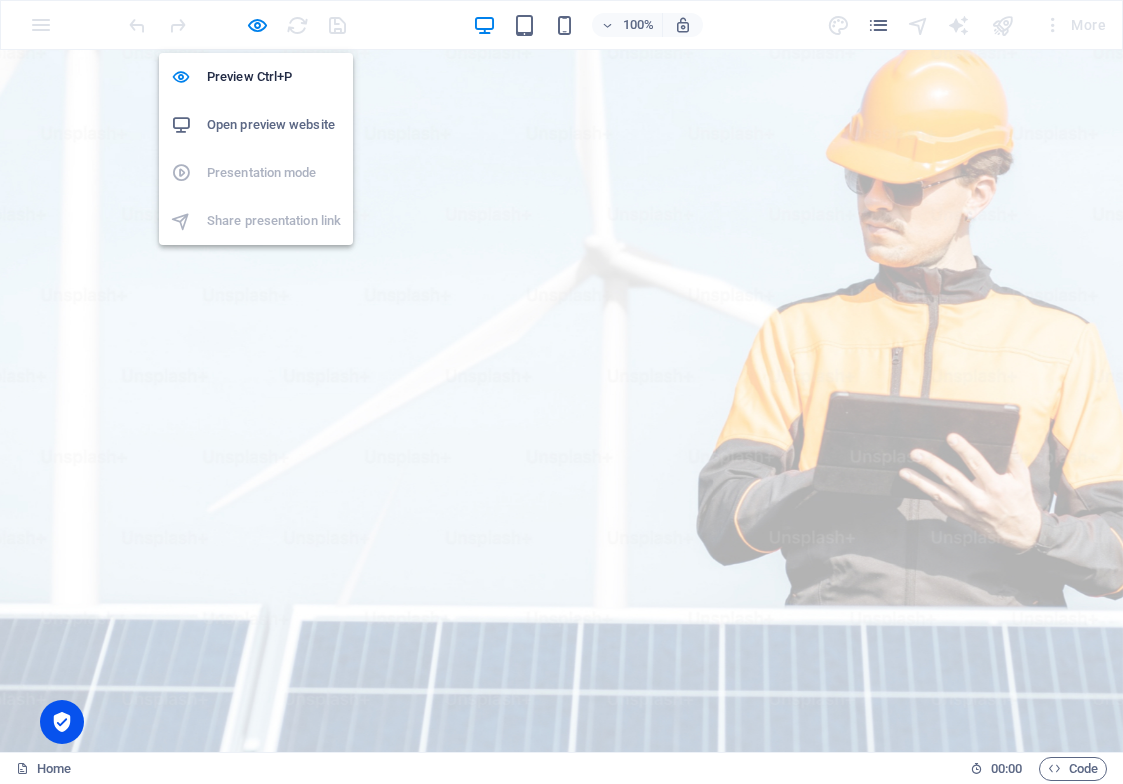 type 